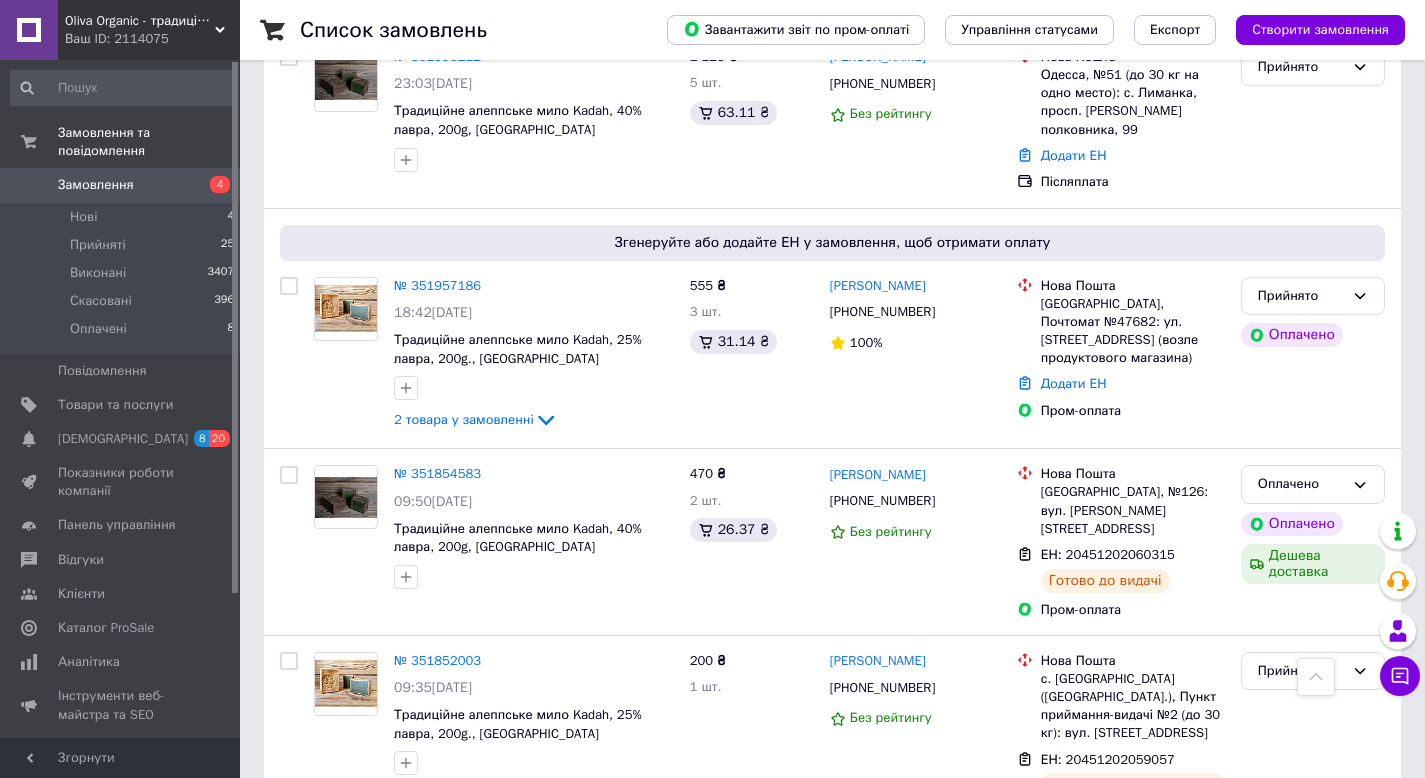 scroll, scrollTop: 1048, scrollLeft: 0, axis: vertical 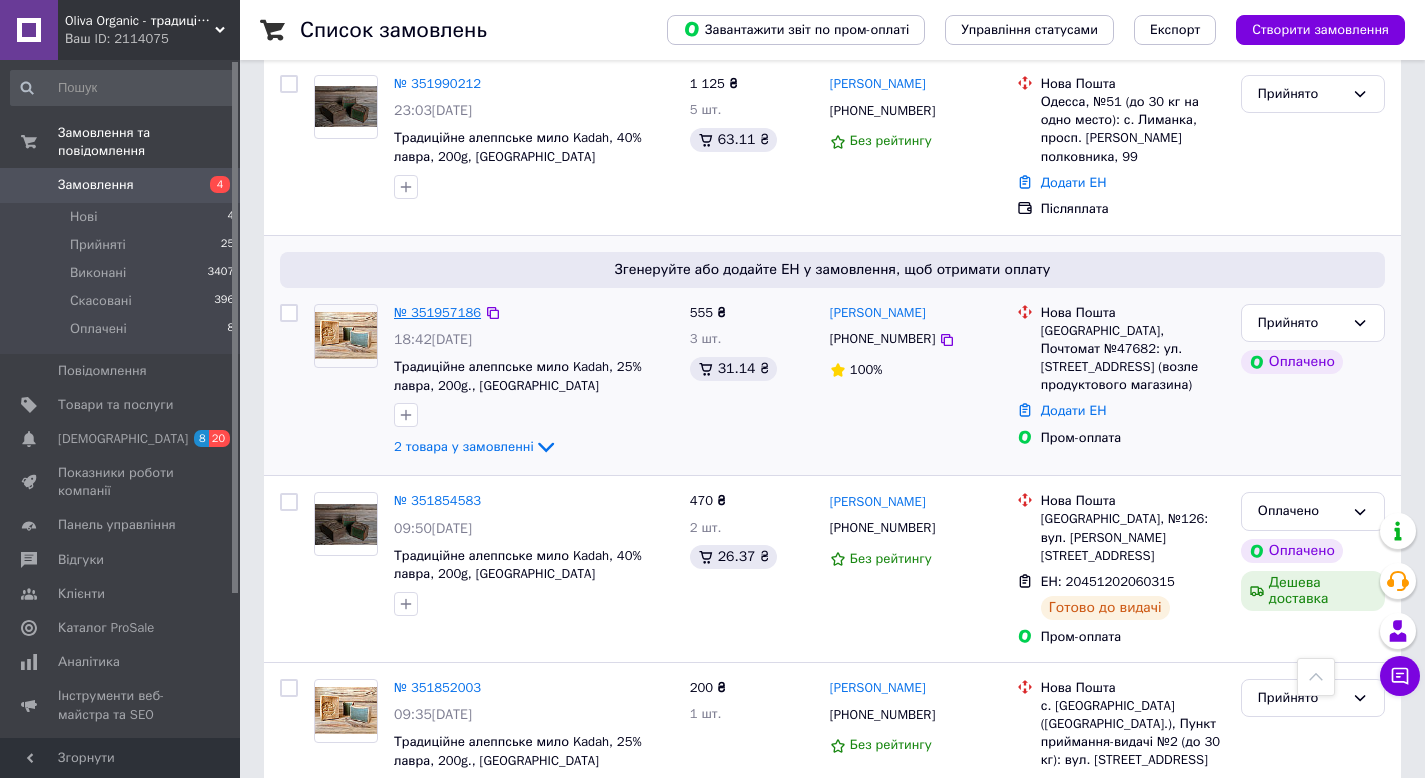 click on "№ 351957186" at bounding box center [437, 312] 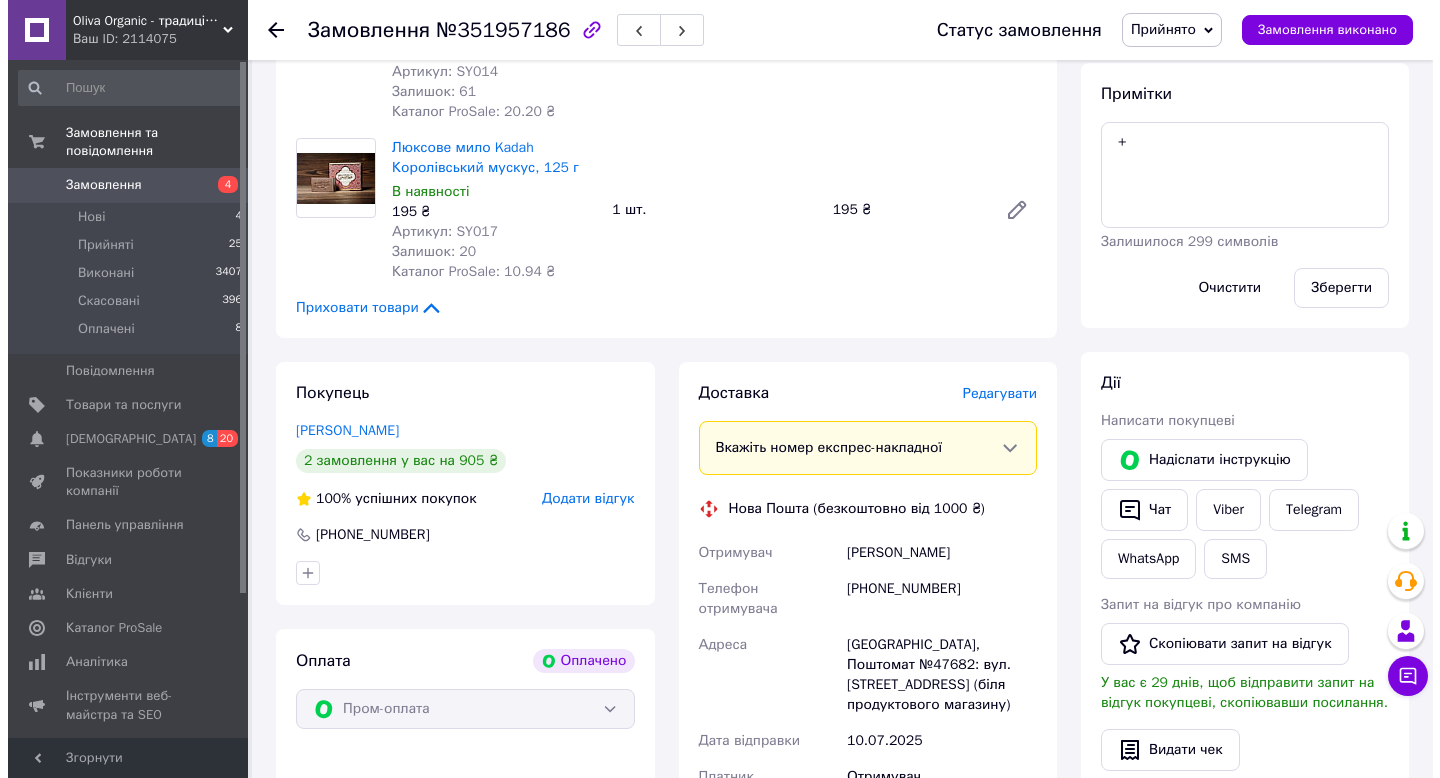 scroll, scrollTop: 436, scrollLeft: 0, axis: vertical 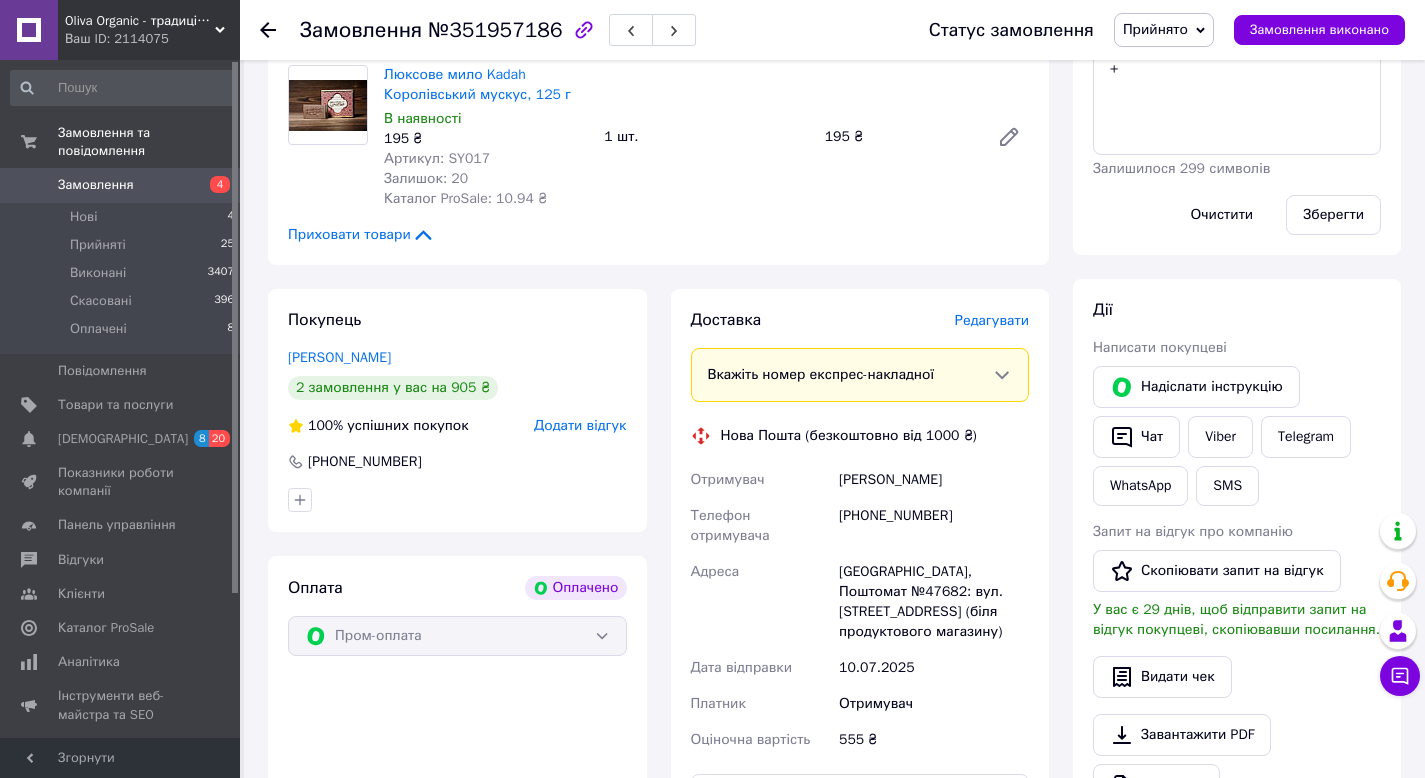 click on "Редагувати" at bounding box center (992, 320) 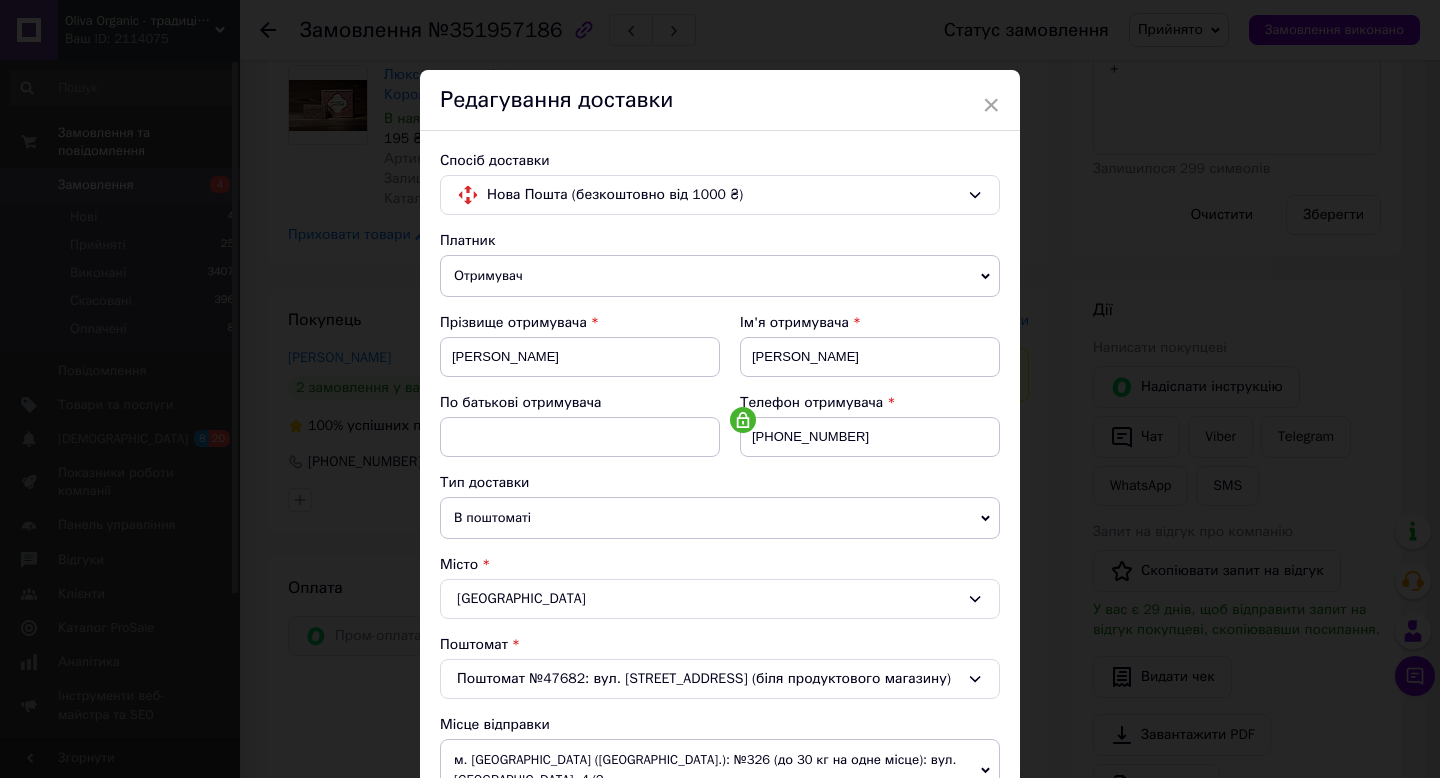 click on "Платник Отримувач Відправник Прізвище отримувача Яцык Ім'я отримувача Анастасия По батькові отримувача Телефон отримувача +380994773192 Тип доставки В поштоматі У відділенні Кур'єром Місто Одеса Поштомат Поштомат №47682: вул. Комітетська, 4/6 (біля продуктового магазину) Місце відправки м. Київ (Київська обл.): №326 (до 30 кг на одне місце): вул. Тростянецька, 4/2 м. Київ (Київська обл.): №22 (до 30 кг на одне місце): вул. Ревуцького, 26 (Харківський масив) м. Київ (Київська обл.): Поштомат №45276: вул. Тростянецька, 1а ("Новус") Додати ще місце відправки Тип посилки Вантаж Документи 555" at bounding box center (720, 724) 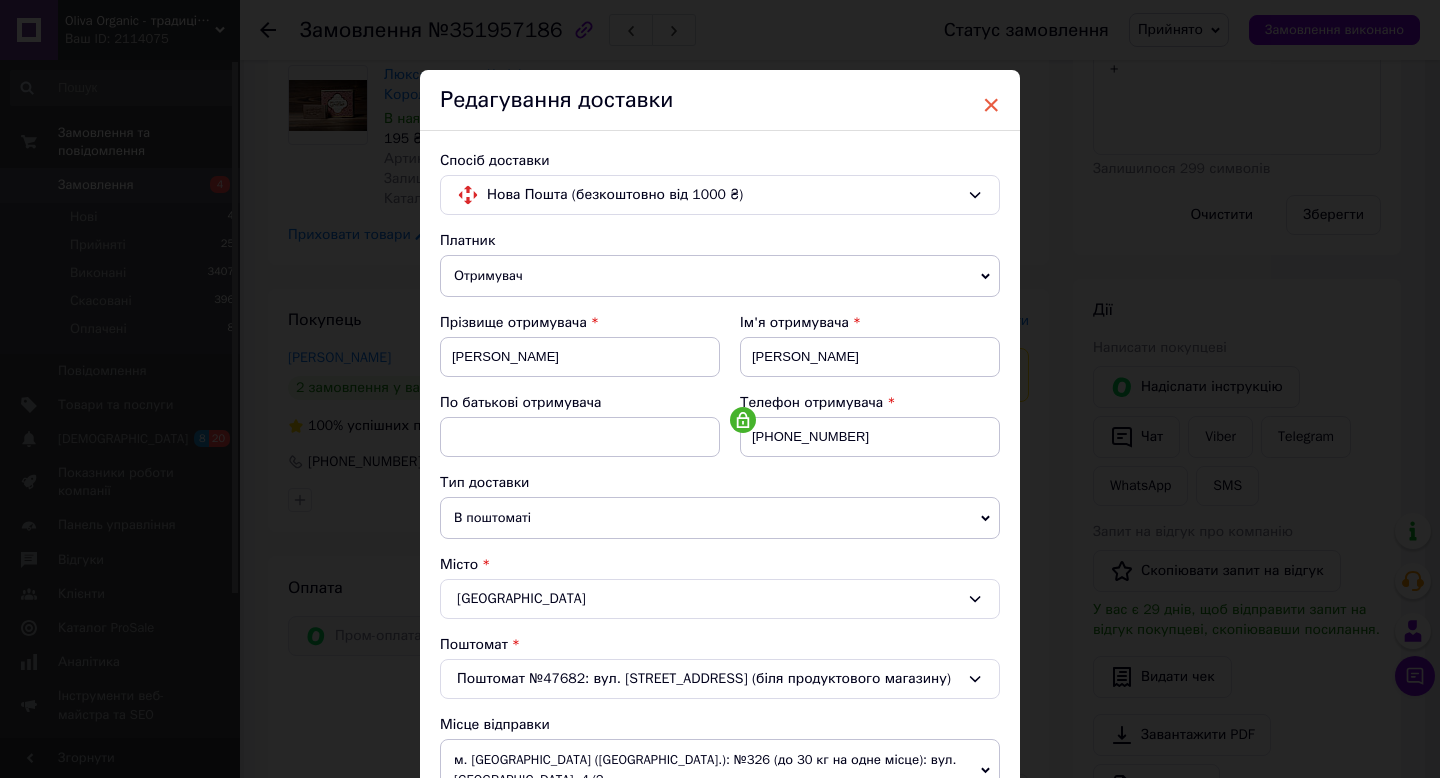 click on "×" at bounding box center [991, 105] 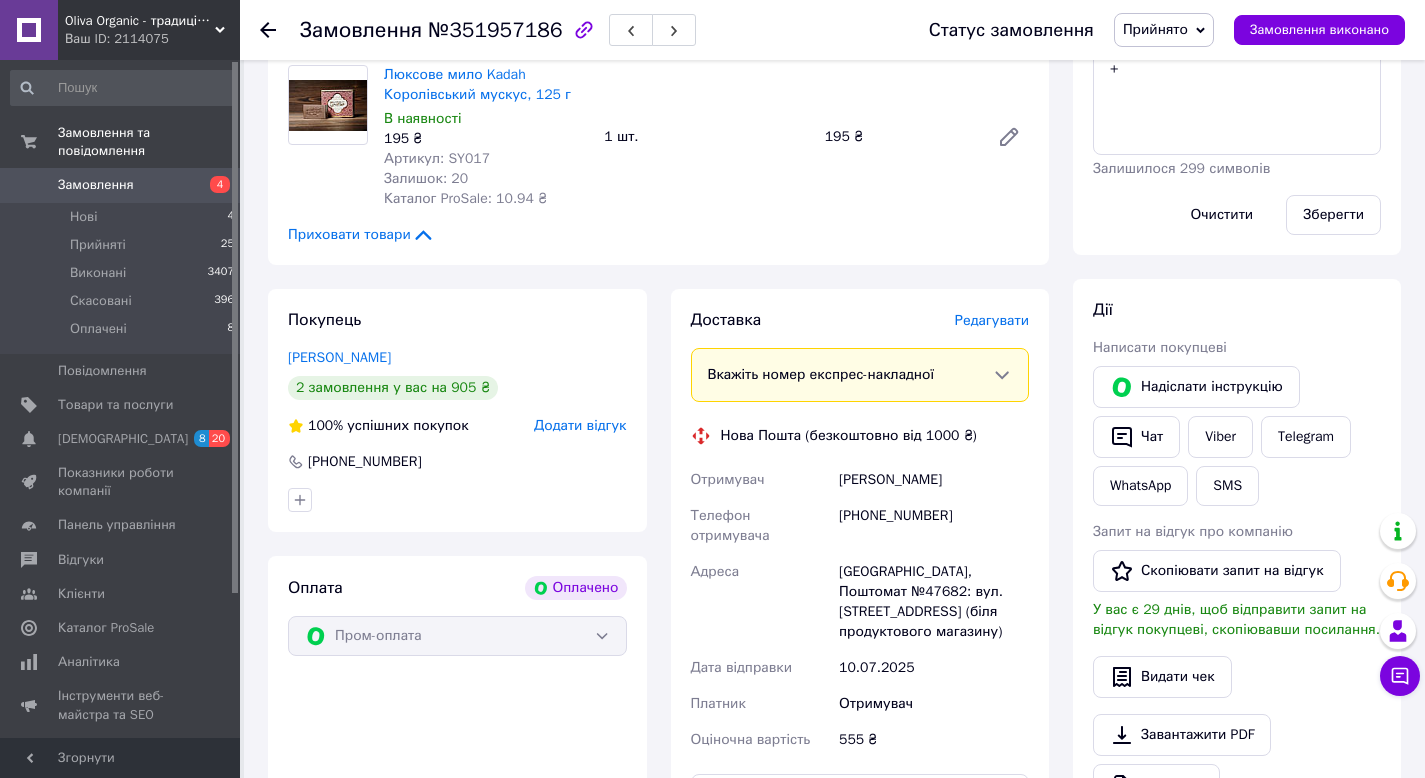 click on "Редагувати" at bounding box center [992, 320] 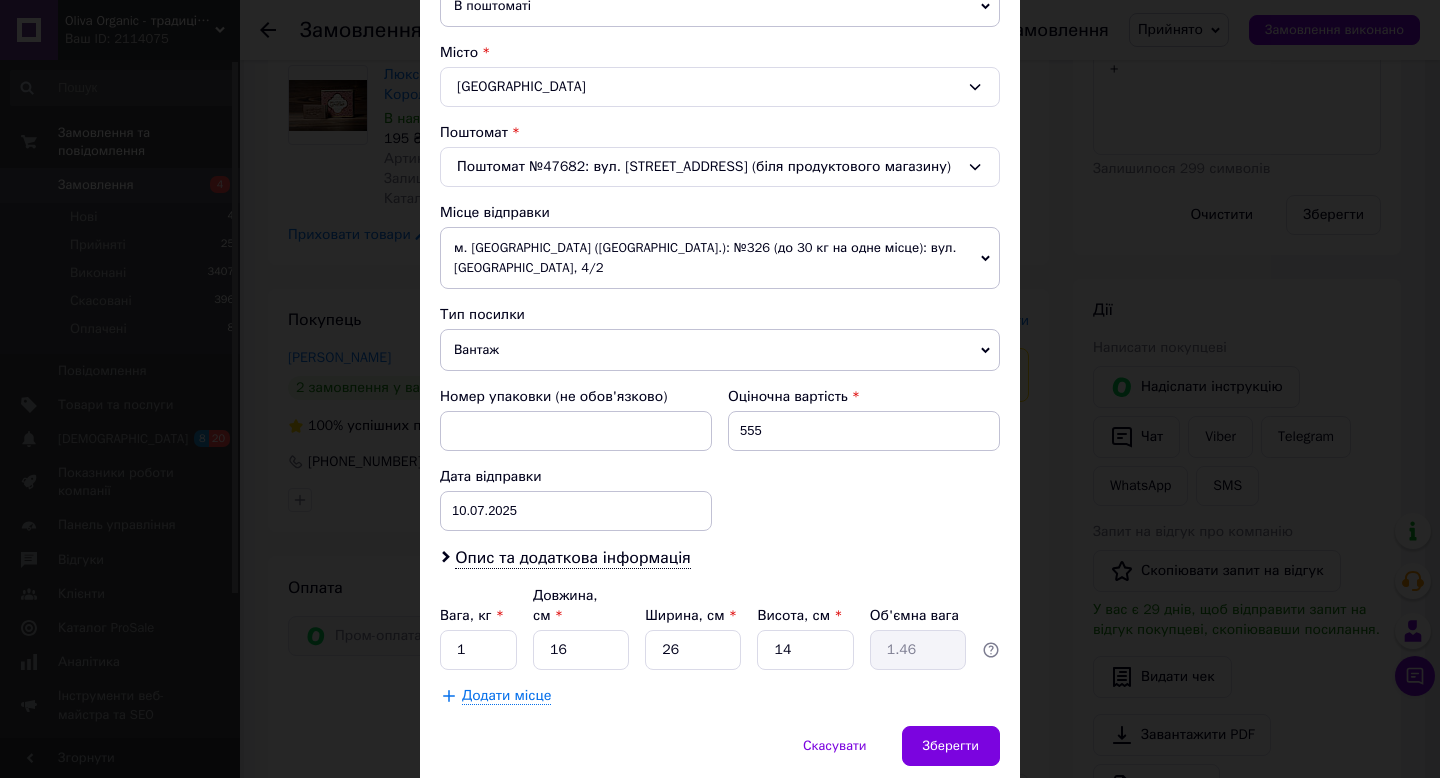 scroll, scrollTop: 570, scrollLeft: 0, axis: vertical 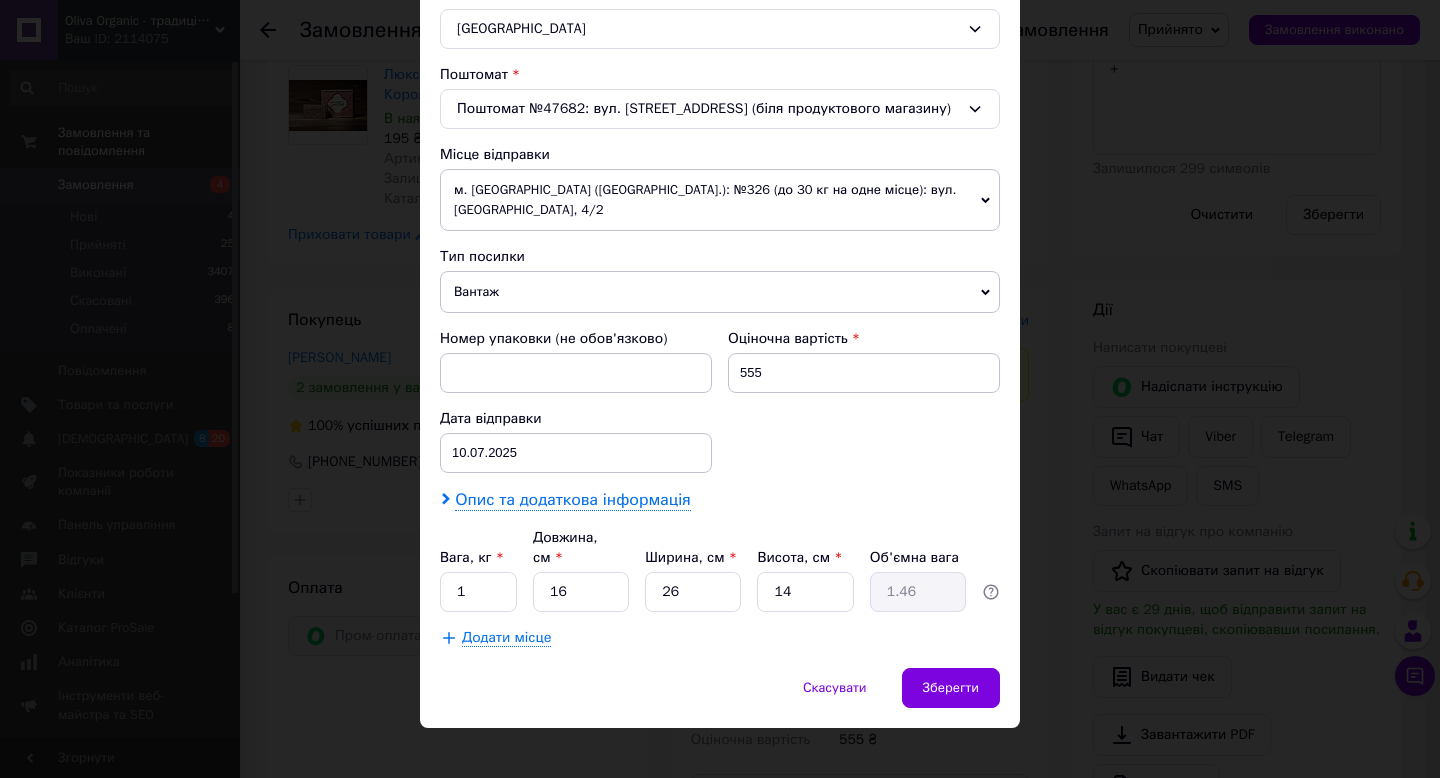 click on "Опис та додаткова інформація" at bounding box center [572, 500] 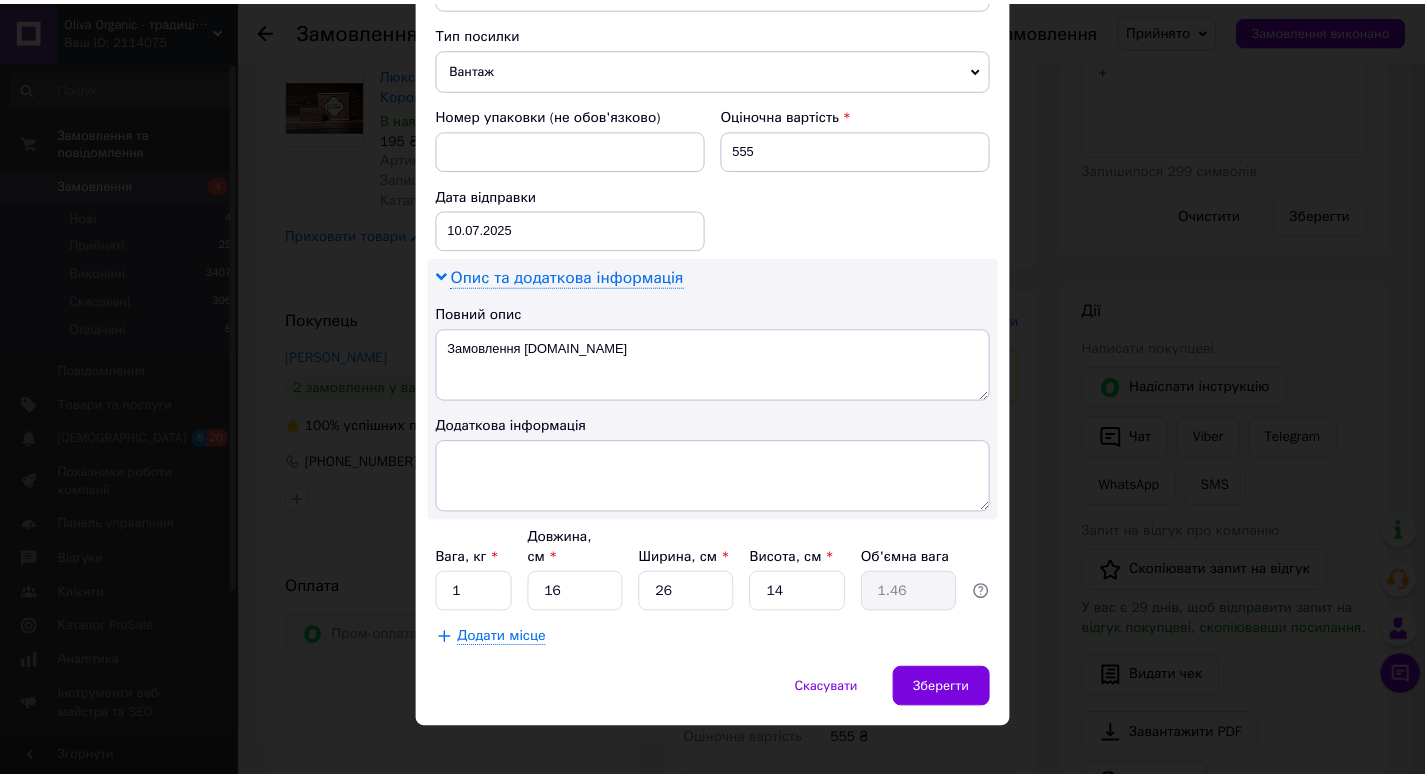 scroll, scrollTop: 794, scrollLeft: 0, axis: vertical 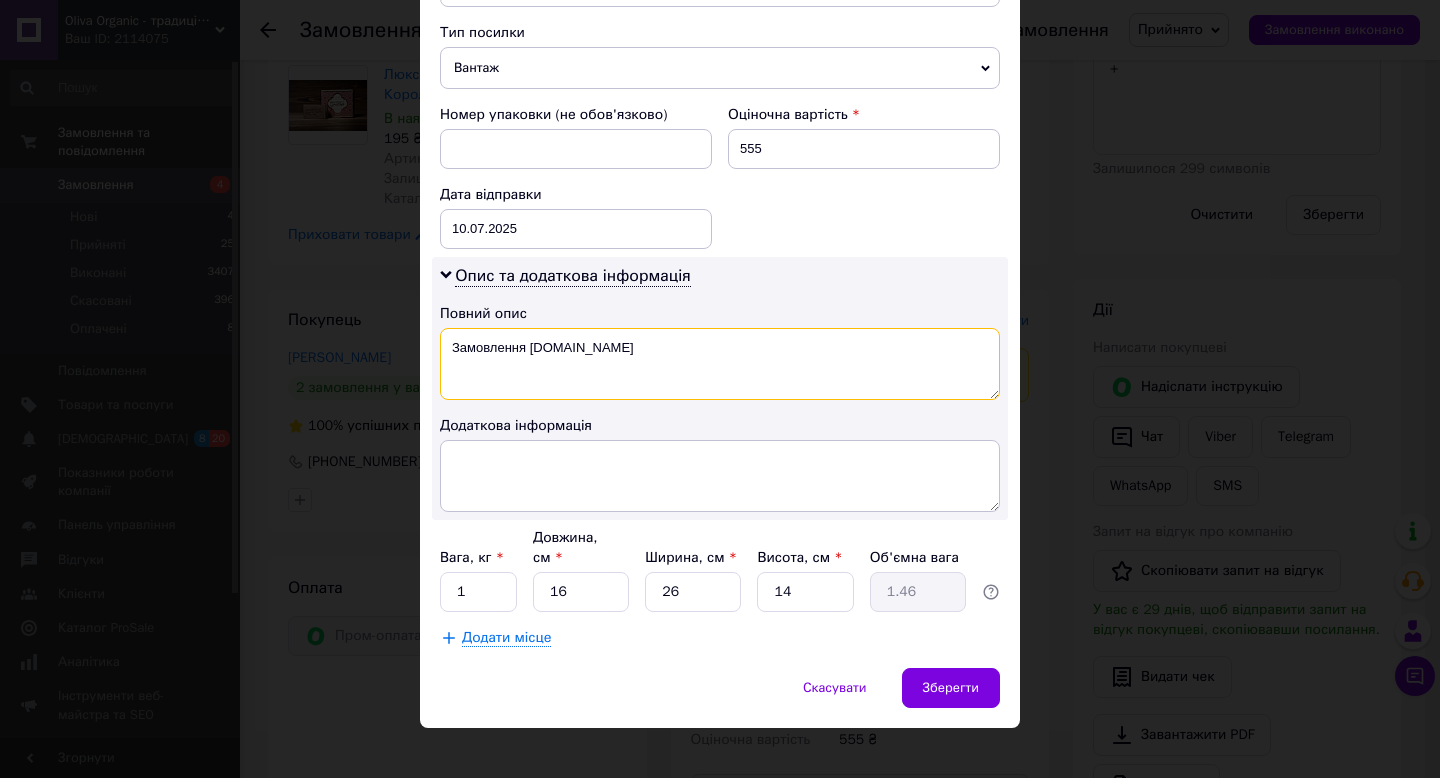 click on "Замовлення [DOMAIN_NAME]" at bounding box center [720, 364] 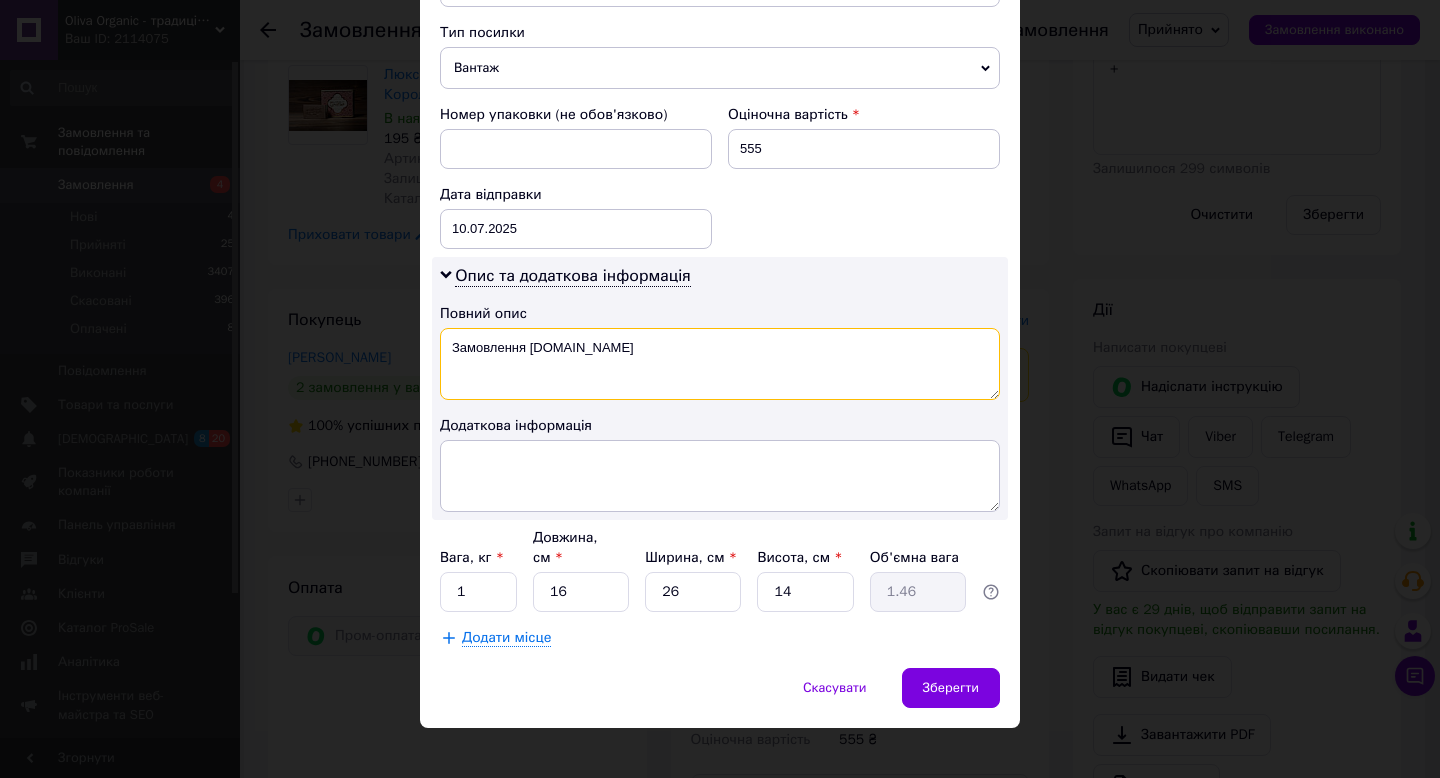 paste on "ило" 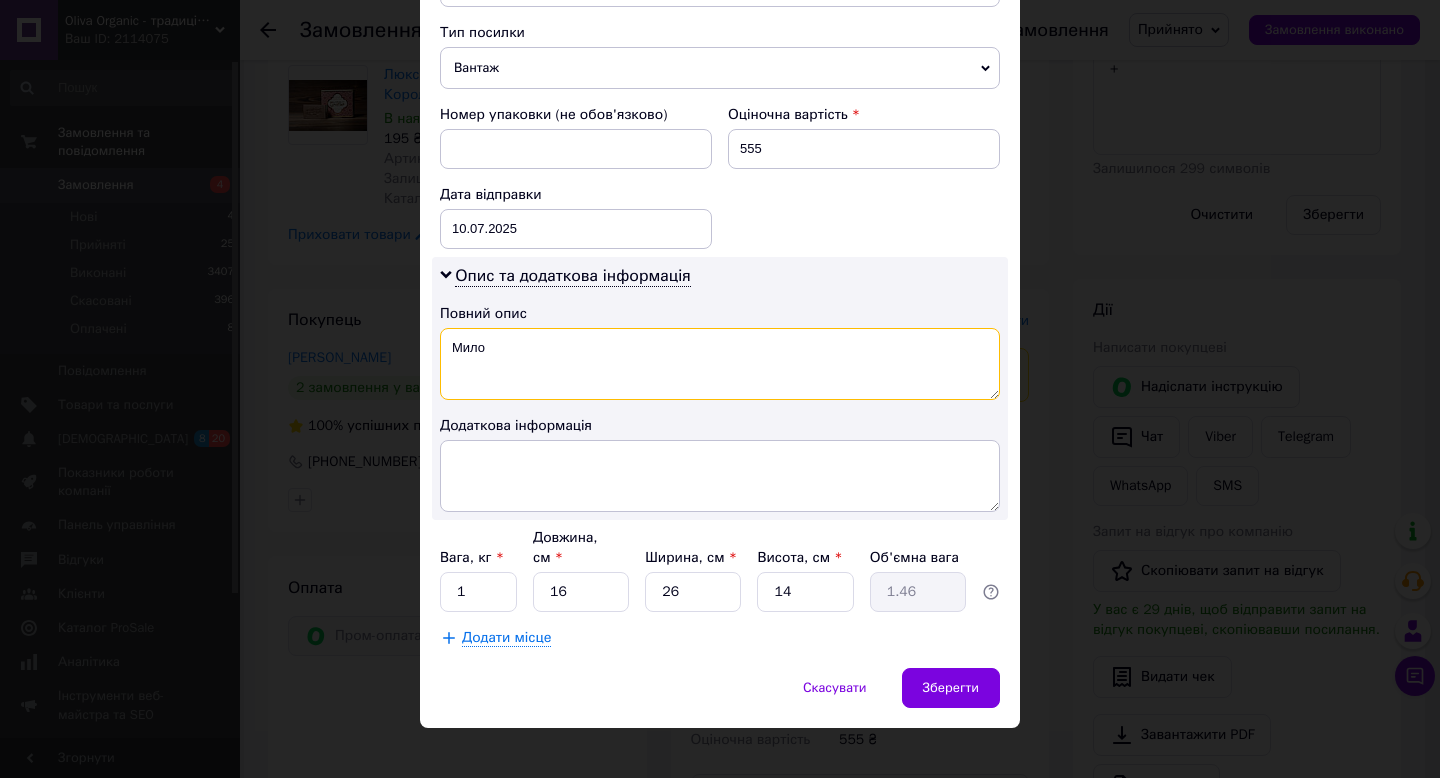 type on "Мило" 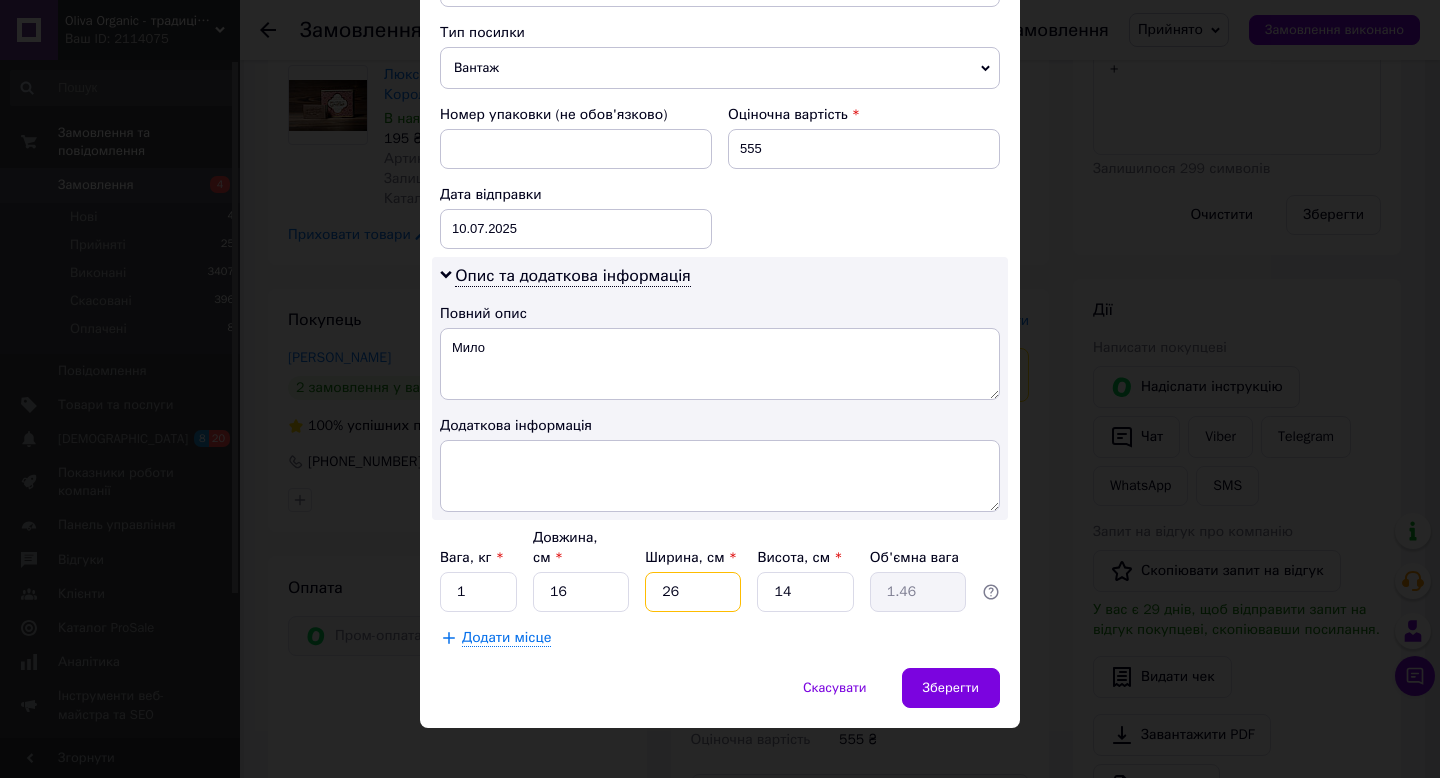 click on "26" at bounding box center (693, 592) 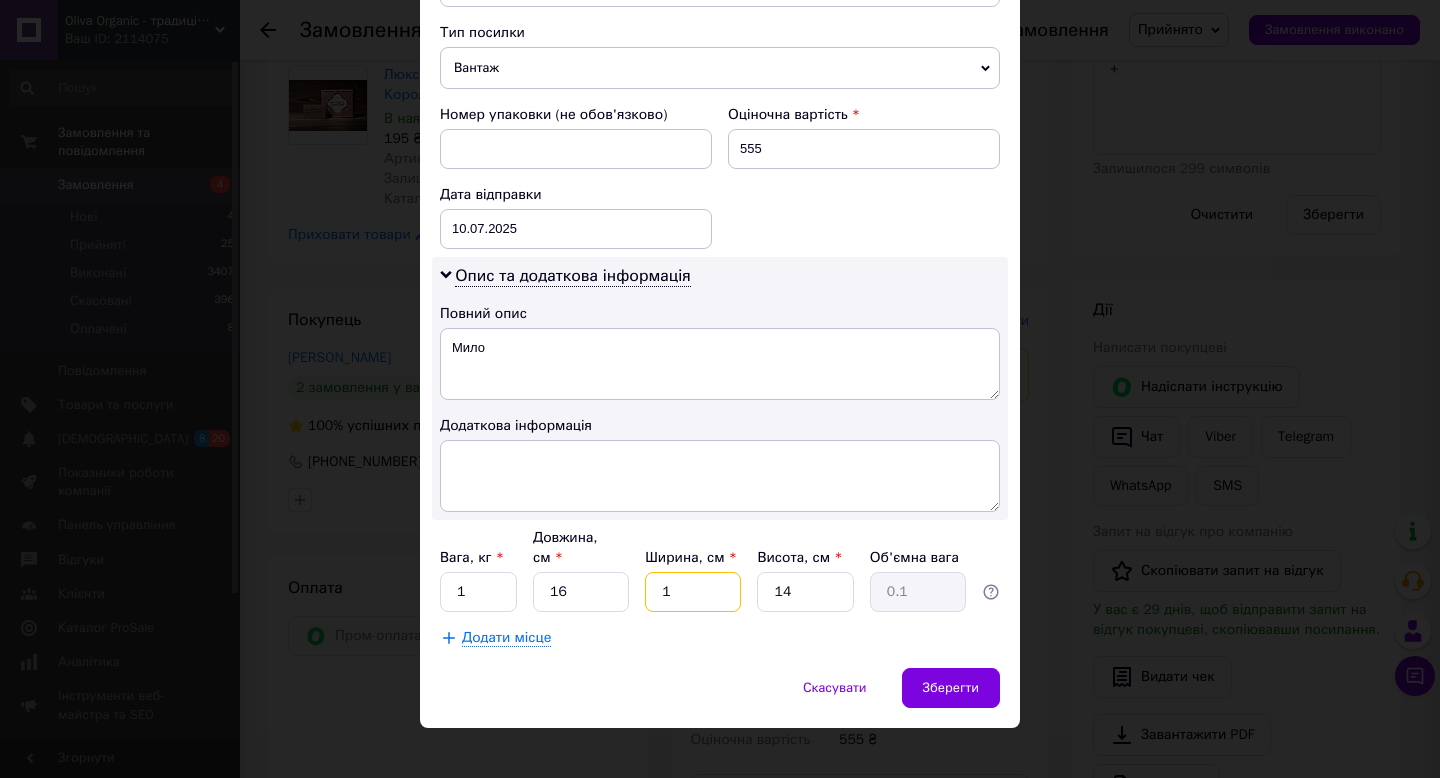 type on "12" 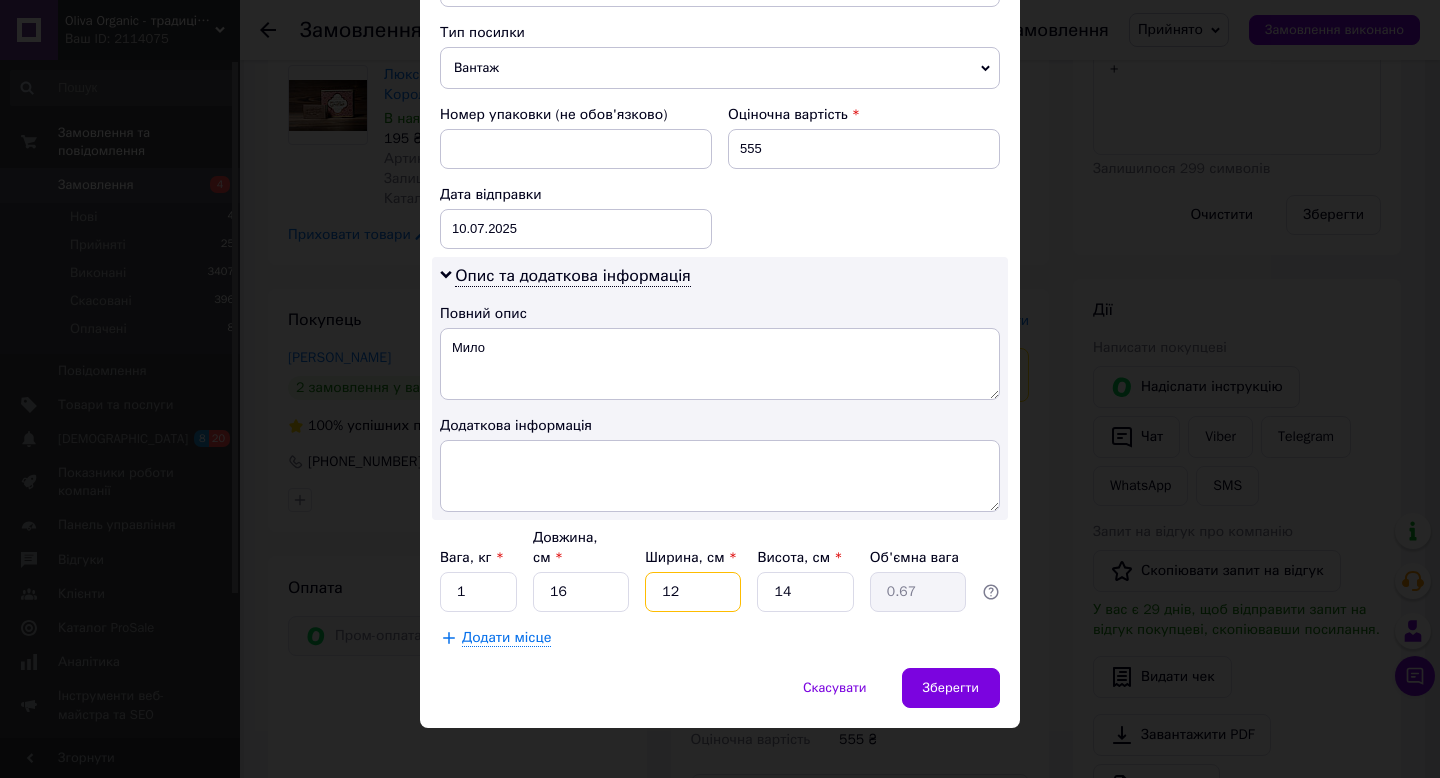 type on "12" 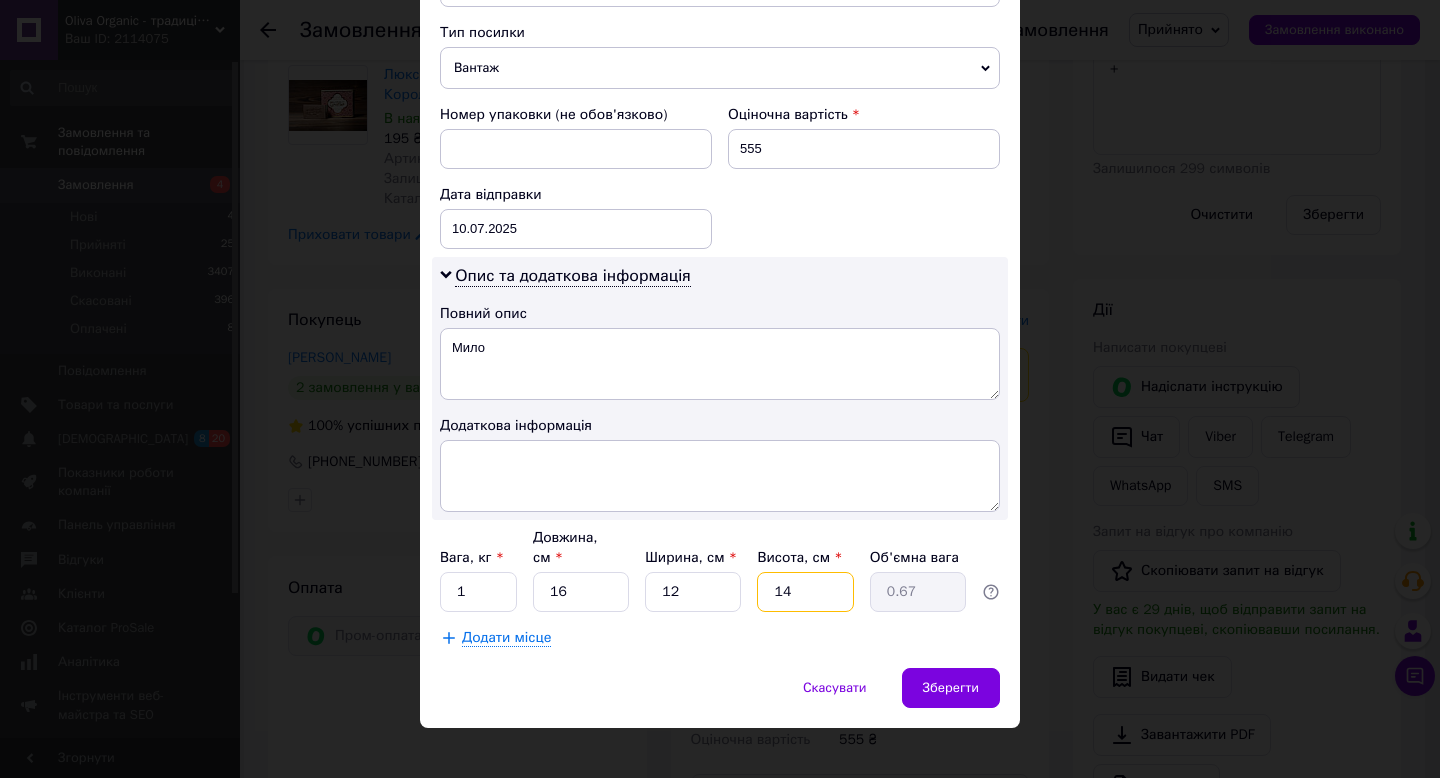 type on "1" 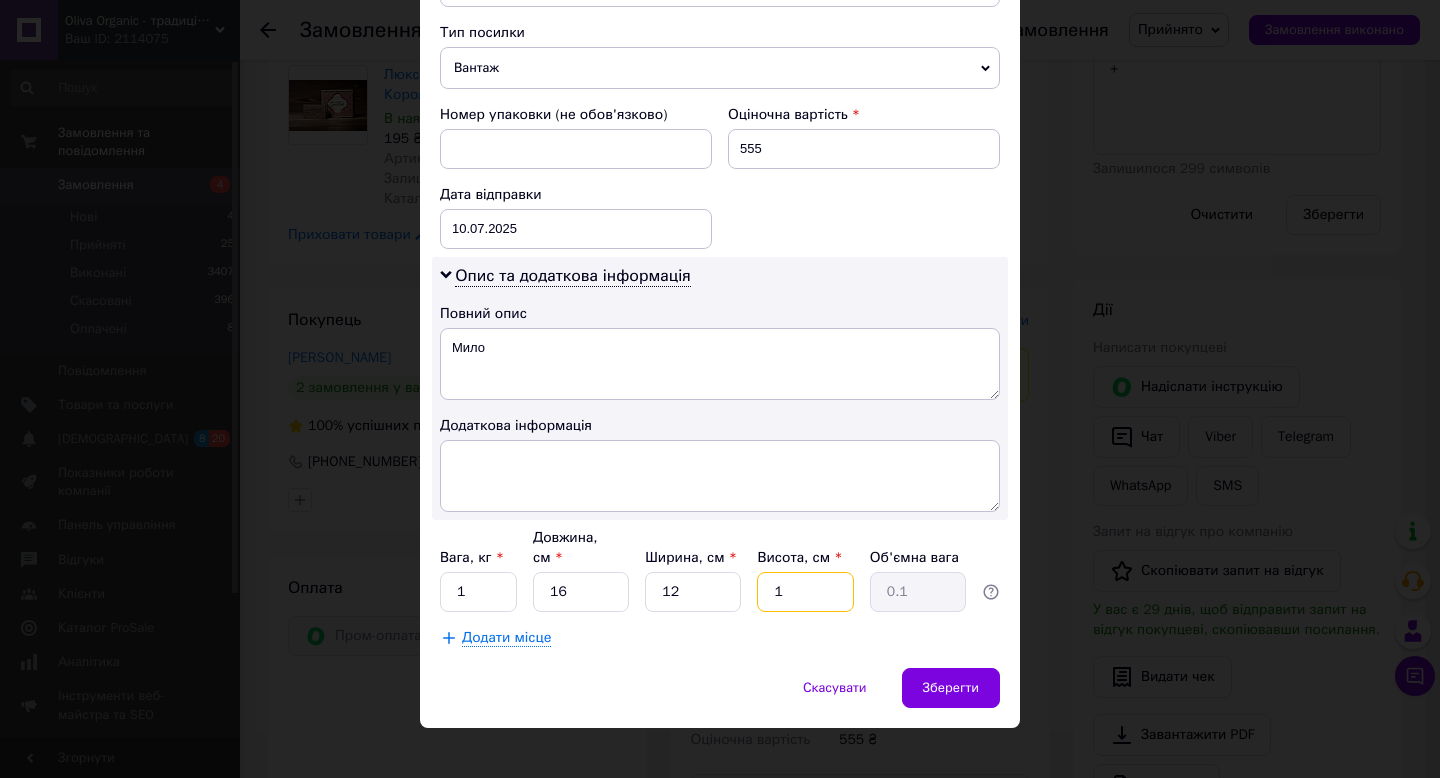 type on "10" 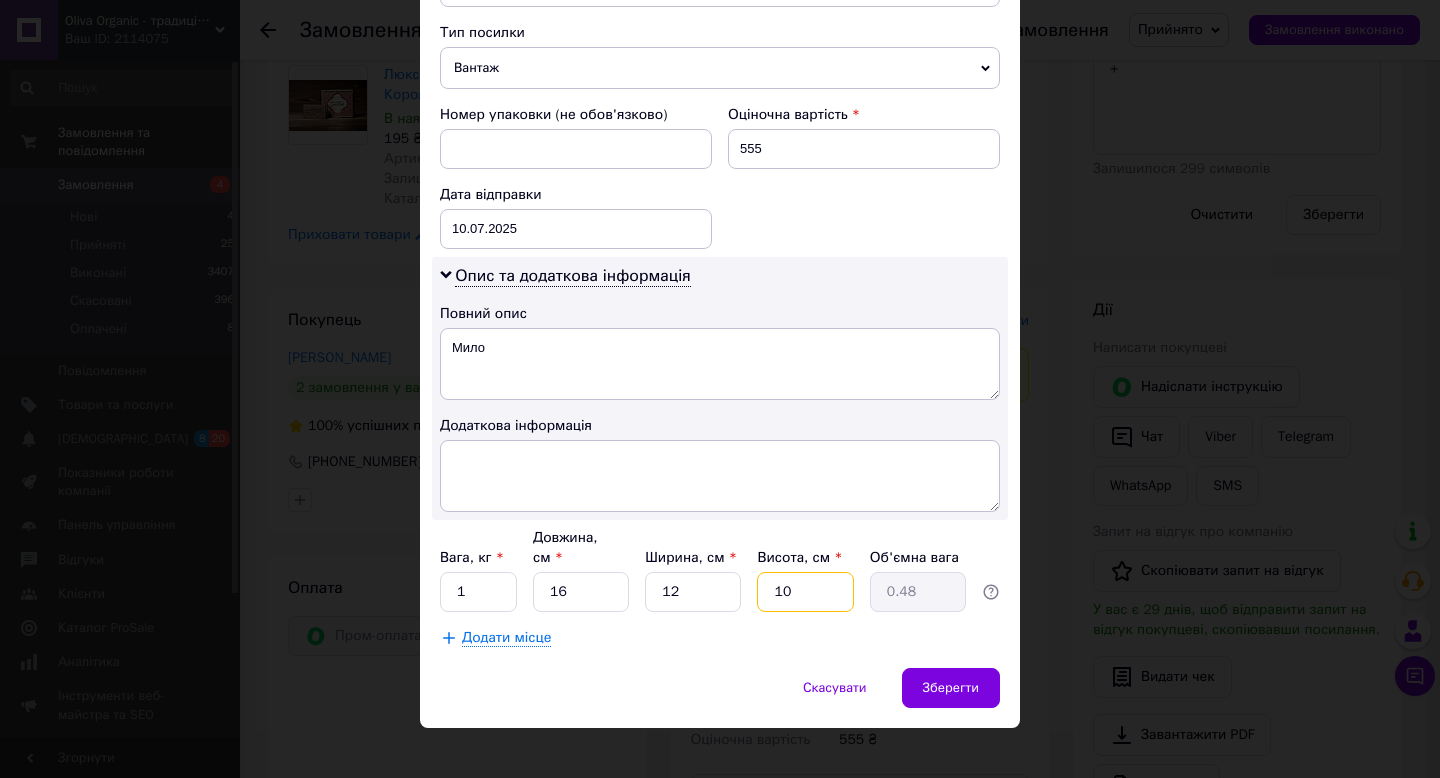 type on "10" 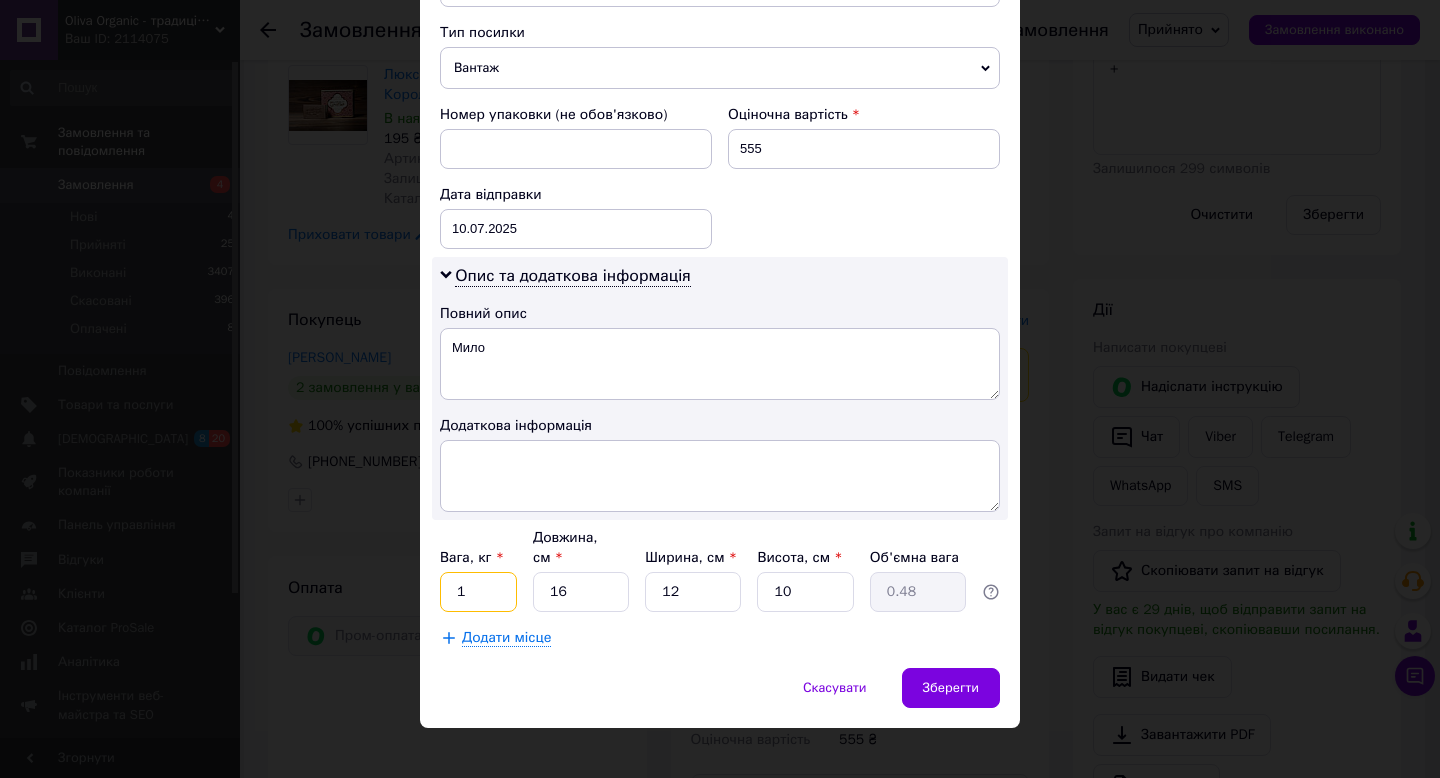 click on "1" at bounding box center [478, 592] 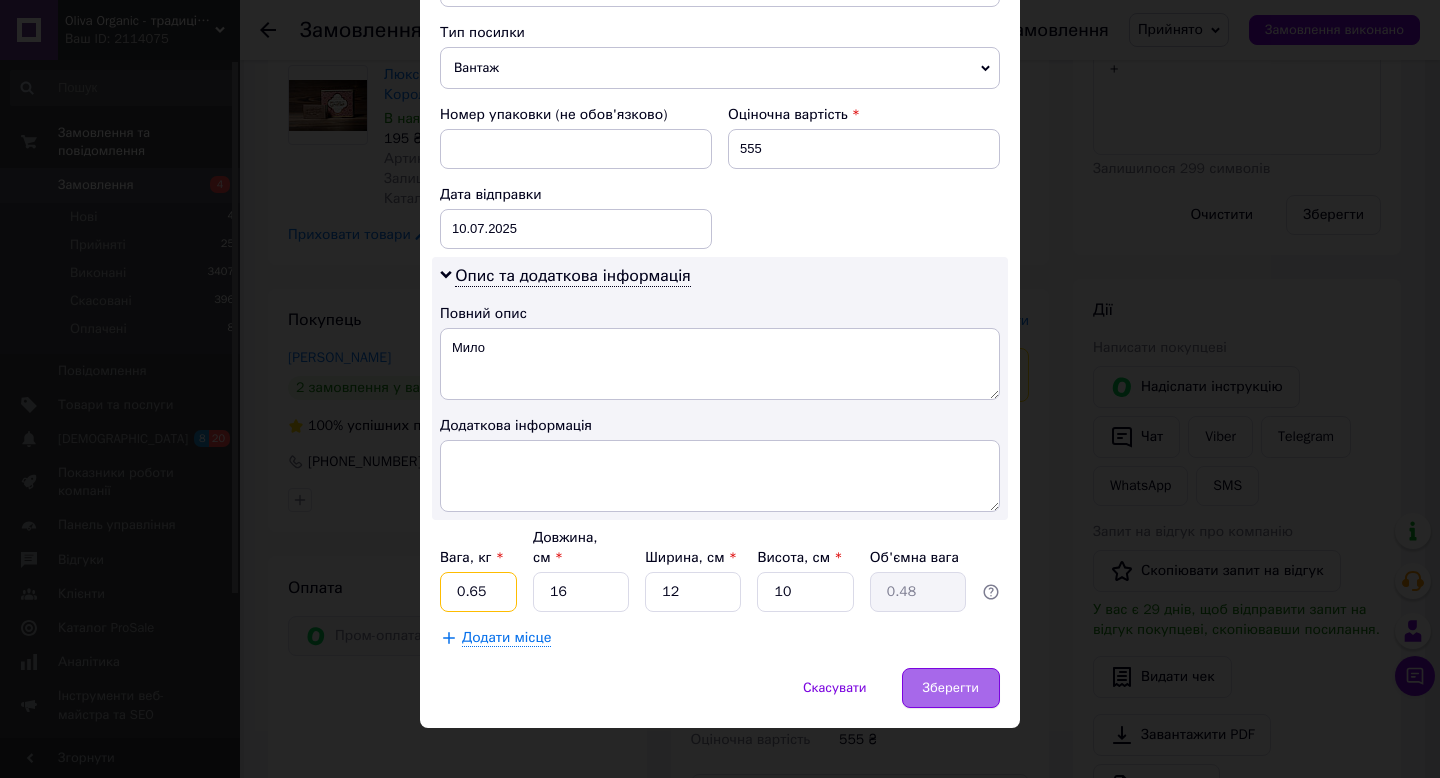 type on "0.65" 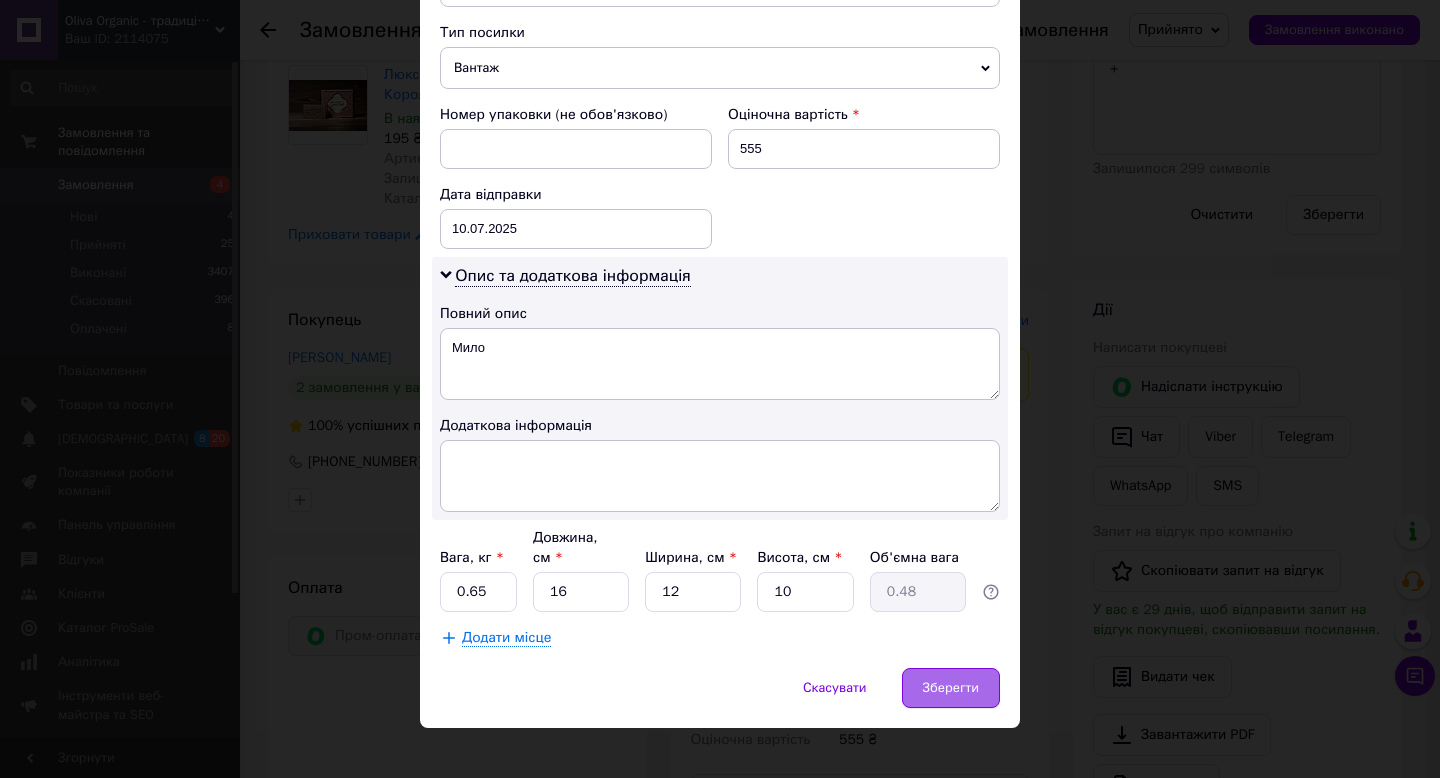 click on "Зберегти" at bounding box center (951, 688) 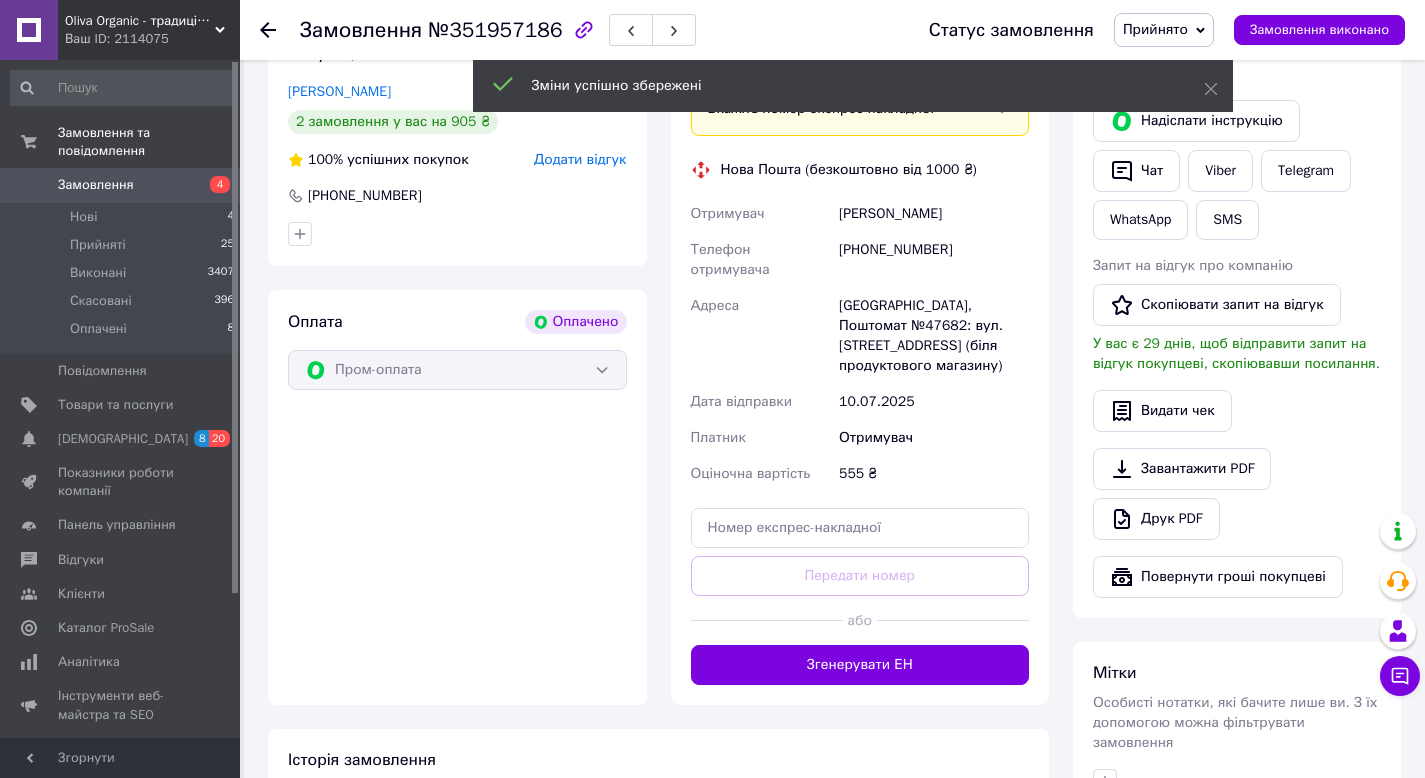 scroll, scrollTop: 706, scrollLeft: 0, axis: vertical 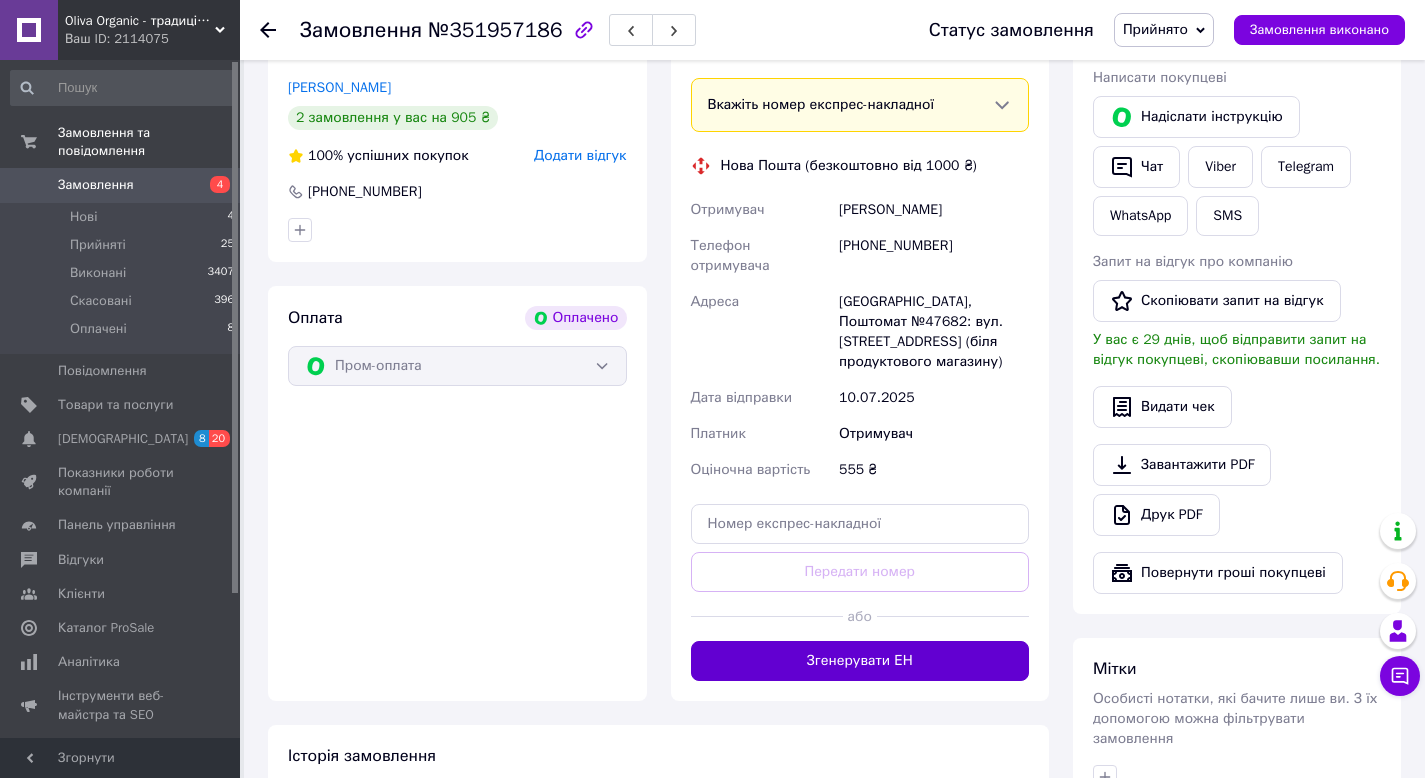 click on "Згенерувати ЕН" at bounding box center (860, 661) 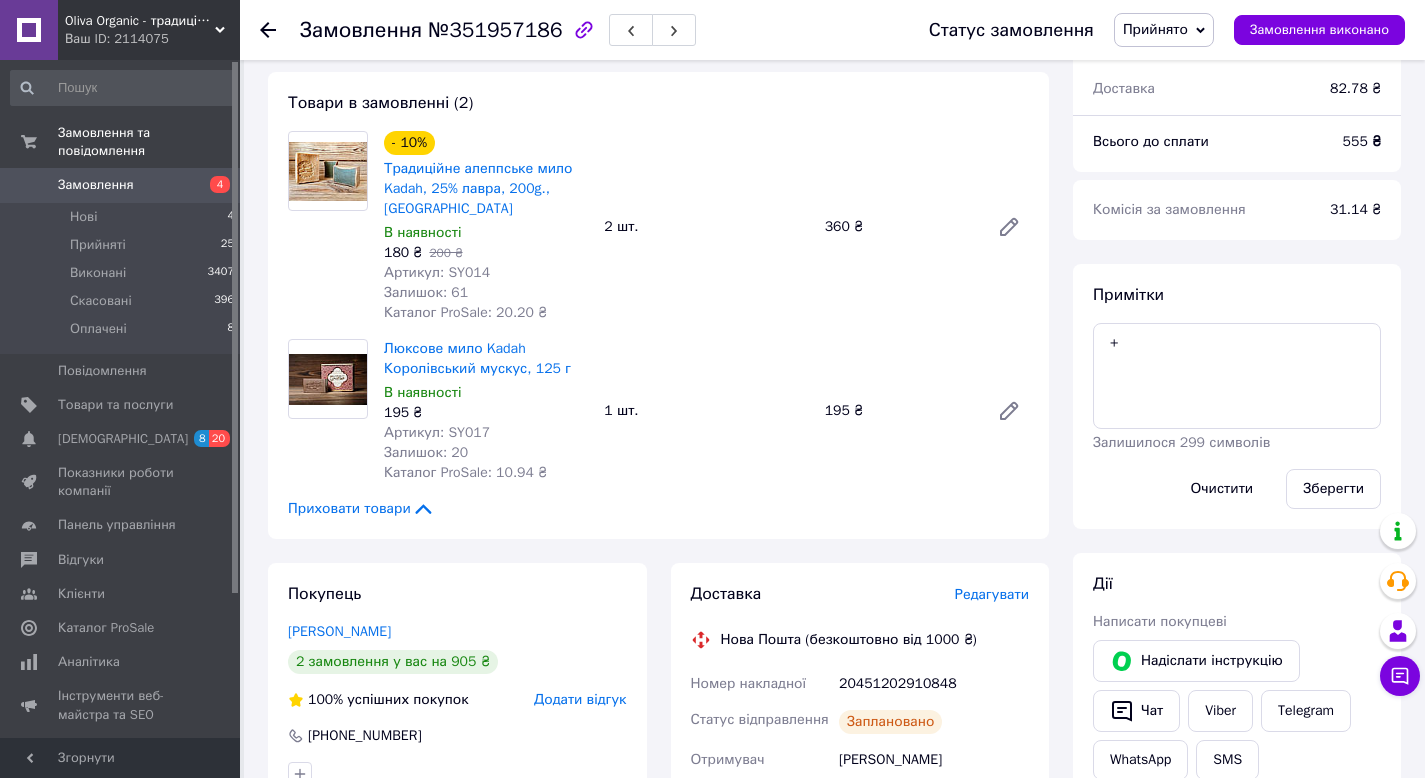 scroll, scrollTop: 0, scrollLeft: 0, axis: both 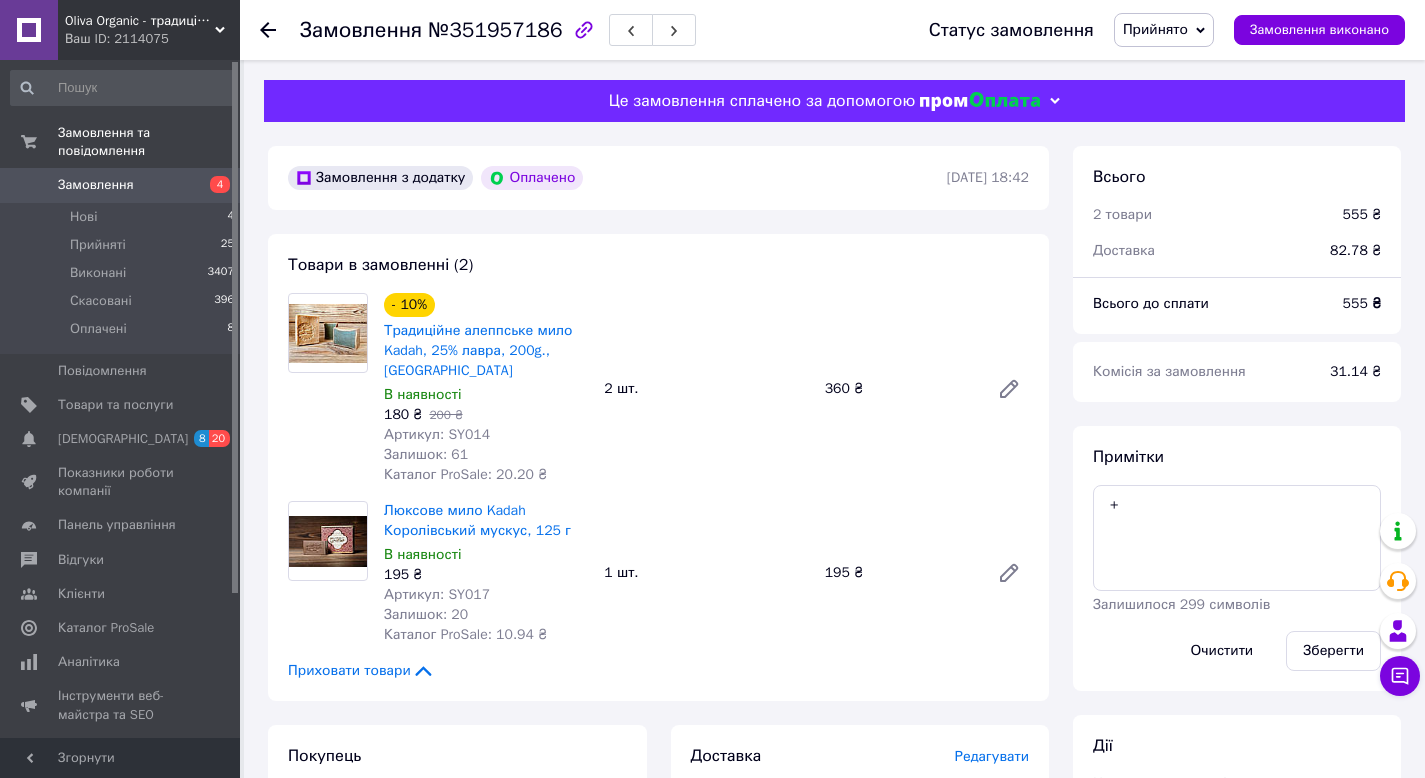 click on "Замовлення 4" at bounding box center [123, 185] 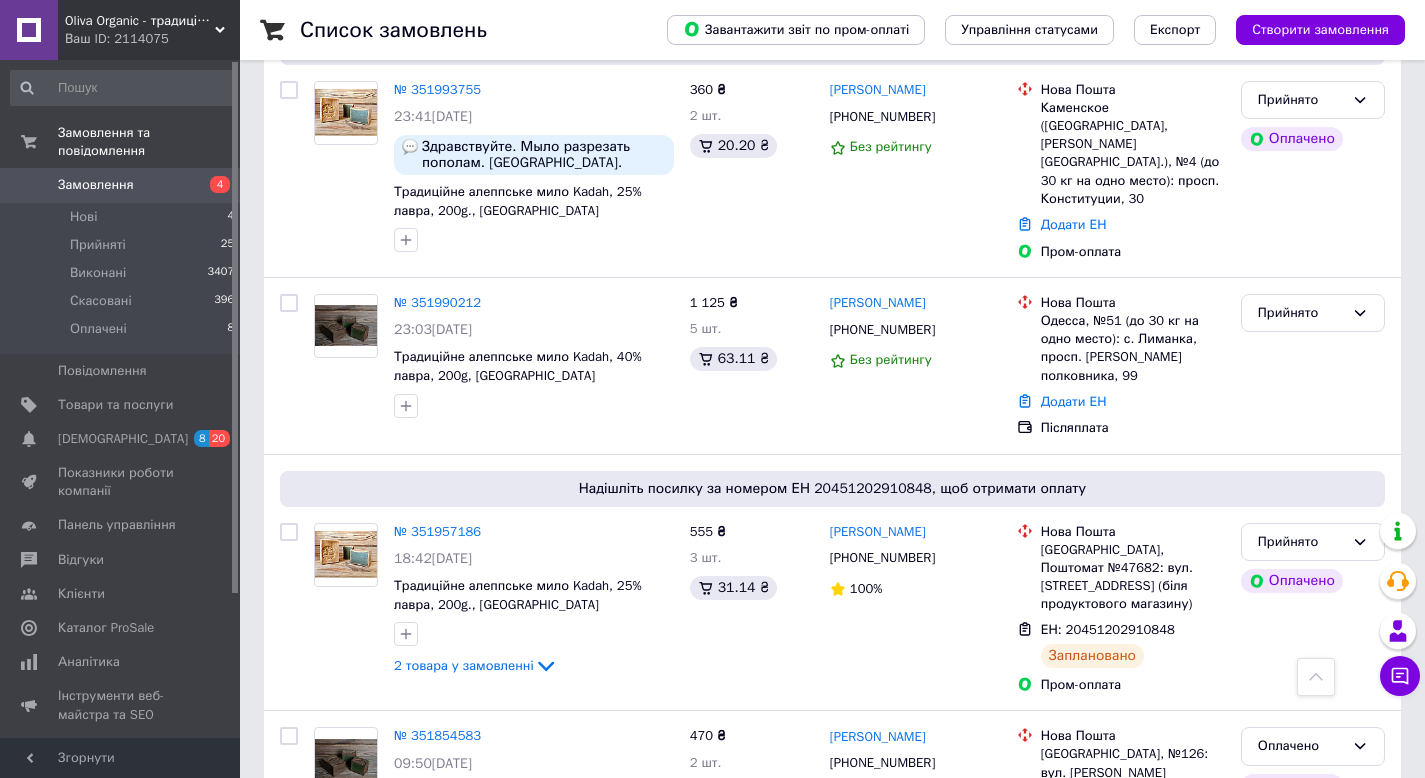 scroll, scrollTop: 831, scrollLeft: 0, axis: vertical 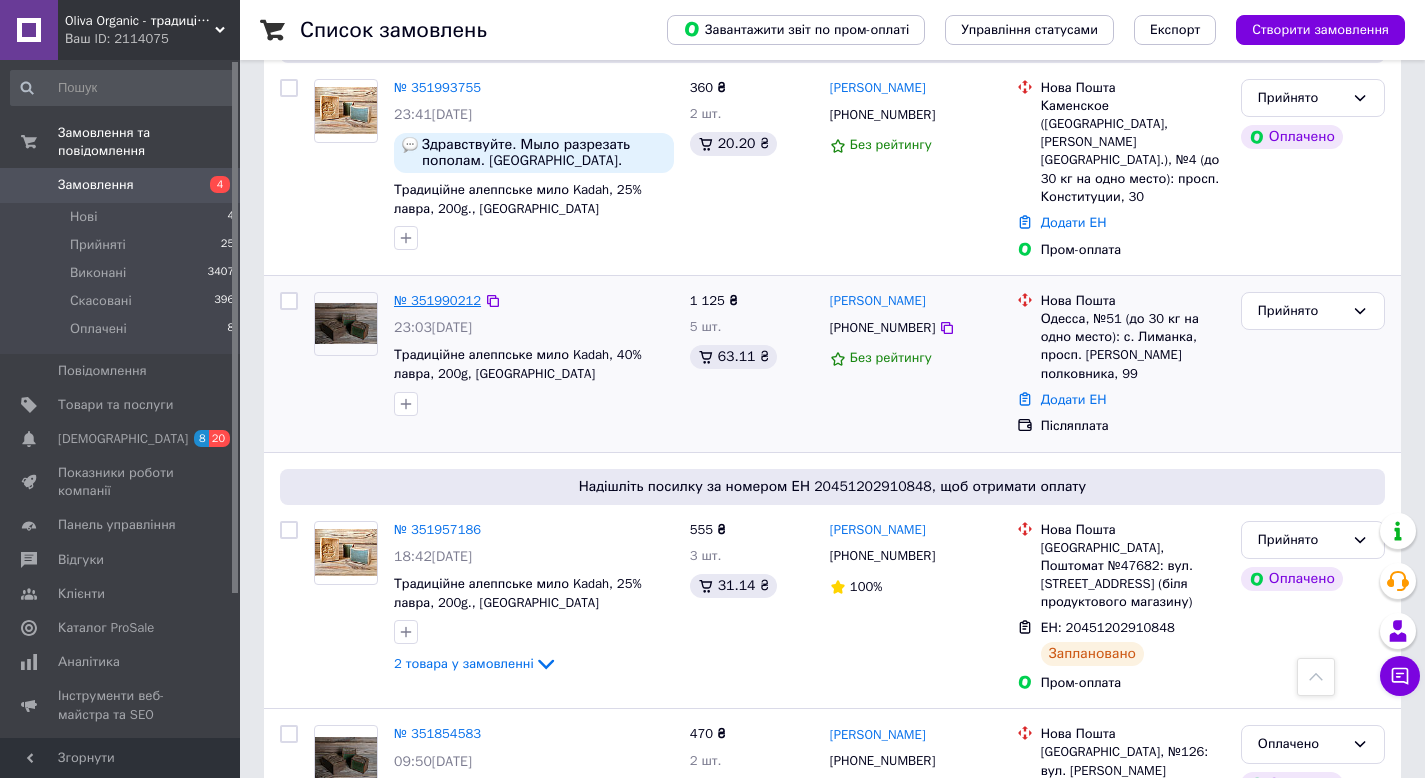 click on "№ 351990212" at bounding box center [437, 300] 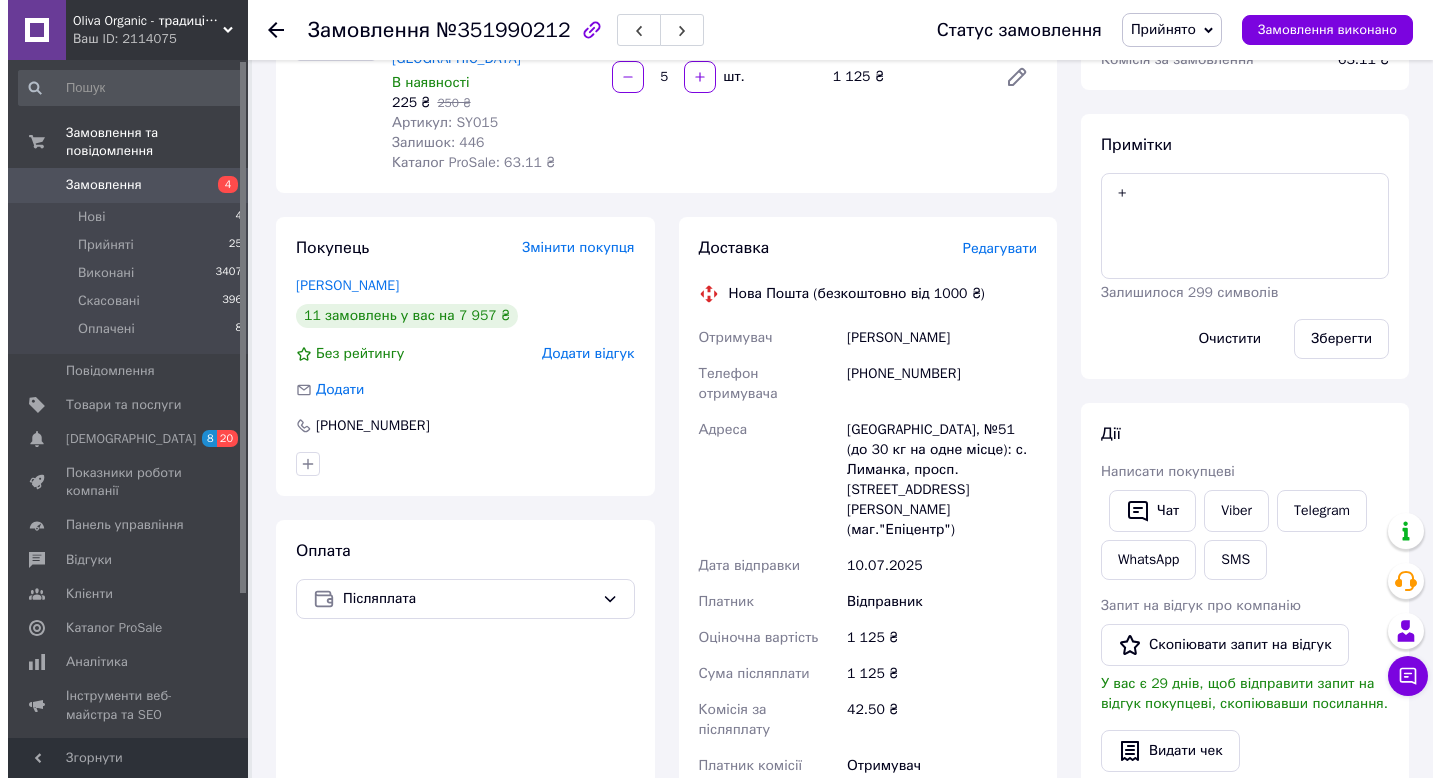 scroll, scrollTop: 245, scrollLeft: 0, axis: vertical 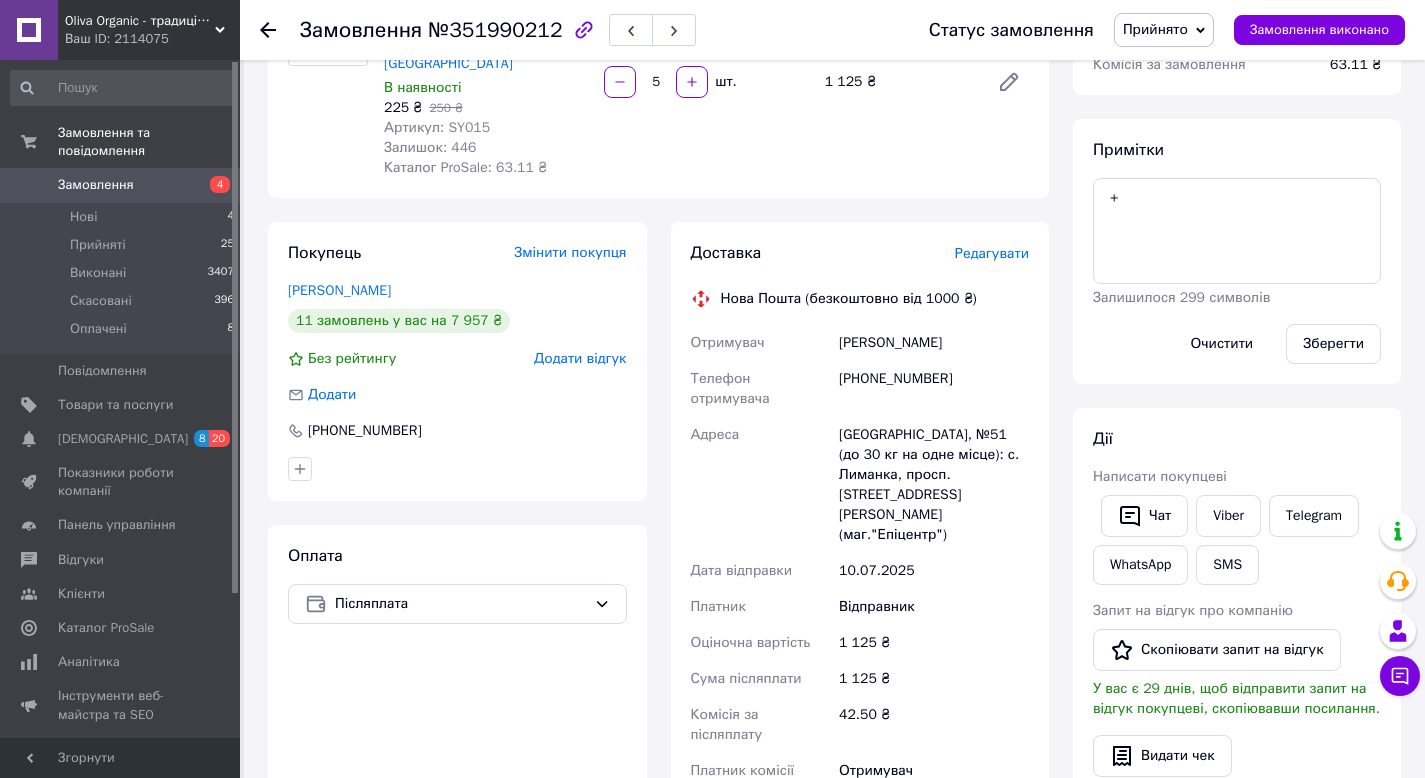 click on "Редагувати" at bounding box center (992, 253) 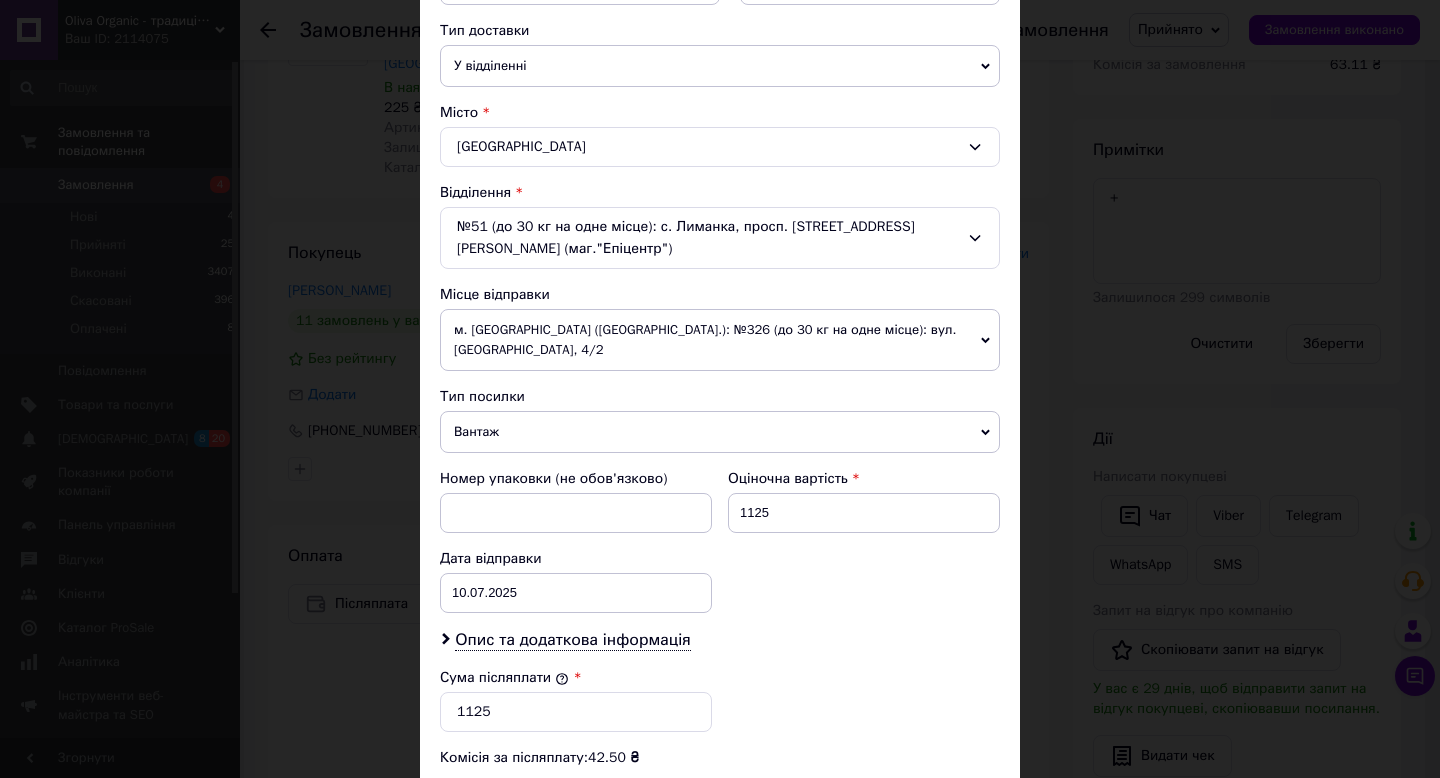 scroll, scrollTop: 790, scrollLeft: 0, axis: vertical 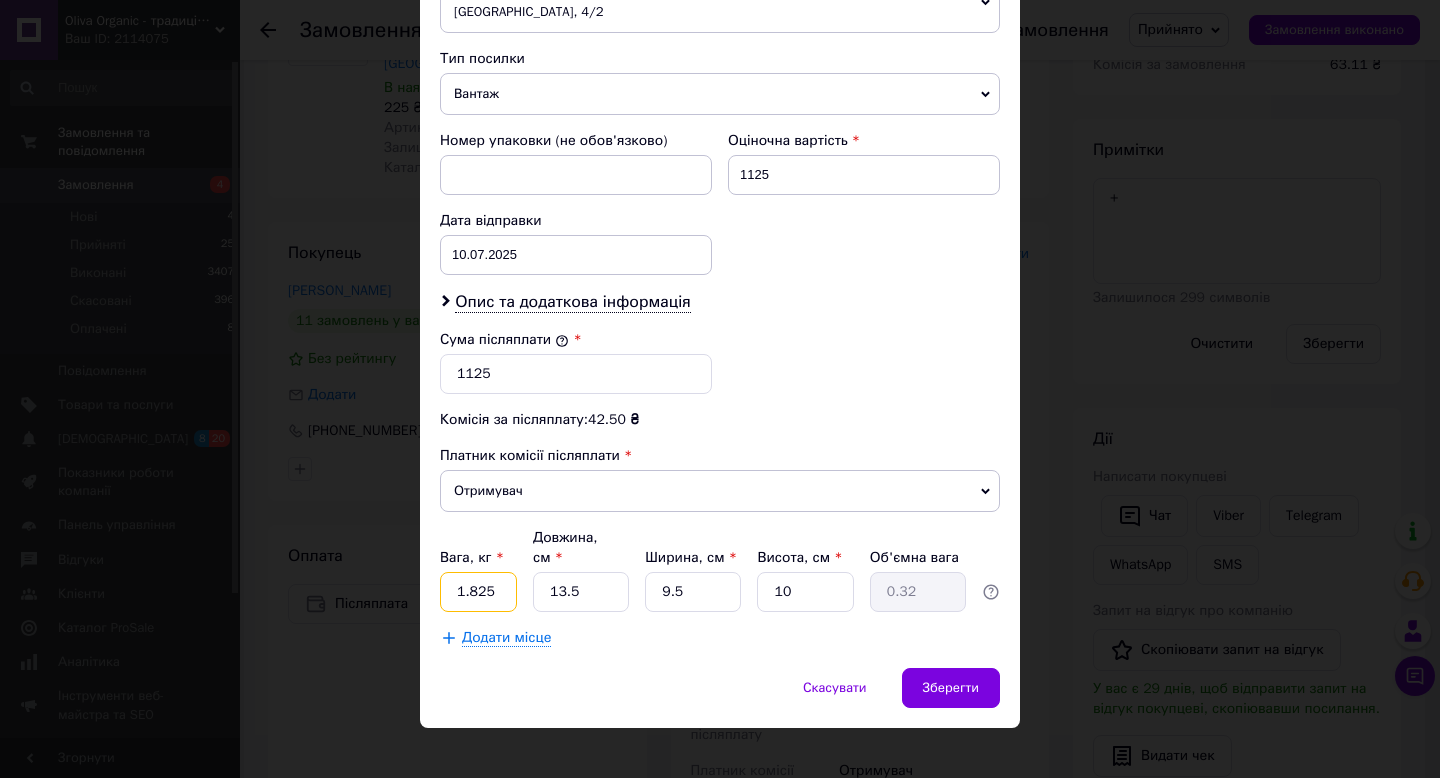 click on "1.825" at bounding box center [478, 592] 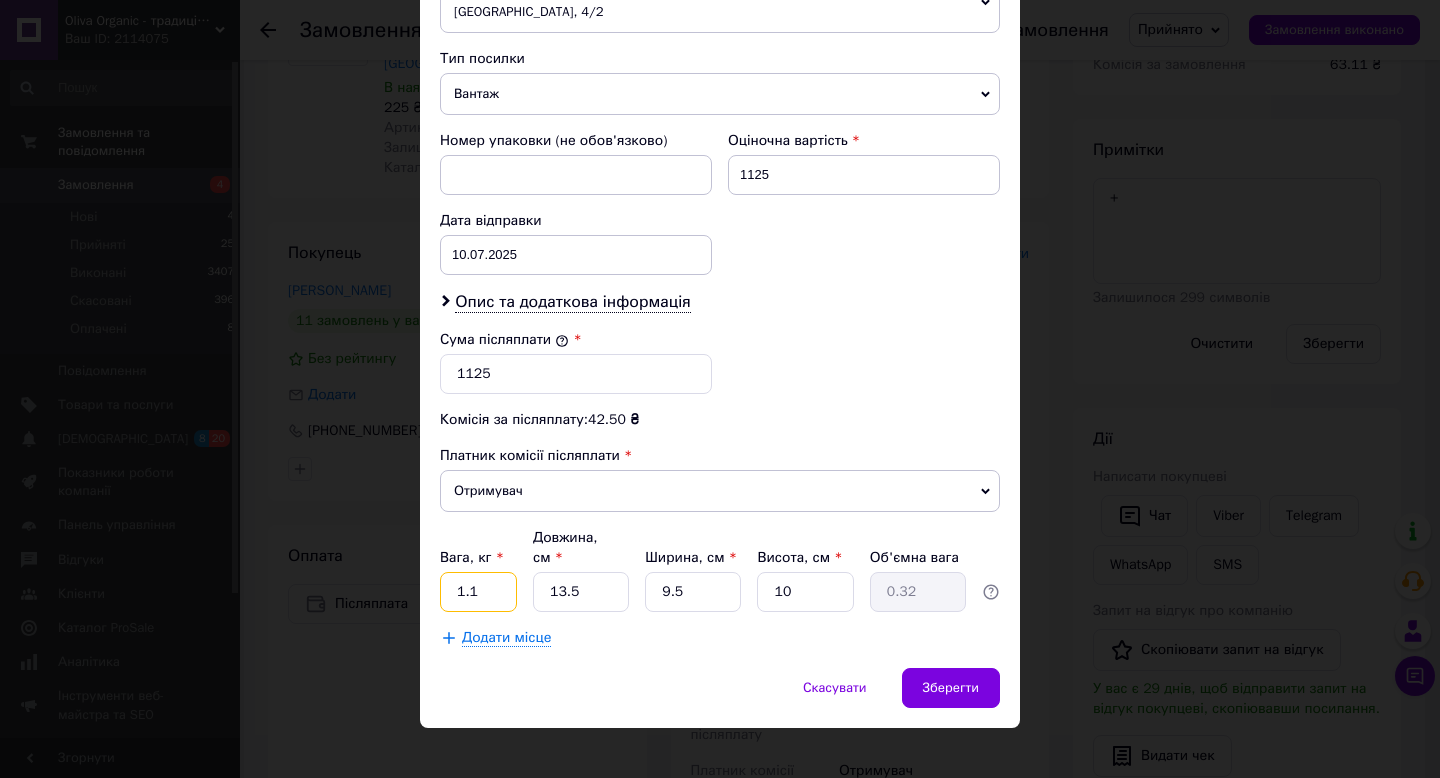 type on "1.1" 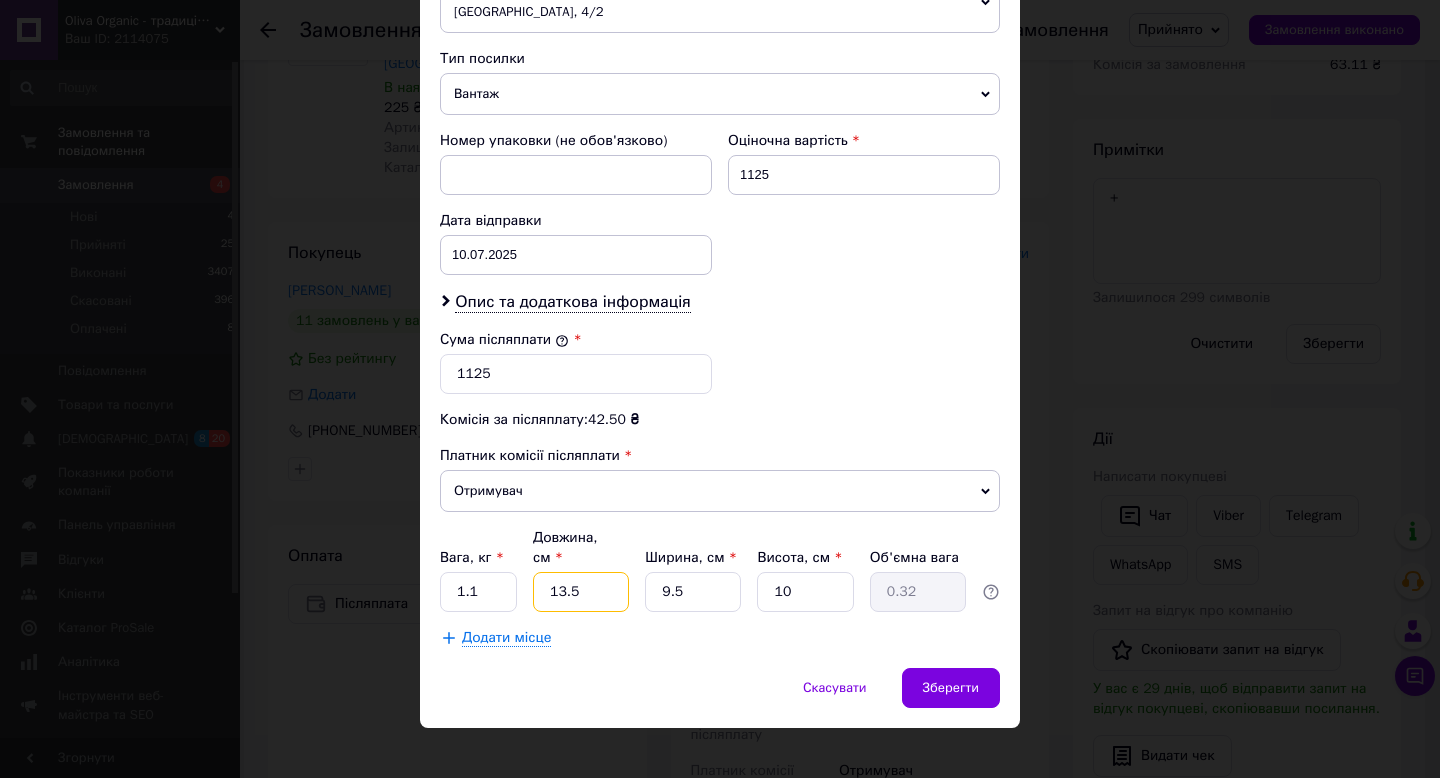 type on "1" 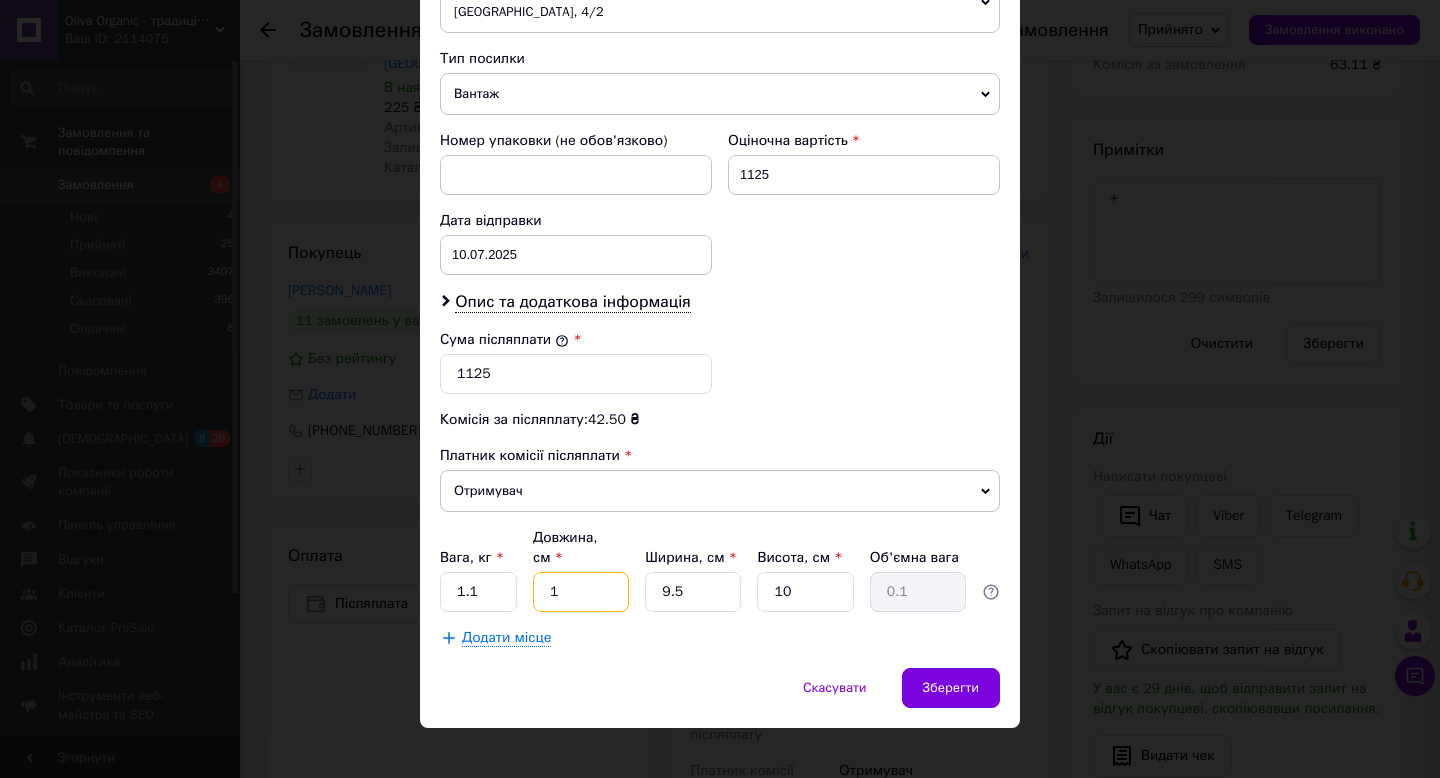 type on "16" 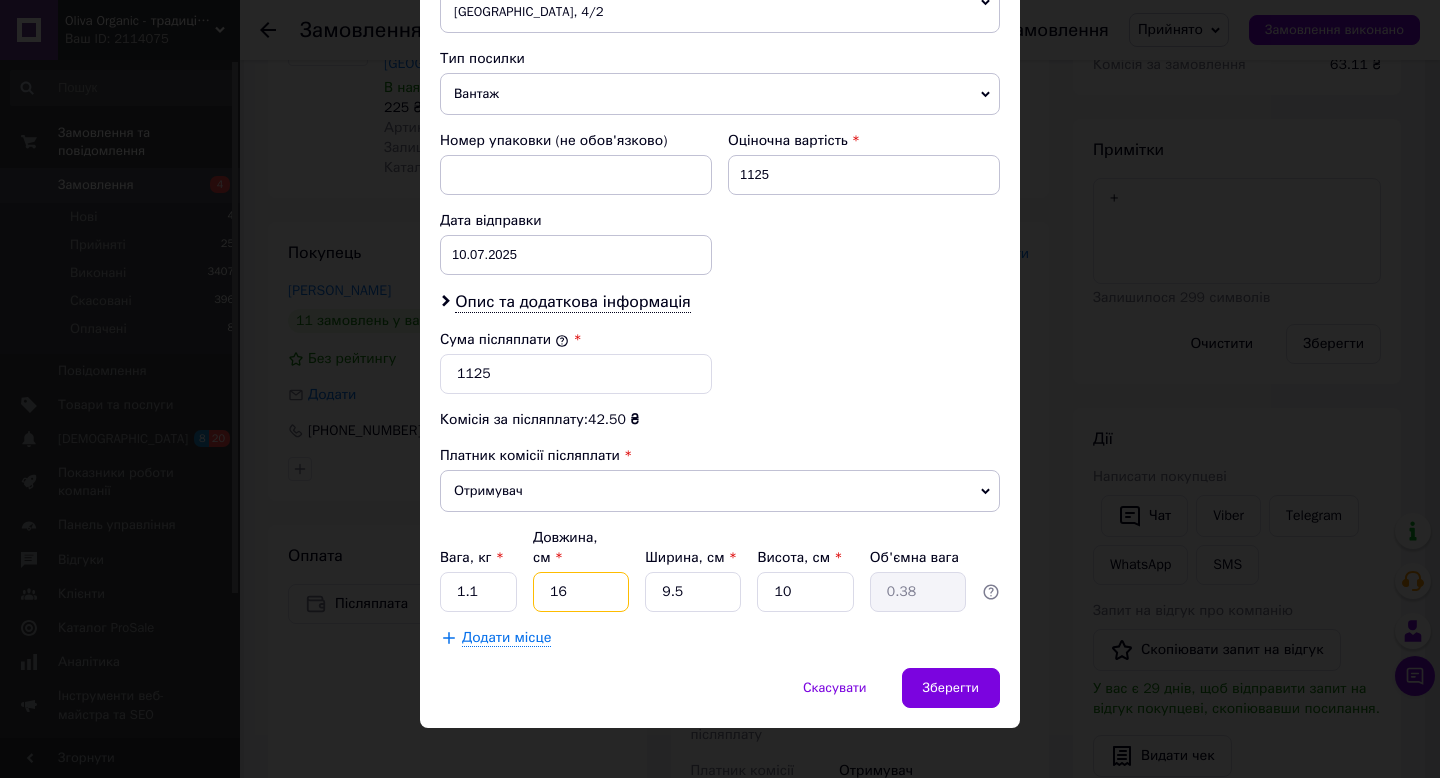 type on "16" 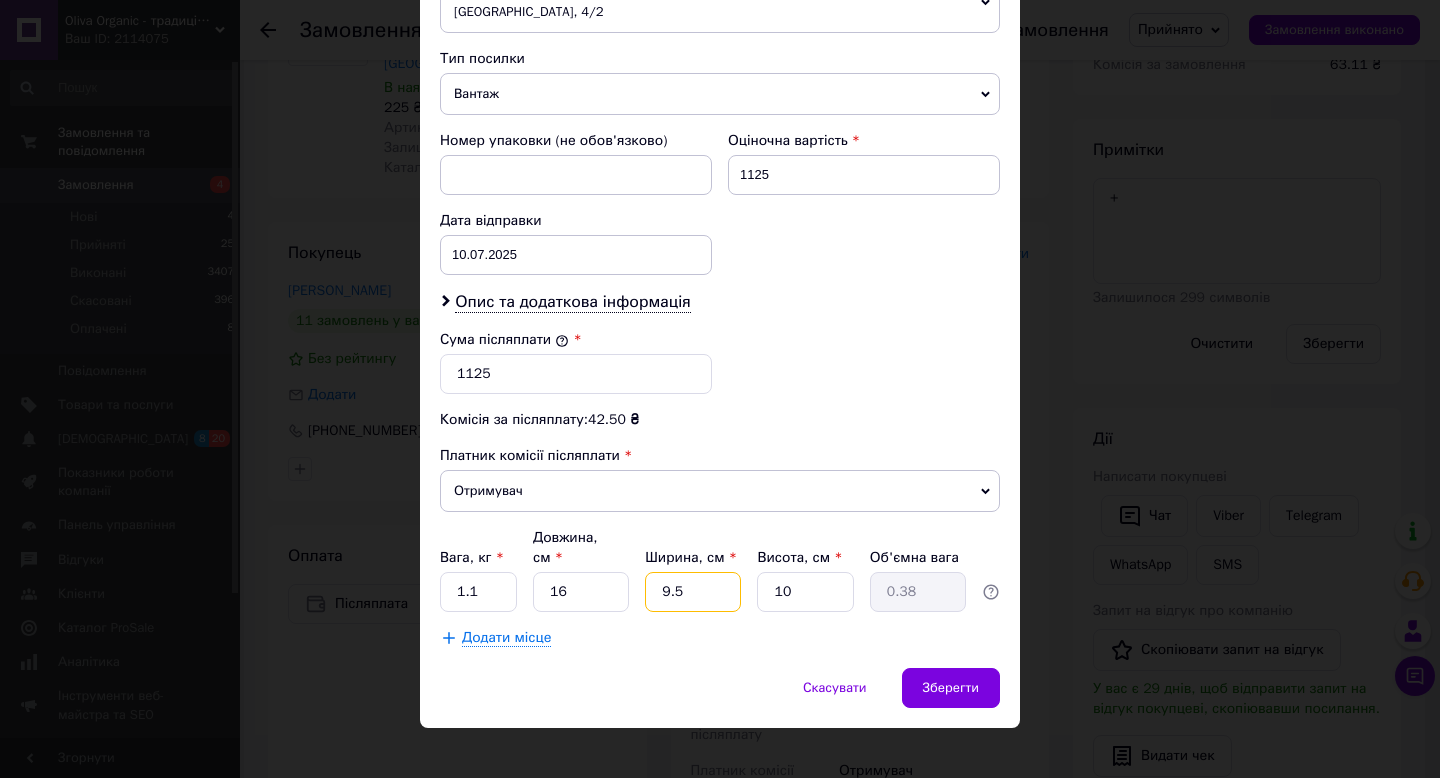 type on "1" 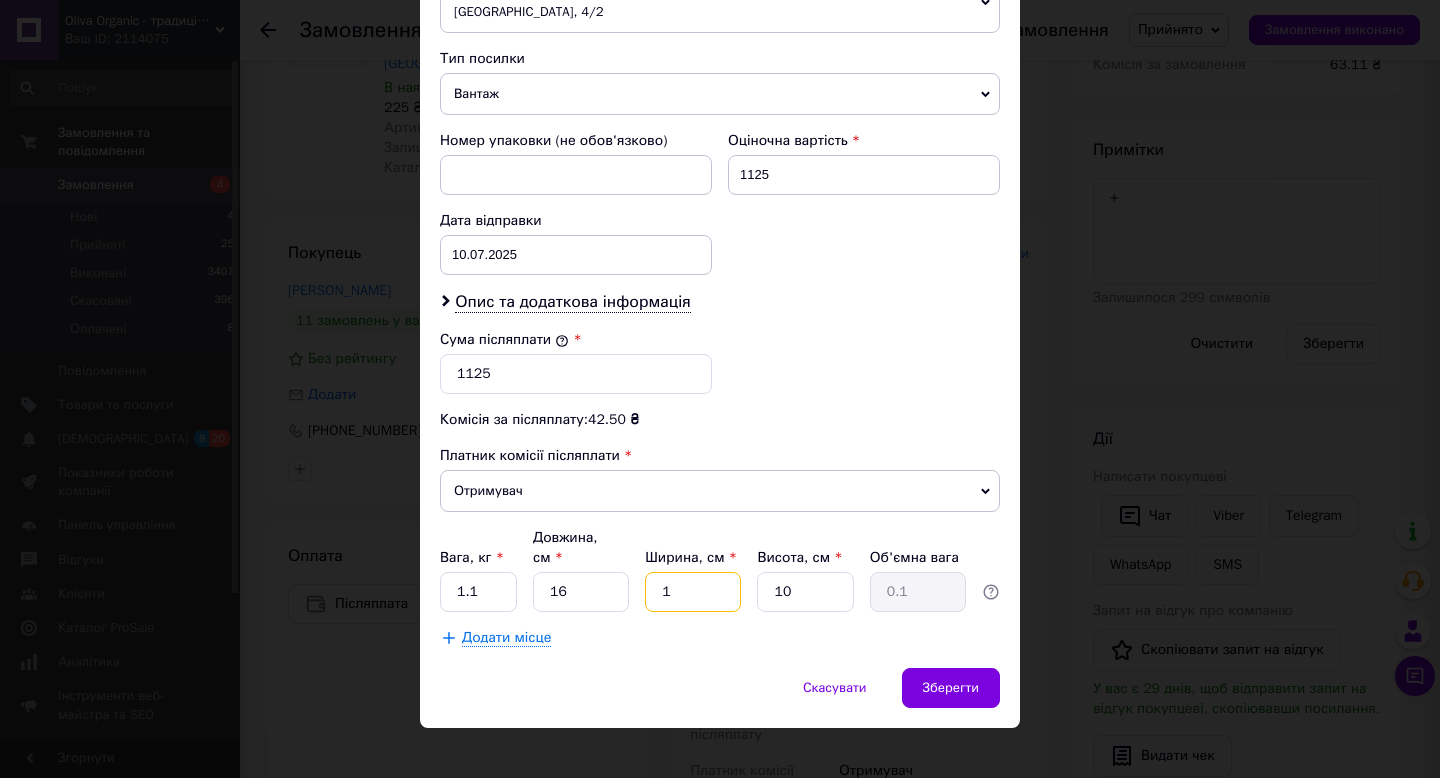 type on "12" 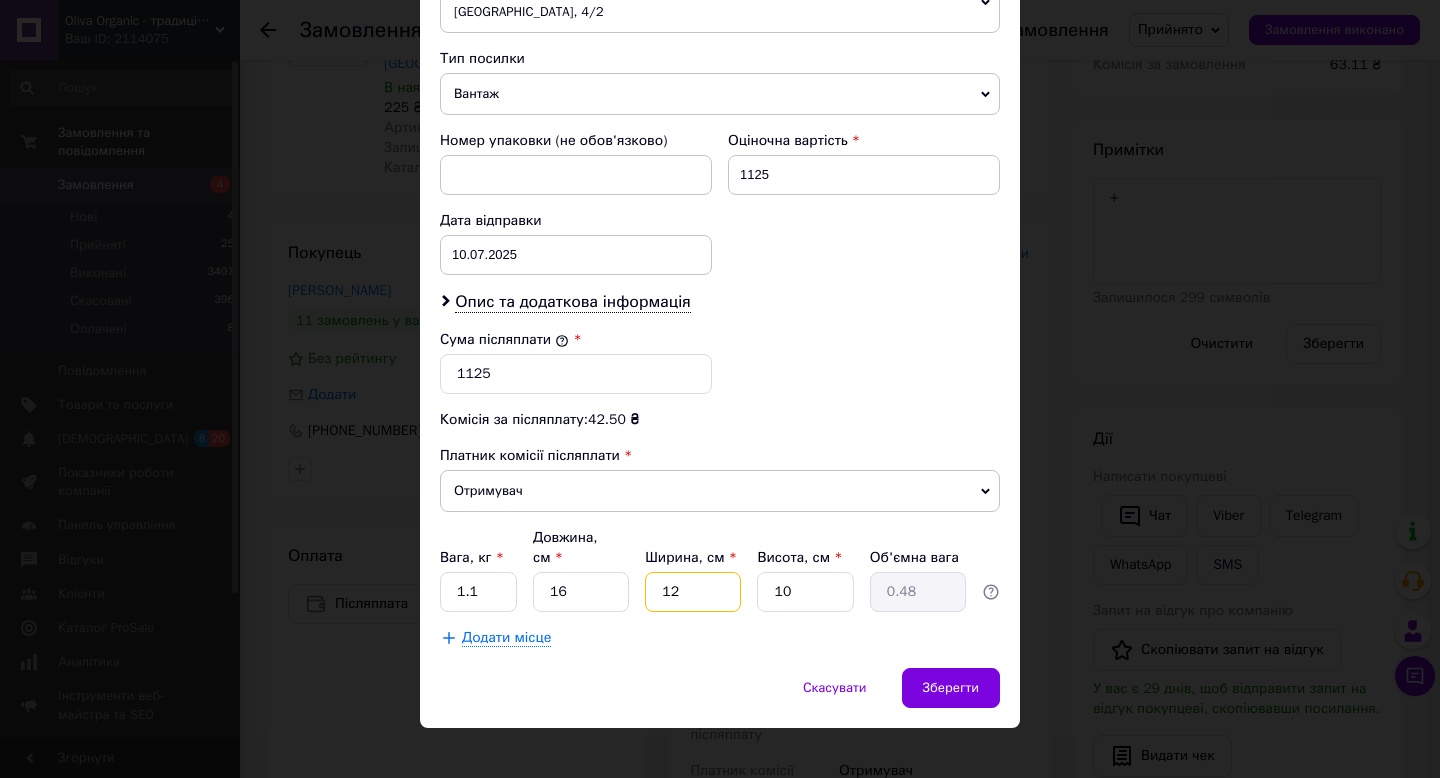 type on "12" 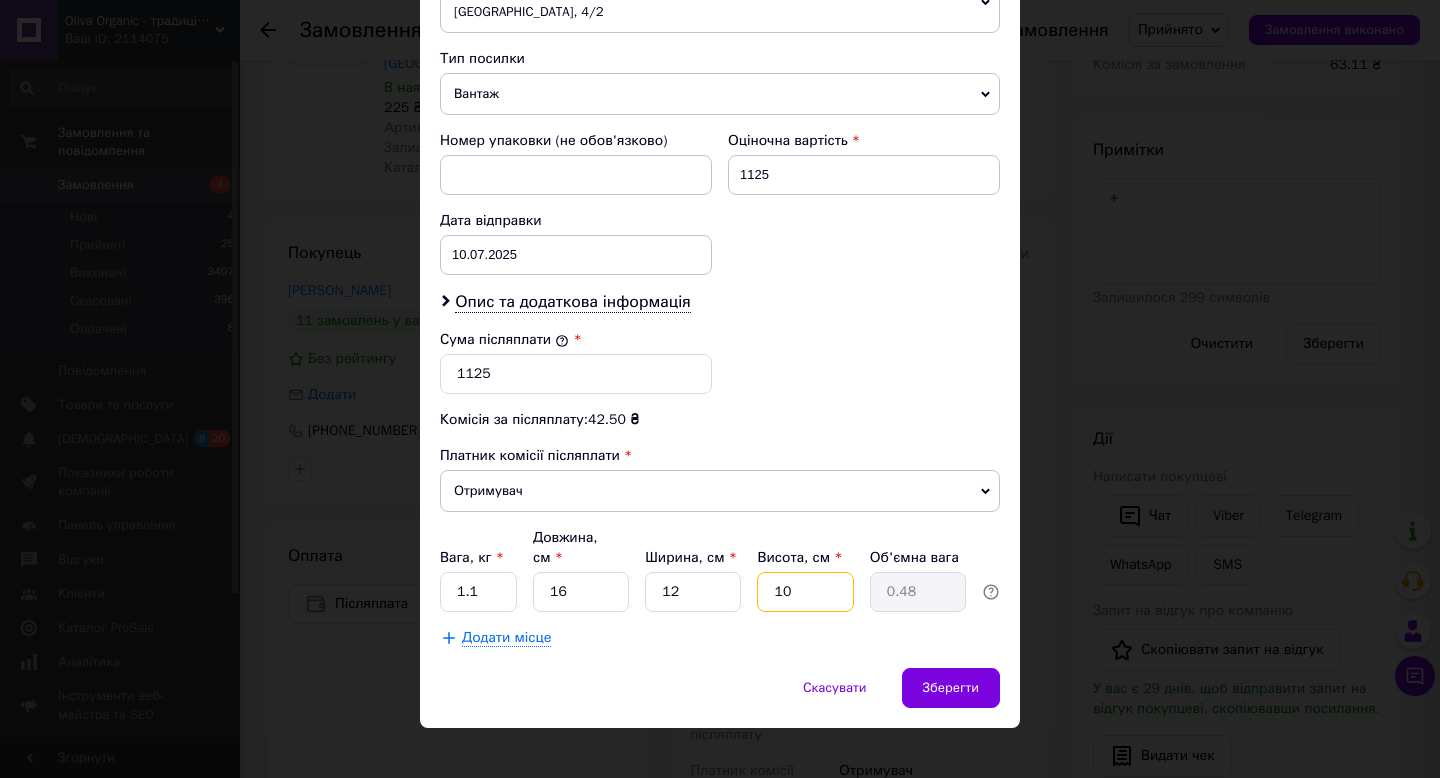 type on "1" 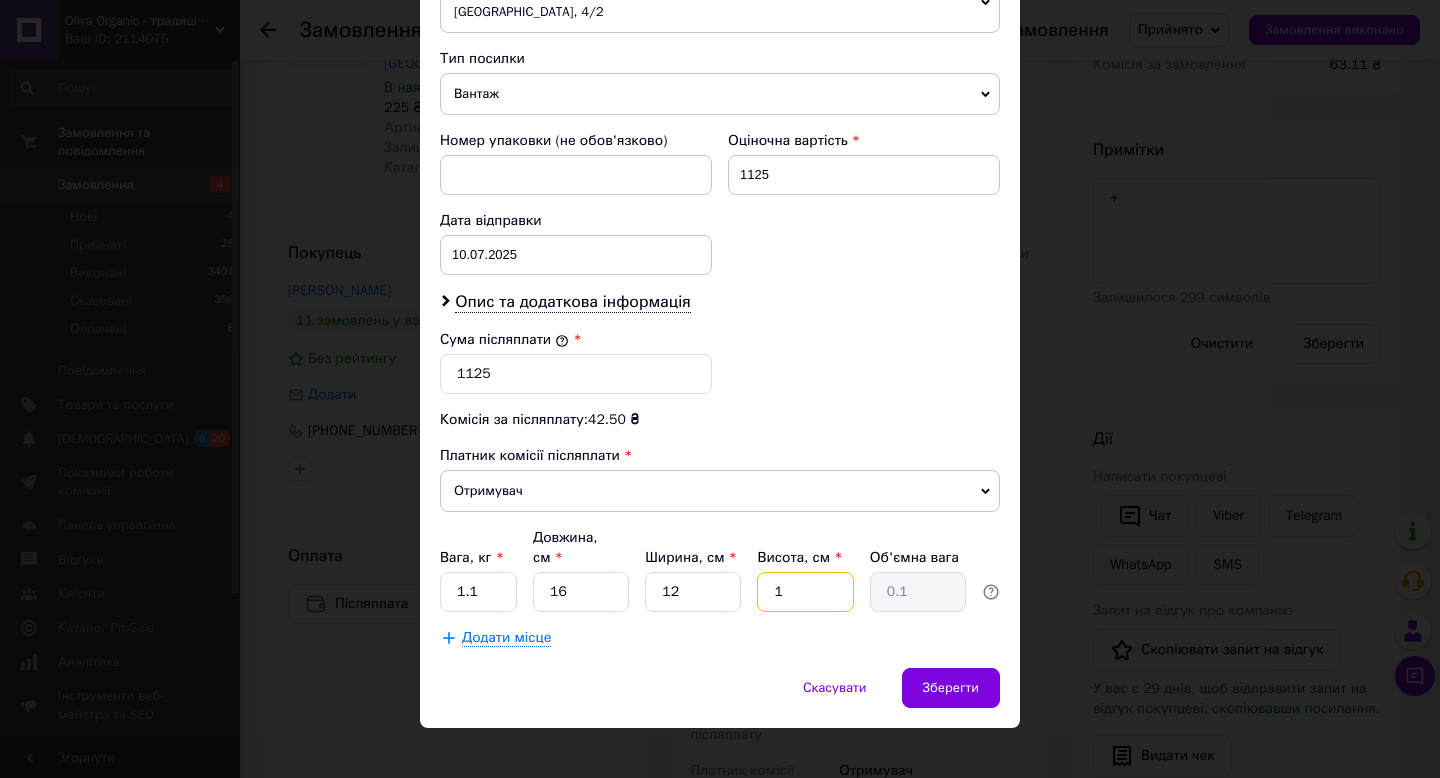 type on "10" 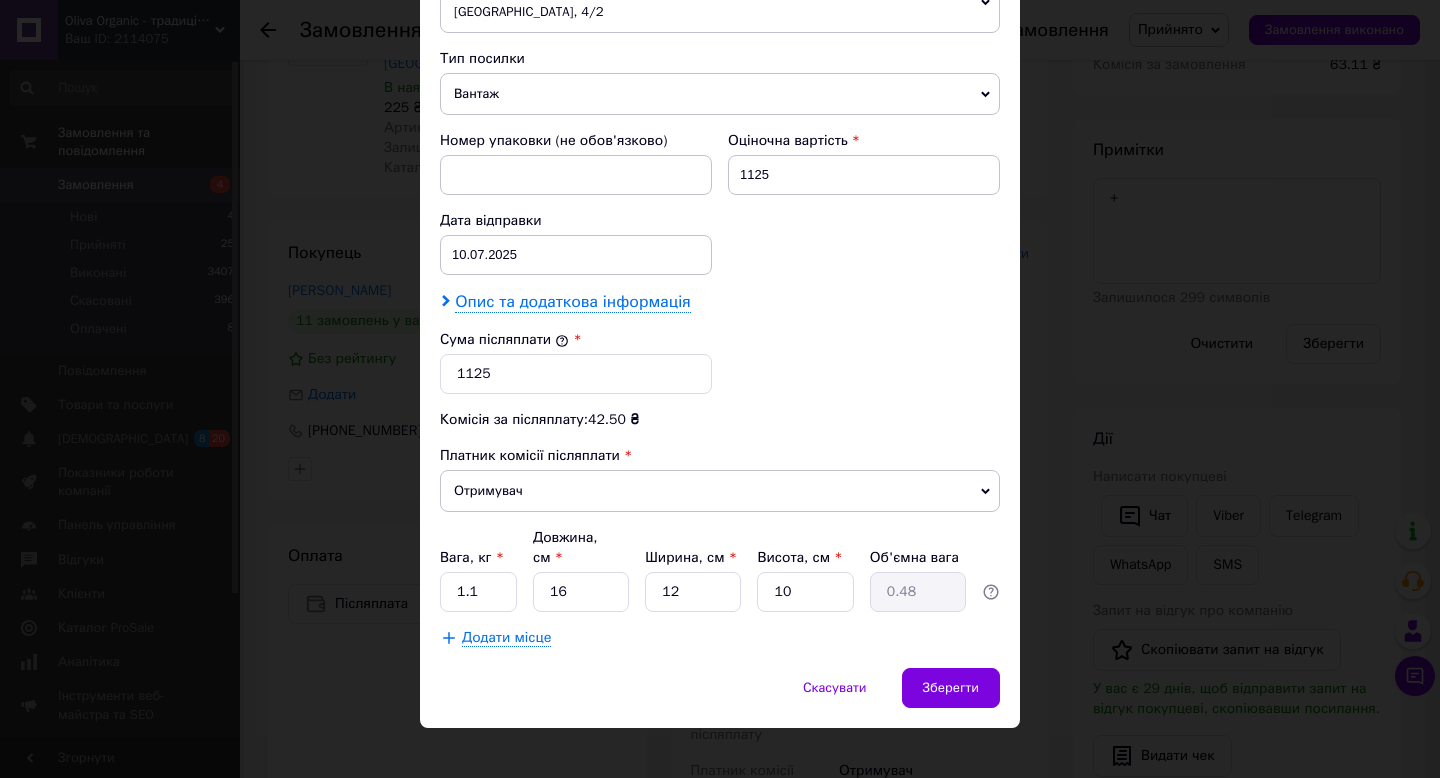 click on "Опис та додаткова інформація" at bounding box center [572, 302] 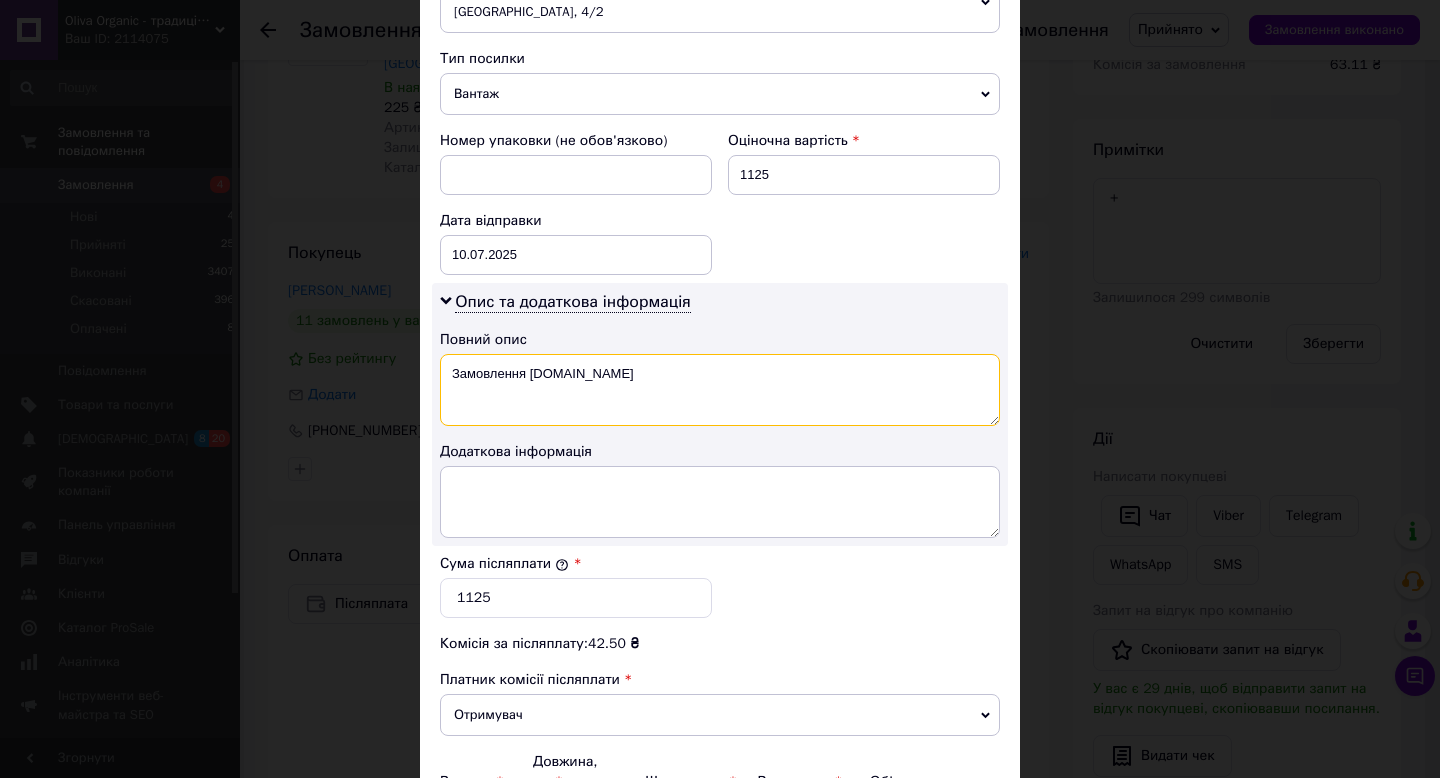 click on "Замовлення [DOMAIN_NAME]" at bounding box center [720, 390] 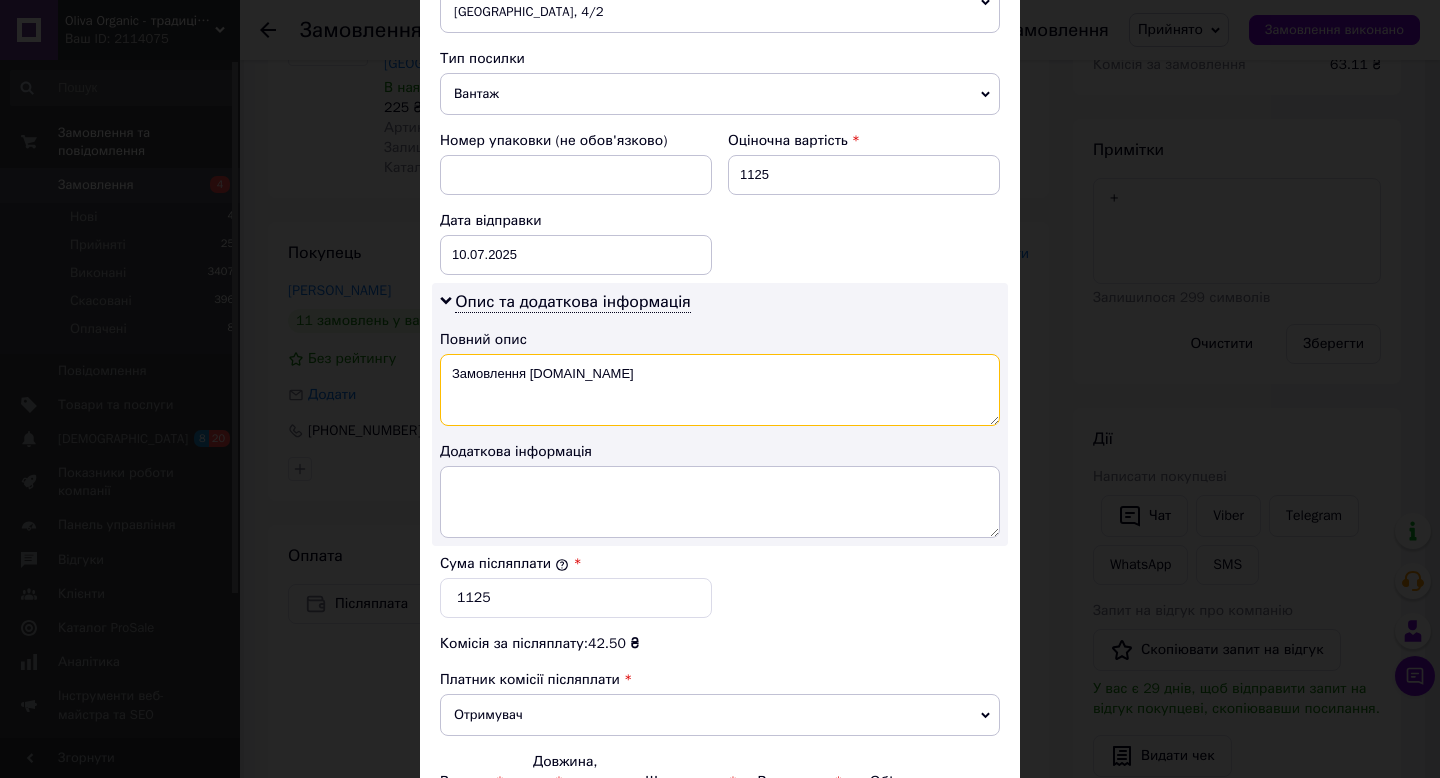 paste on "ило" 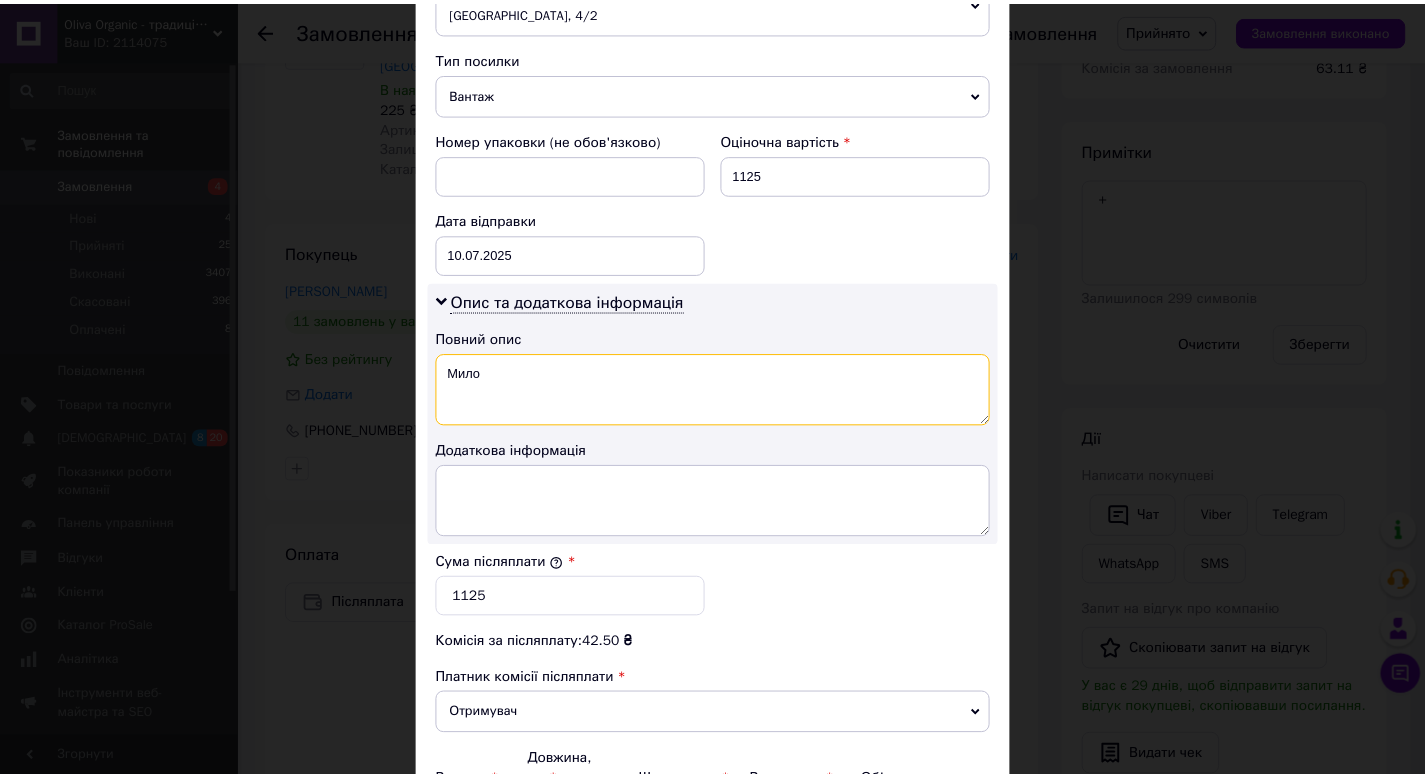 scroll, scrollTop: 1014, scrollLeft: 0, axis: vertical 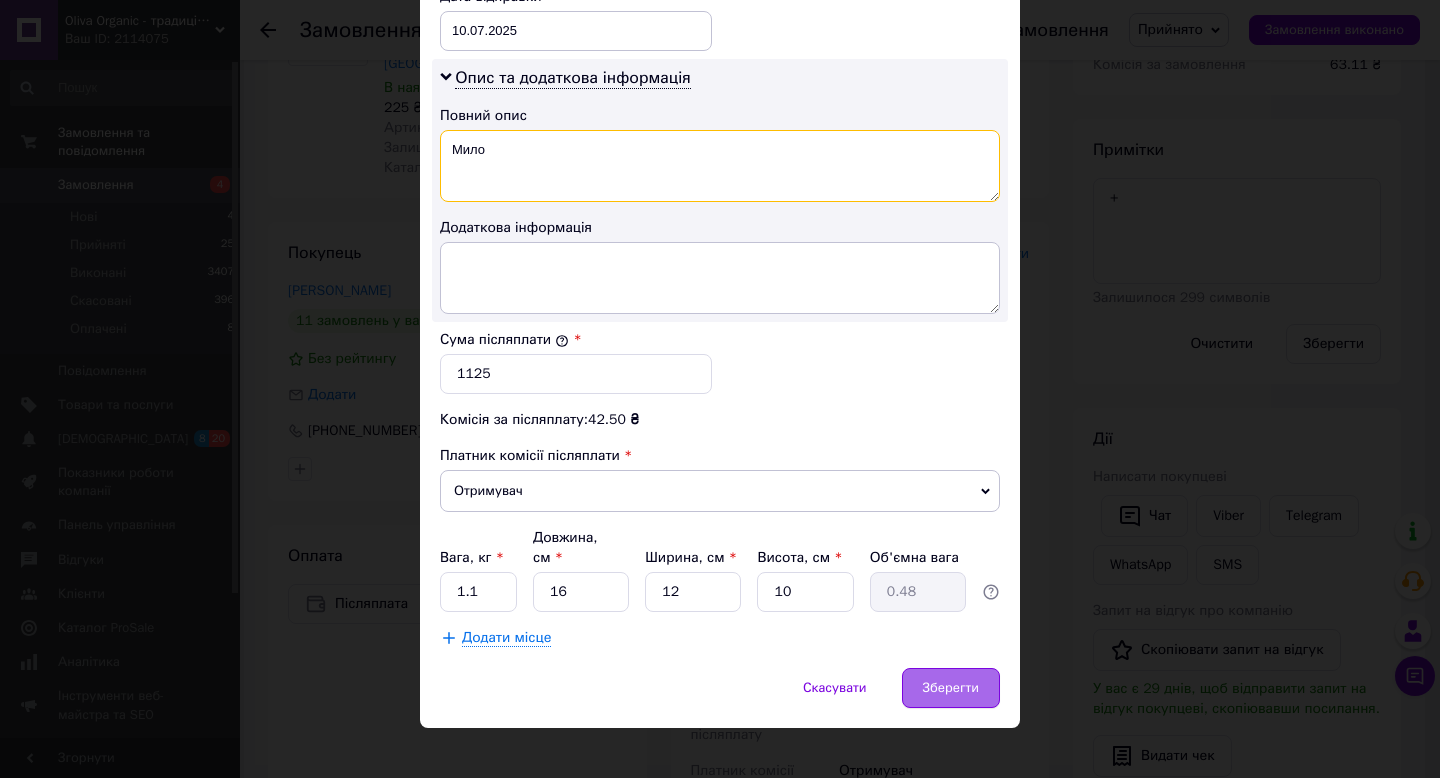 type on "Мило" 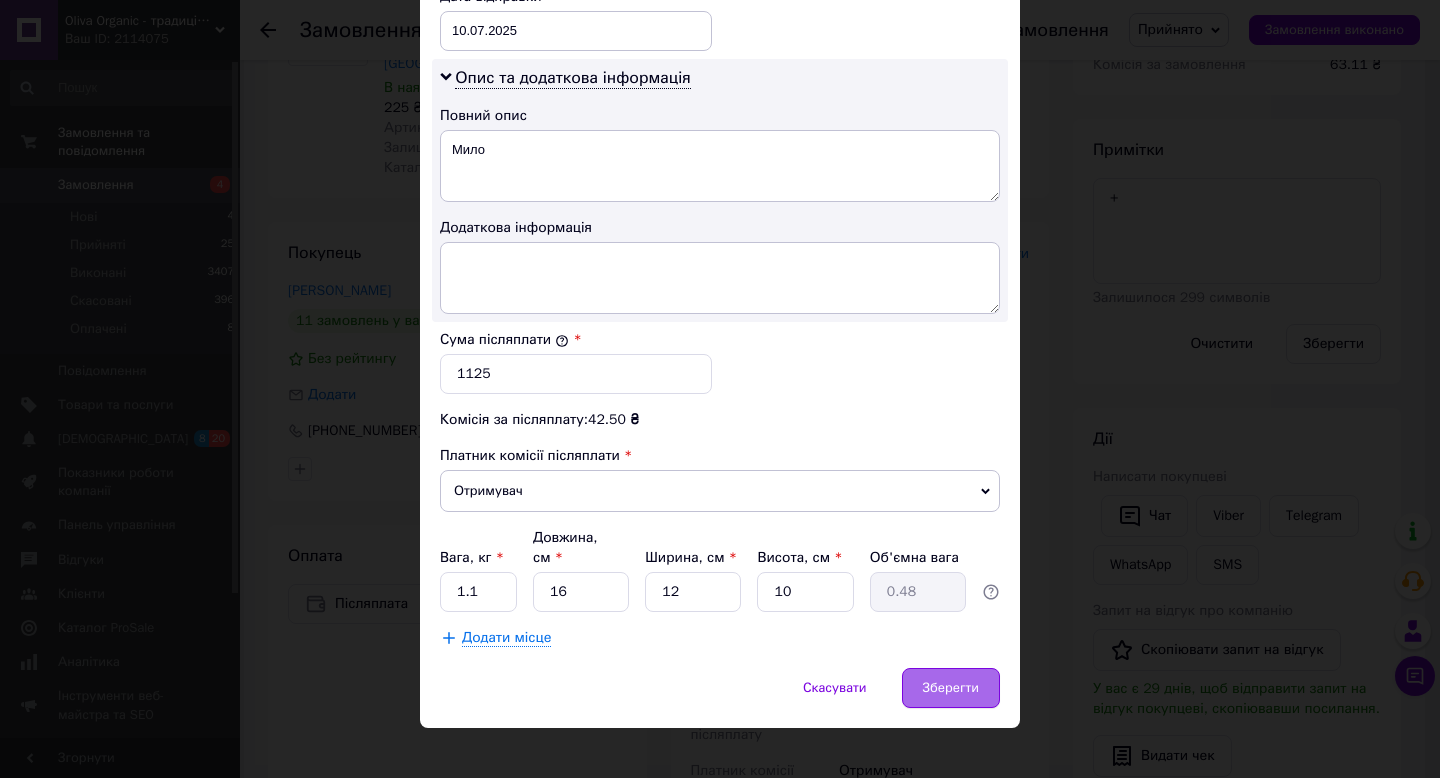 click on "Зберегти" at bounding box center (951, 688) 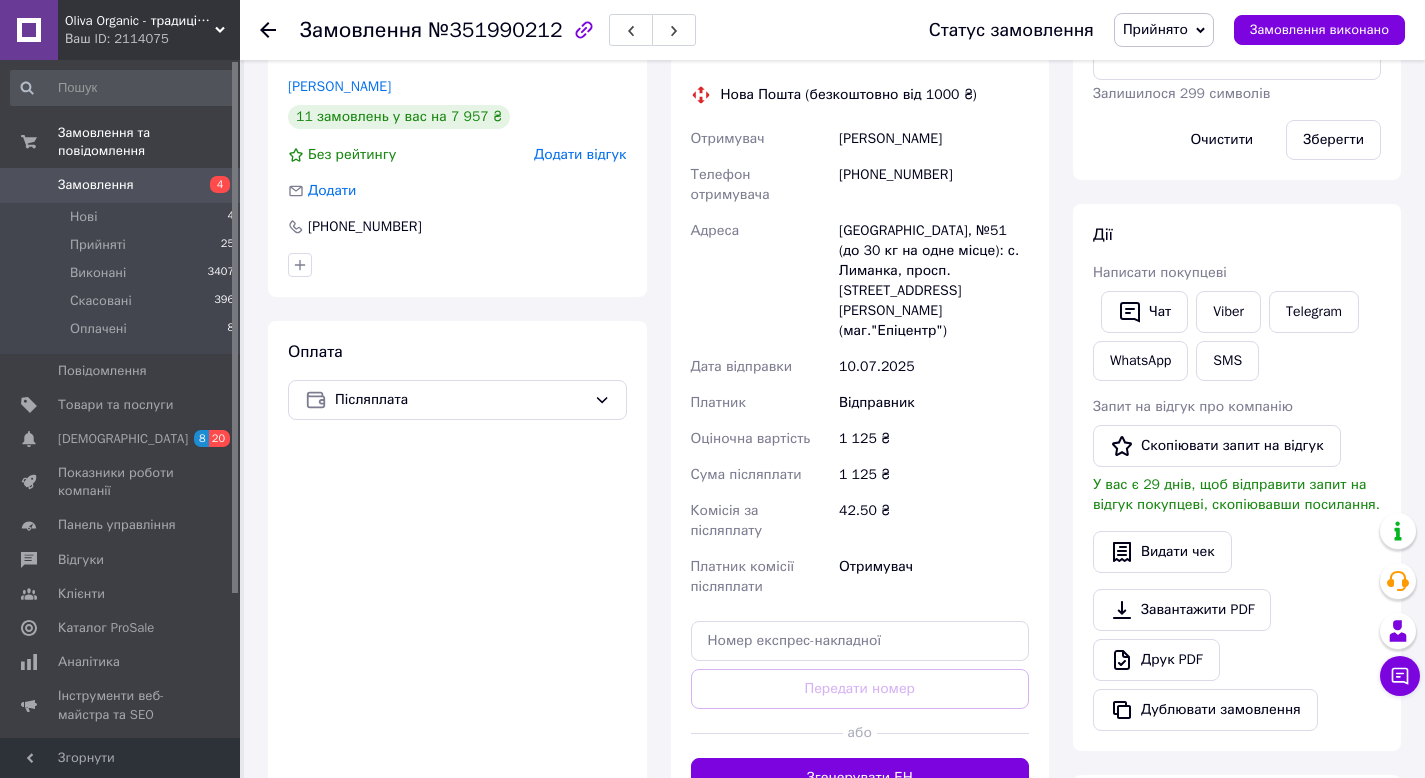 scroll, scrollTop: 537, scrollLeft: 0, axis: vertical 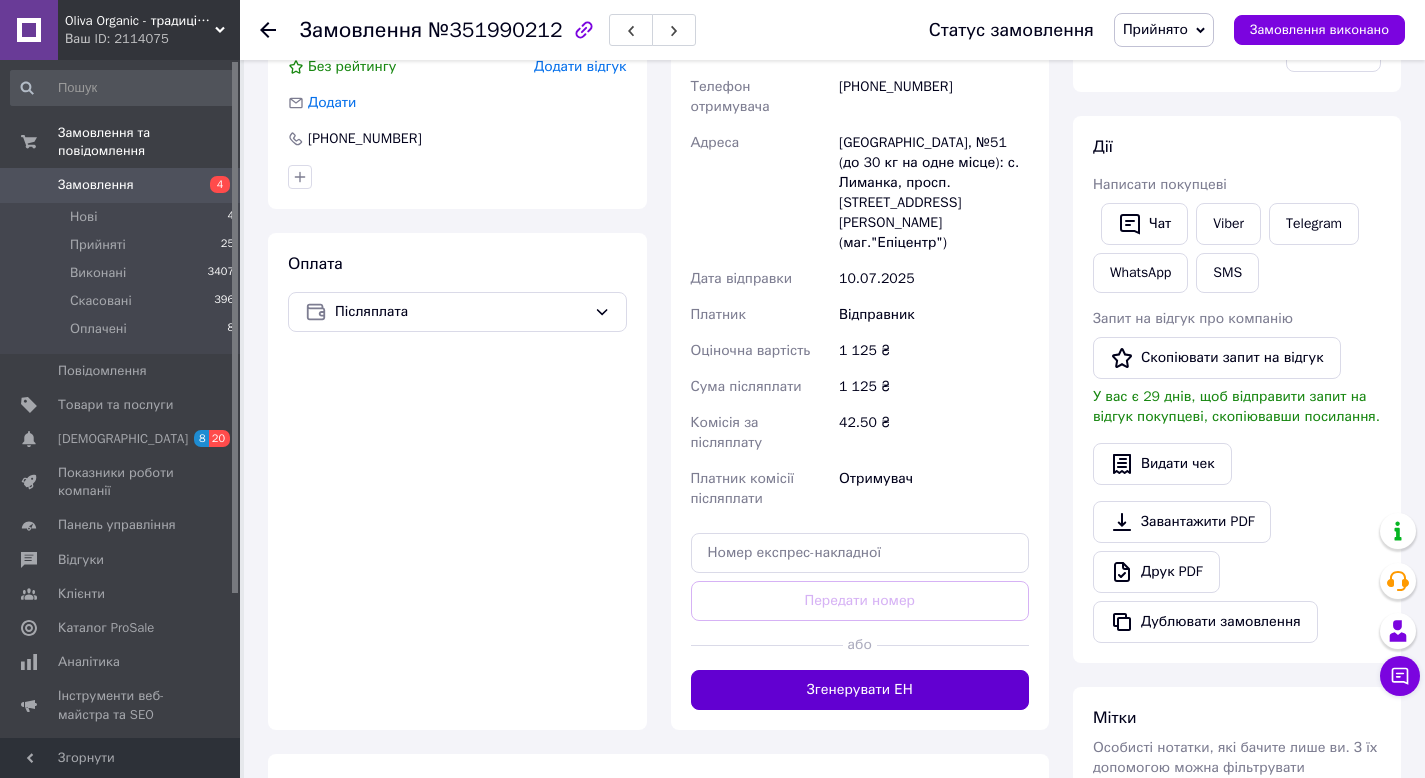 click on "Згенерувати ЕН" at bounding box center [860, 690] 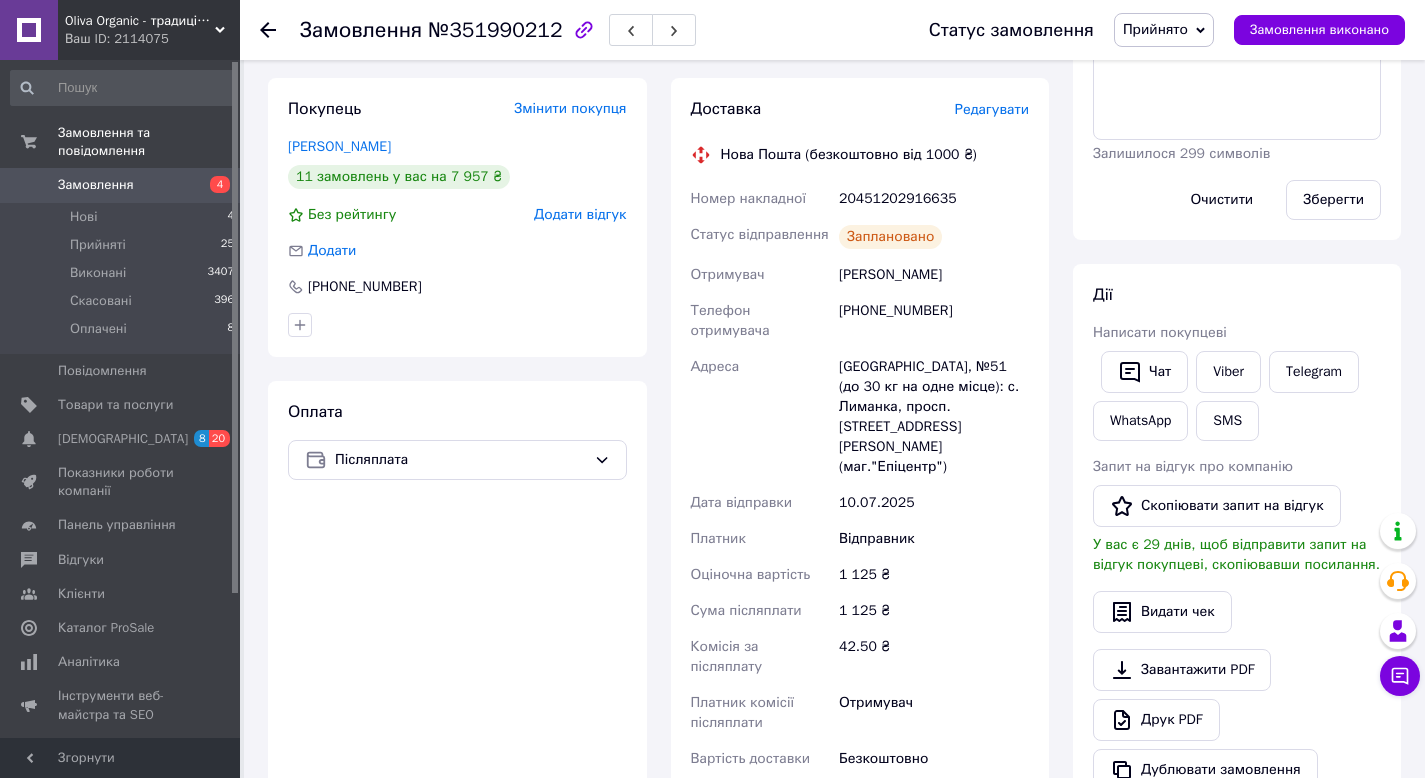 scroll, scrollTop: 0, scrollLeft: 0, axis: both 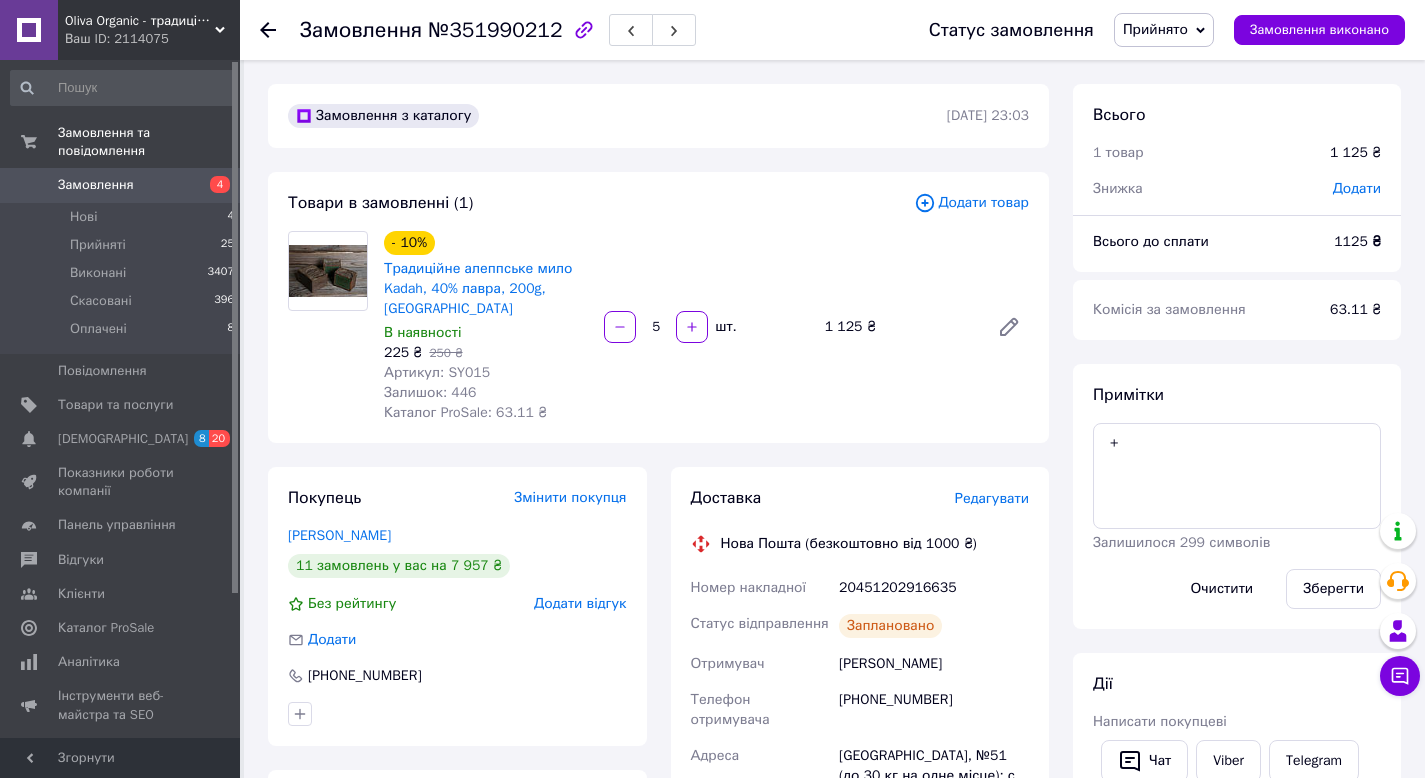 click on "Замовлення" at bounding box center (96, 185) 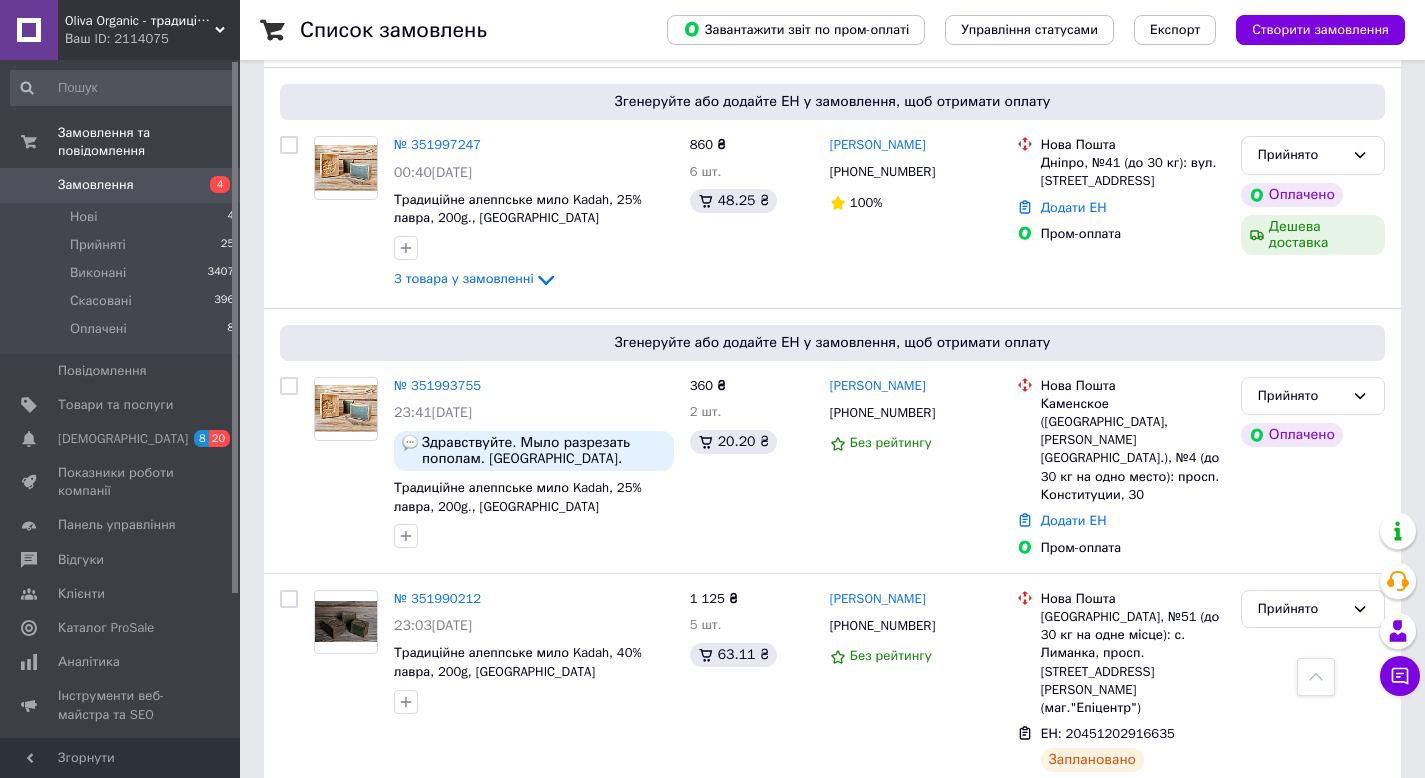 scroll, scrollTop: 727, scrollLeft: 0, axis: vertical 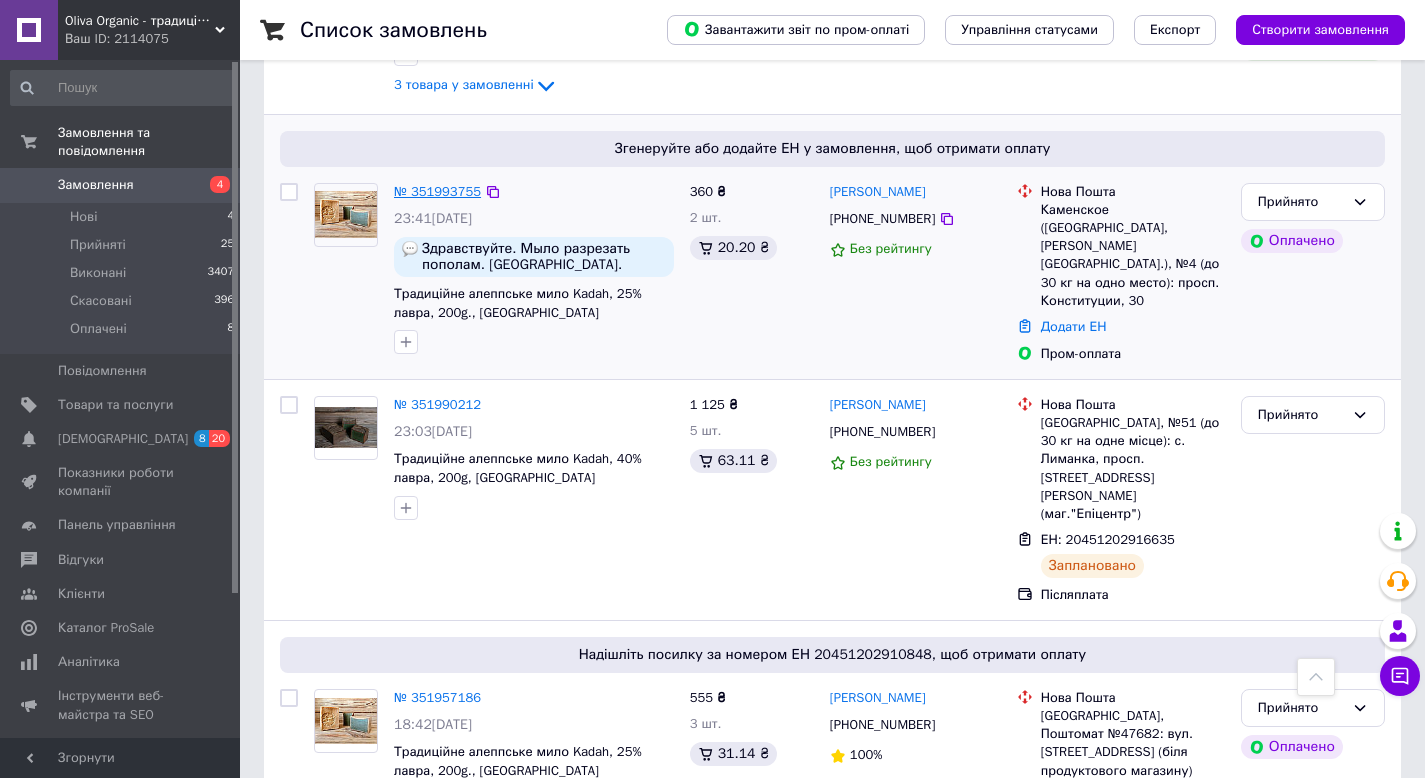click on "№ 351993755" at bounding box center (437, 191) 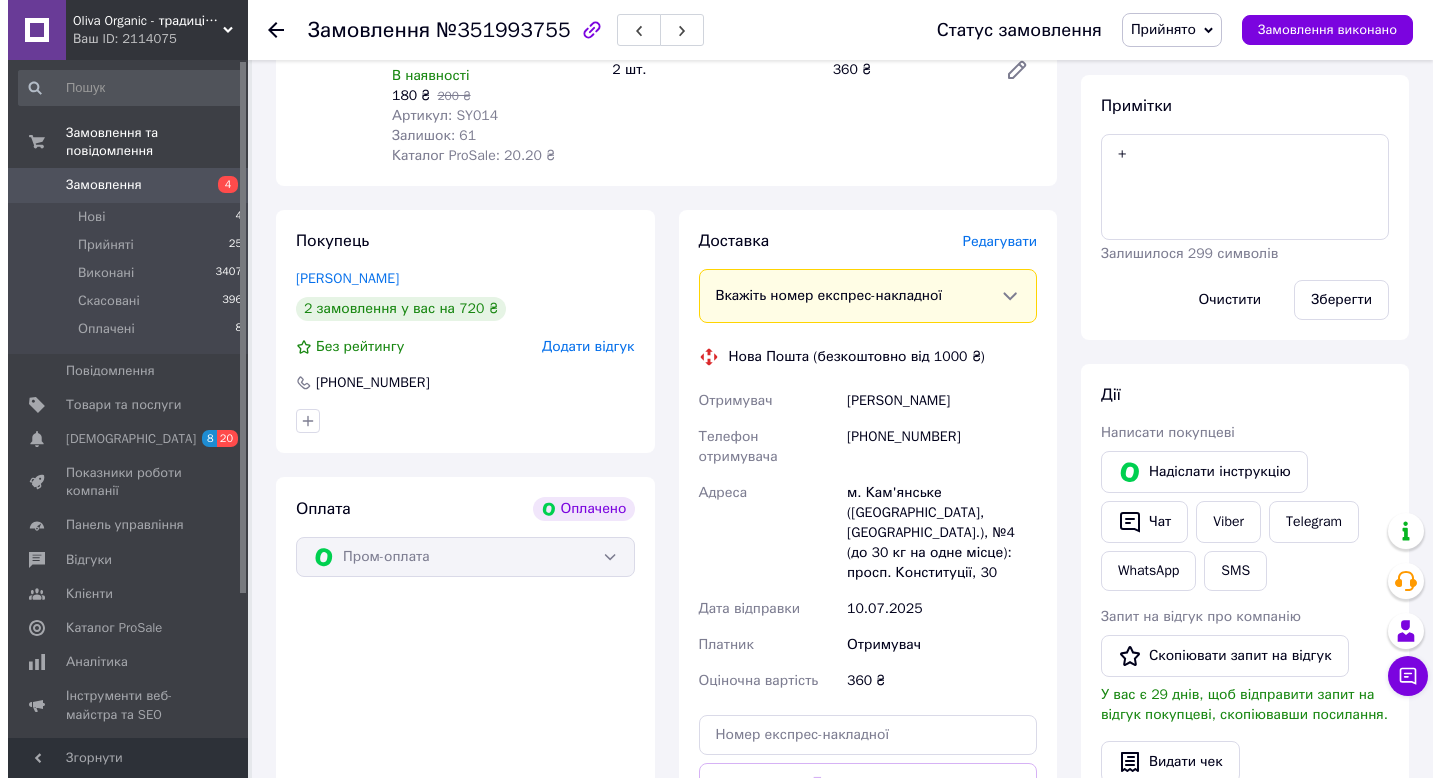 scroll, scrollTop: 315, scrollLeft: 0, axis: vertical 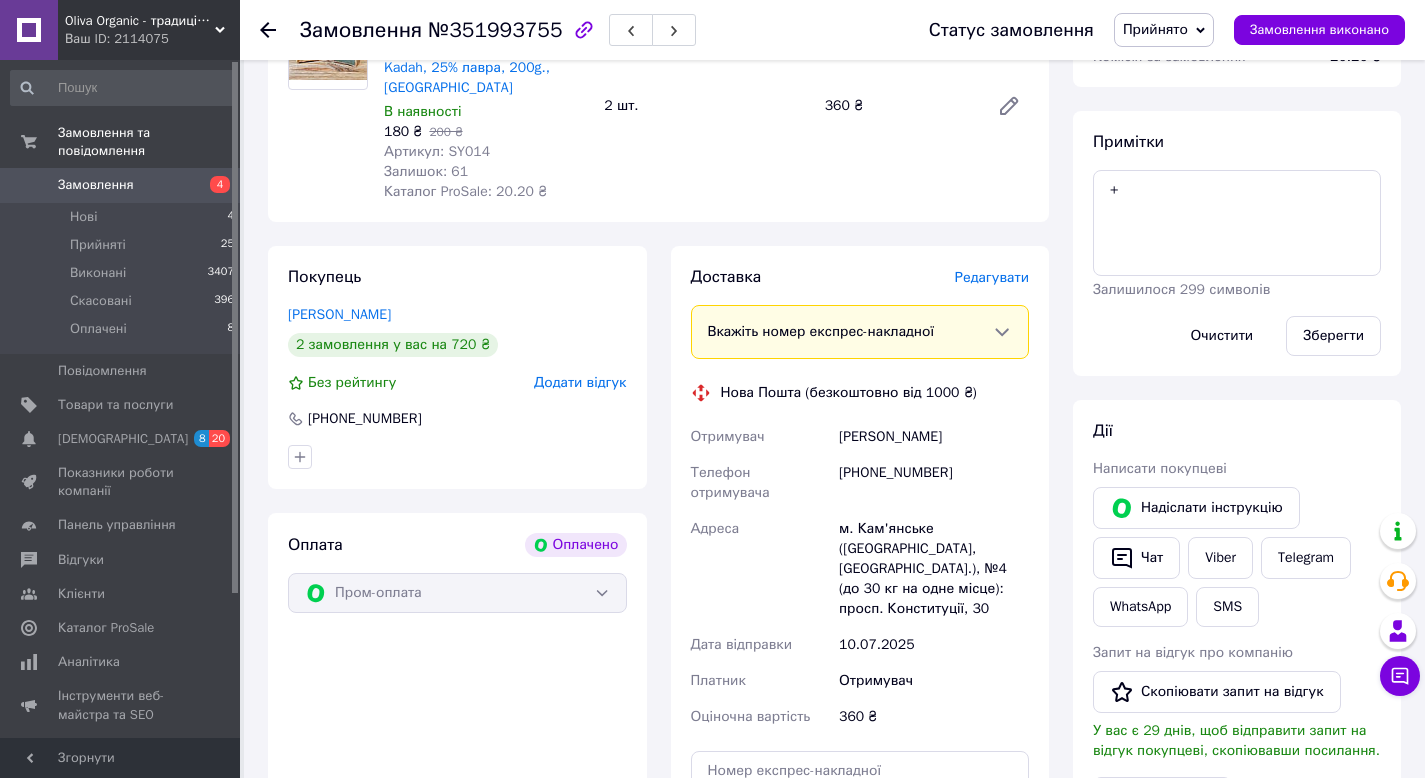 click on "Редагувати" at bounding box center (992, 277) 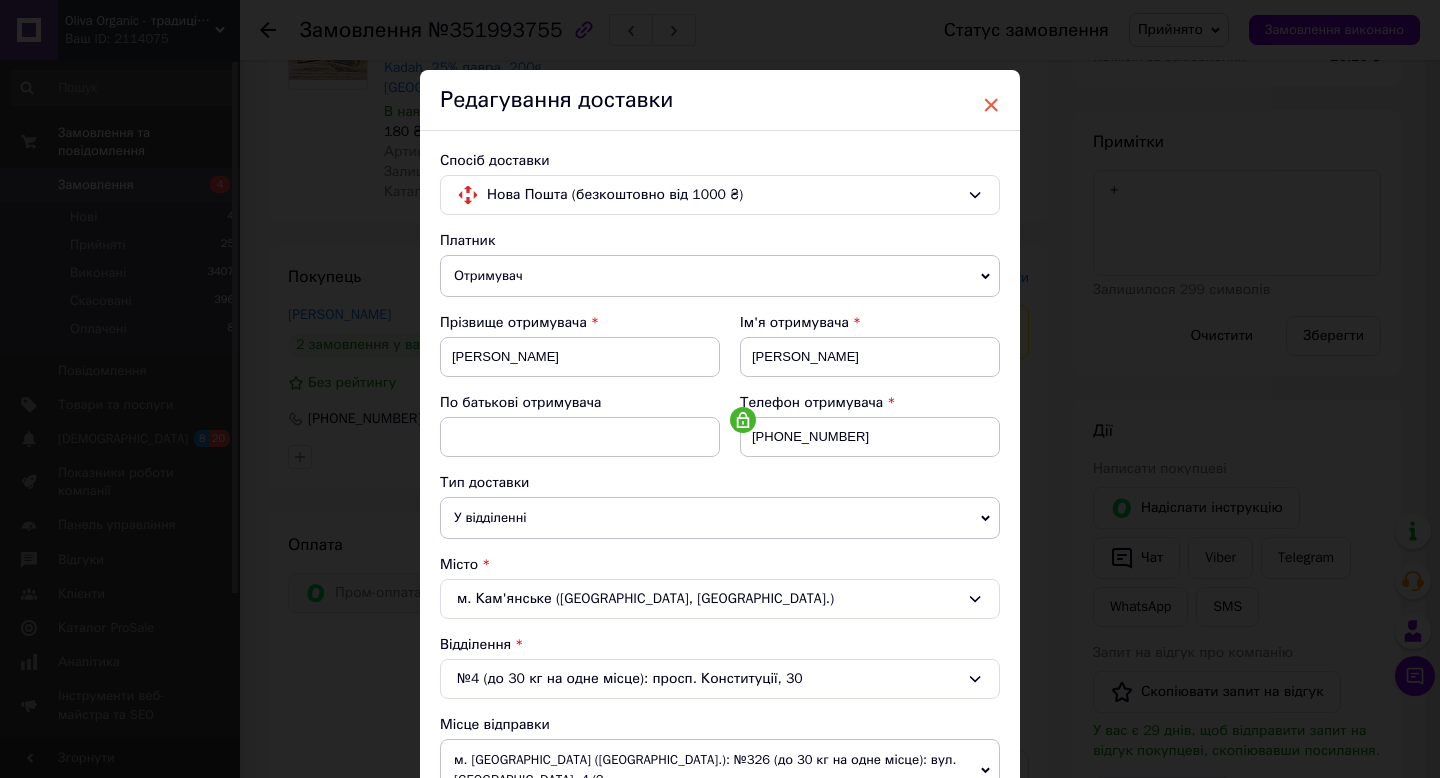 click on "×" at bounding box center [991, 105] 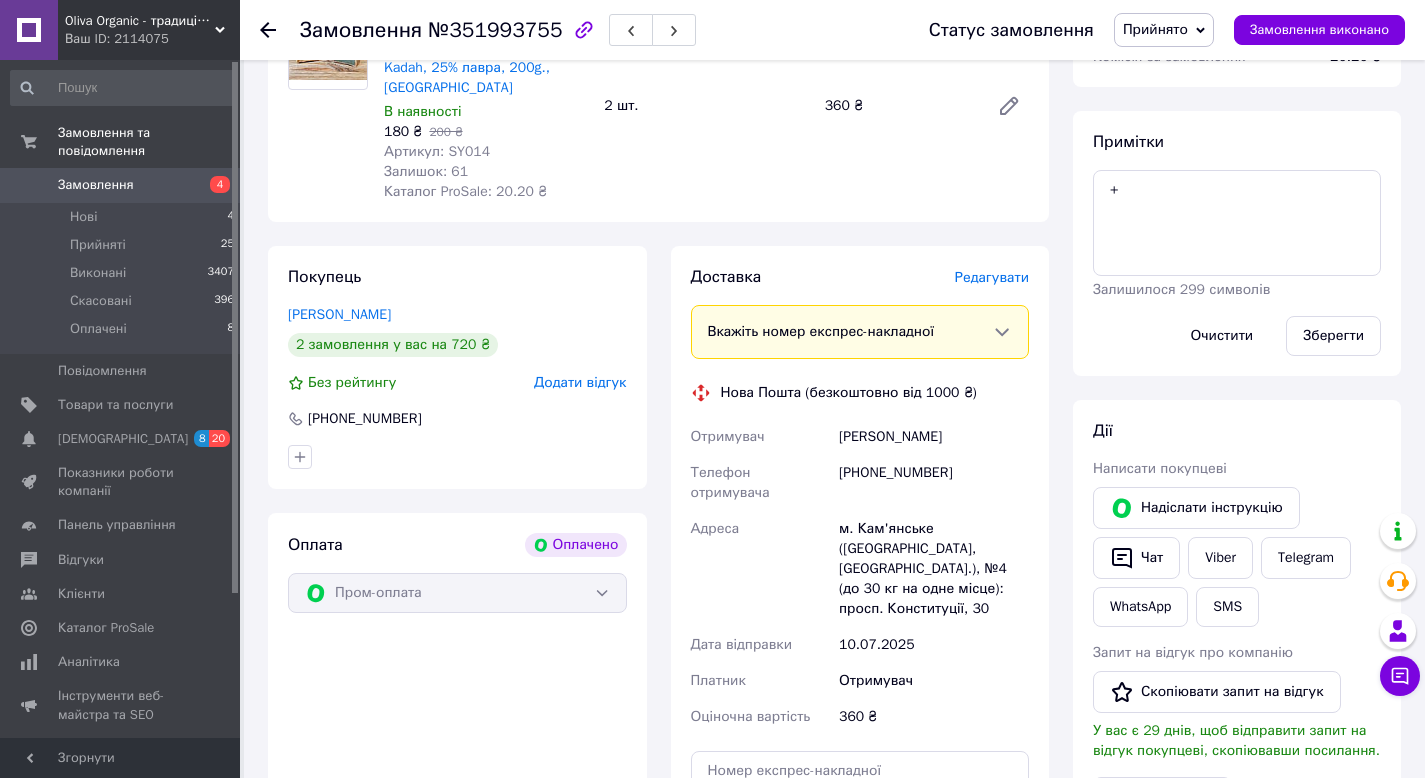 click on "Редагувати" at bounding box center (992, 277) 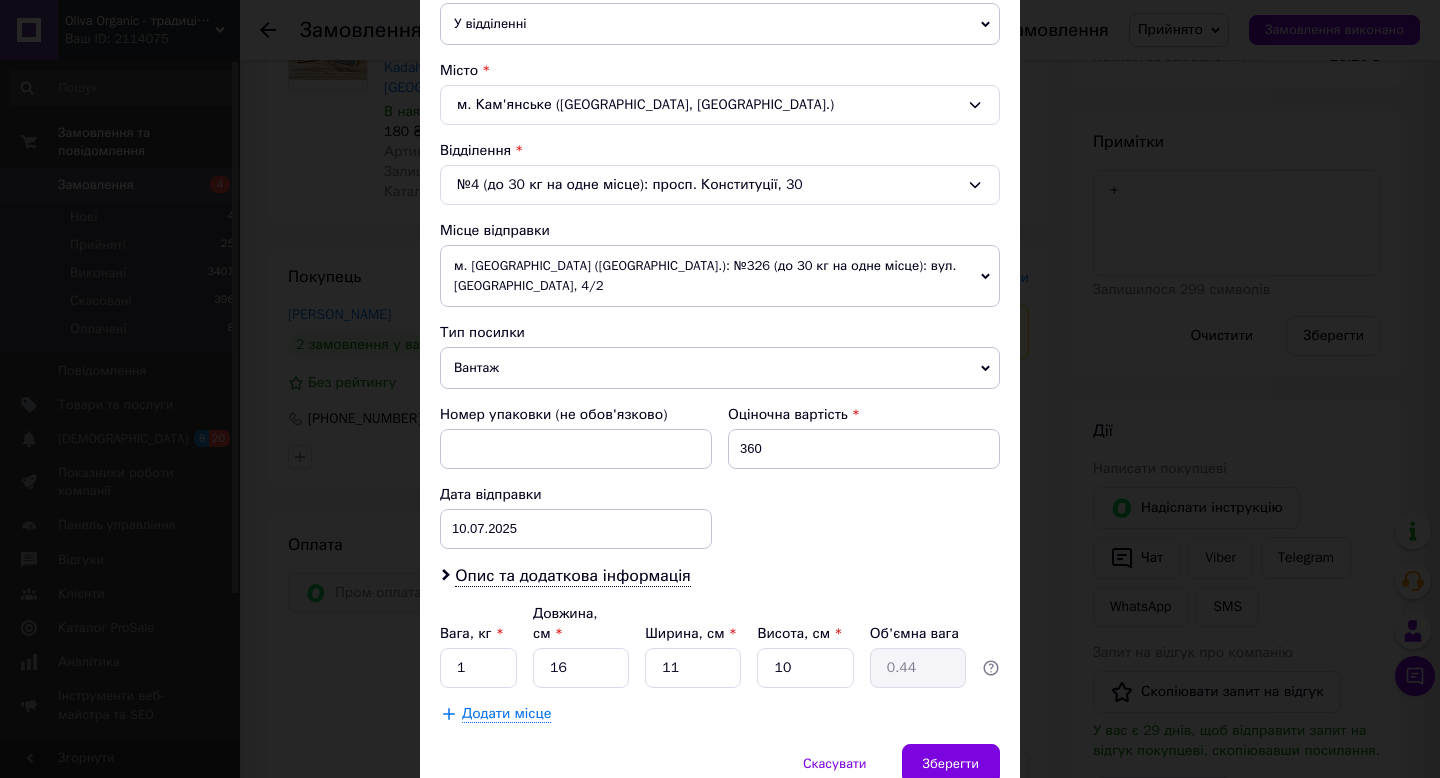 scroll, scrollTop: 570, scrollLeft: 0, axis: vertical 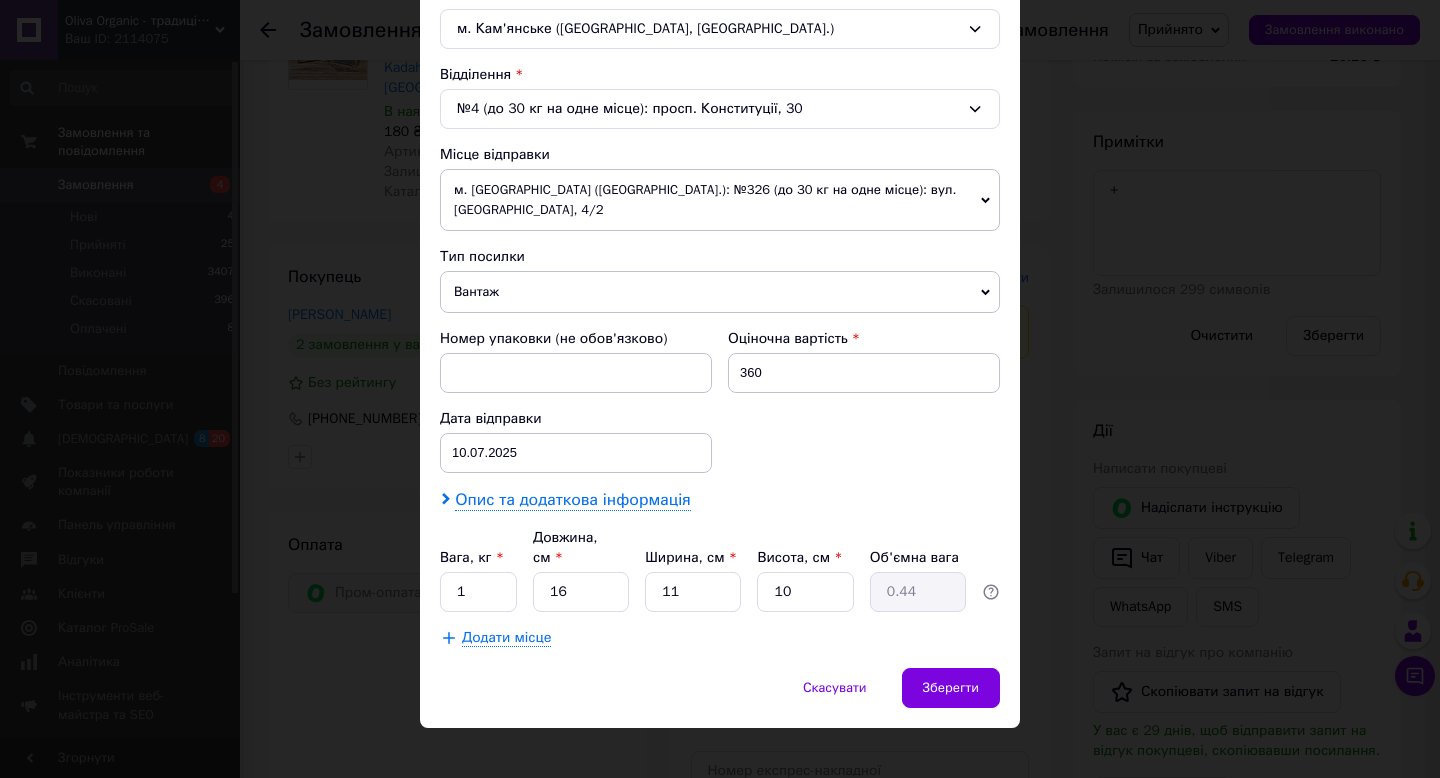 click on "Опис та додаткова інформація" at bounding box center (572, 500) 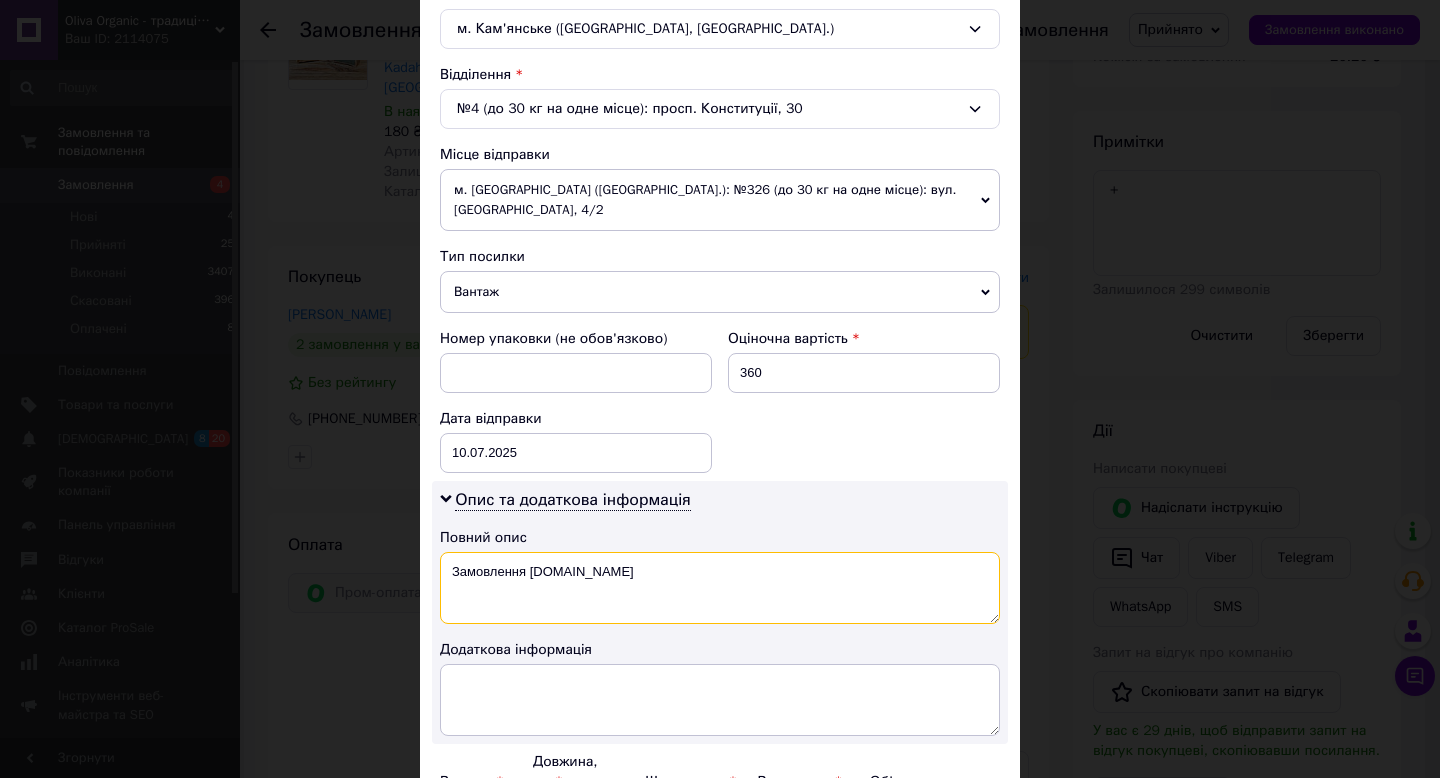 click on "Замовлення [DOMAIN_NAME]" at bounding box center [720, 588] 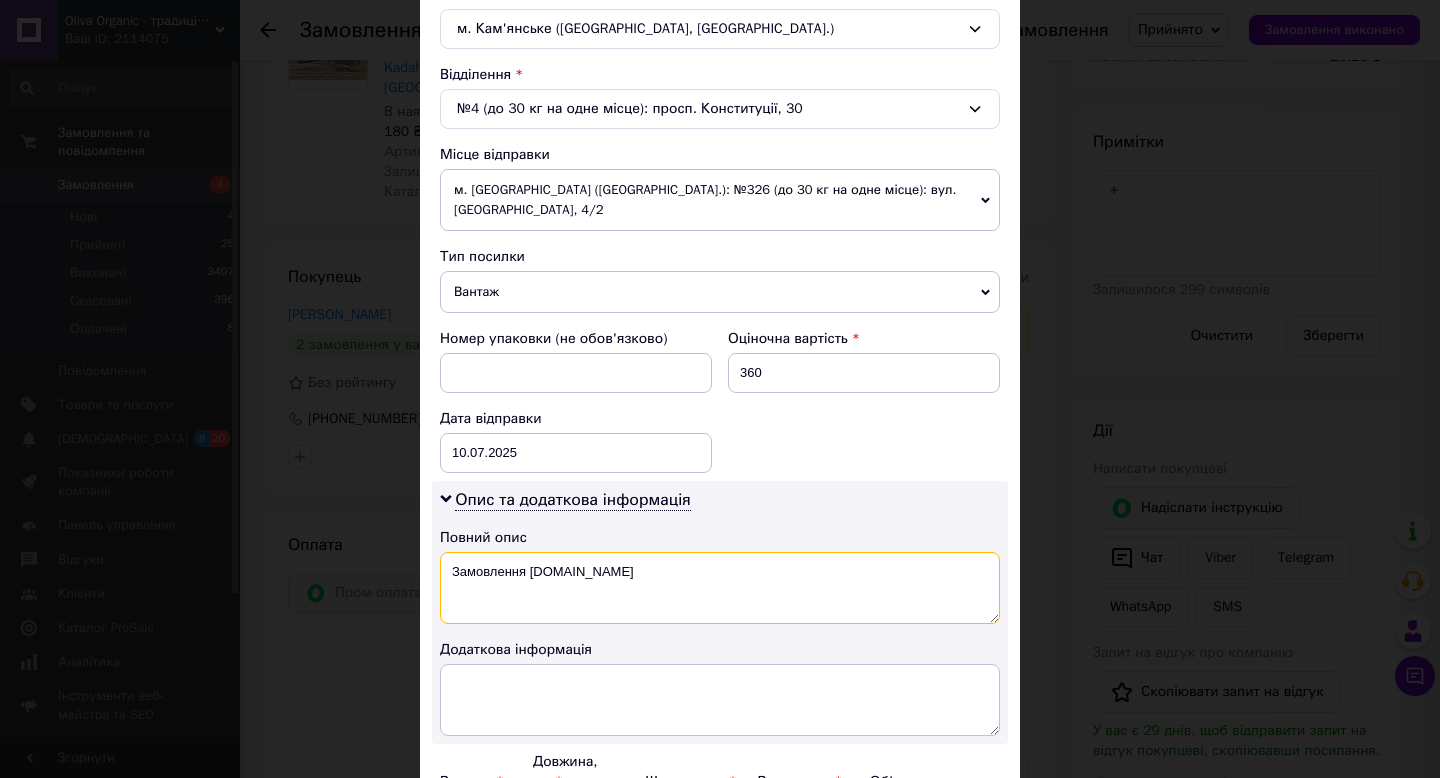 paste on "ило" 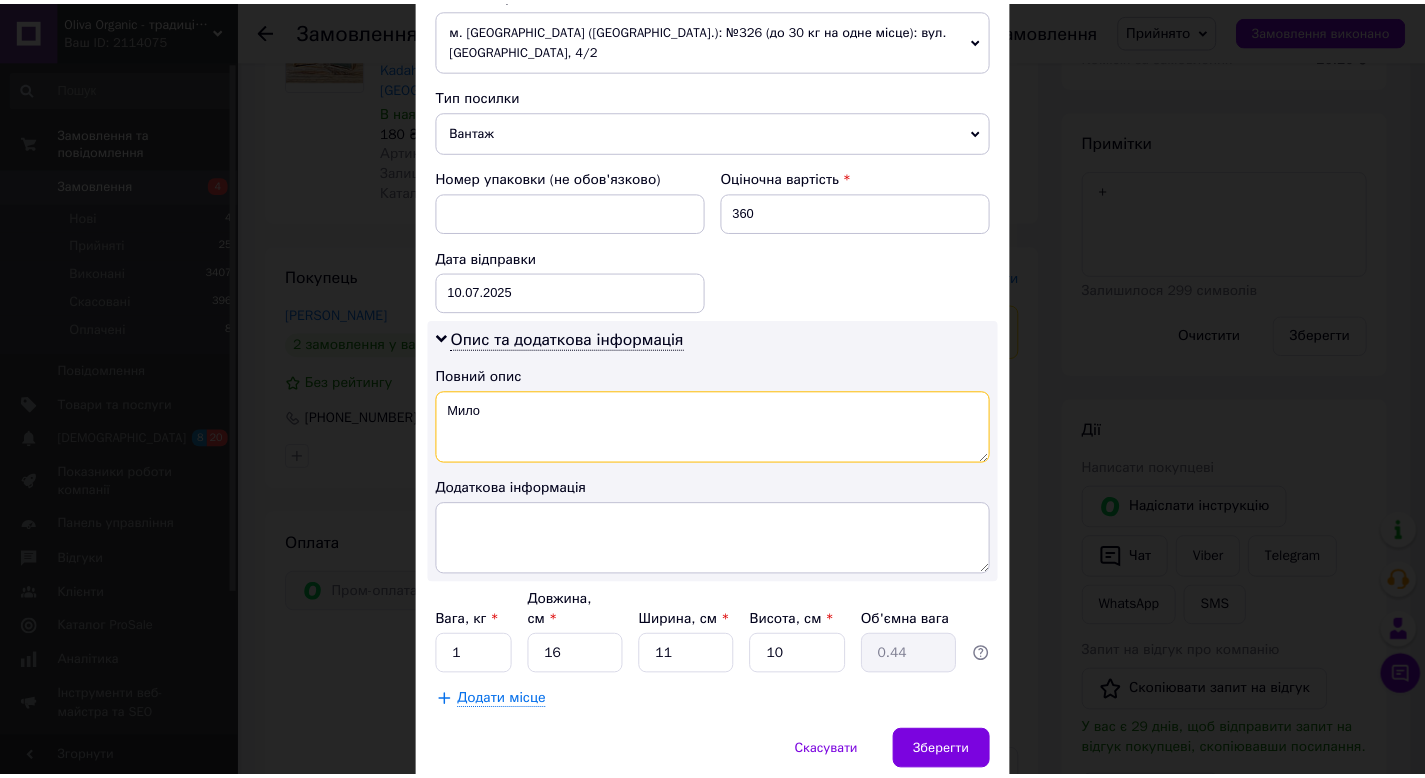 scroll, scrollTop: 794, scrollLeft: 0, axis: vertical 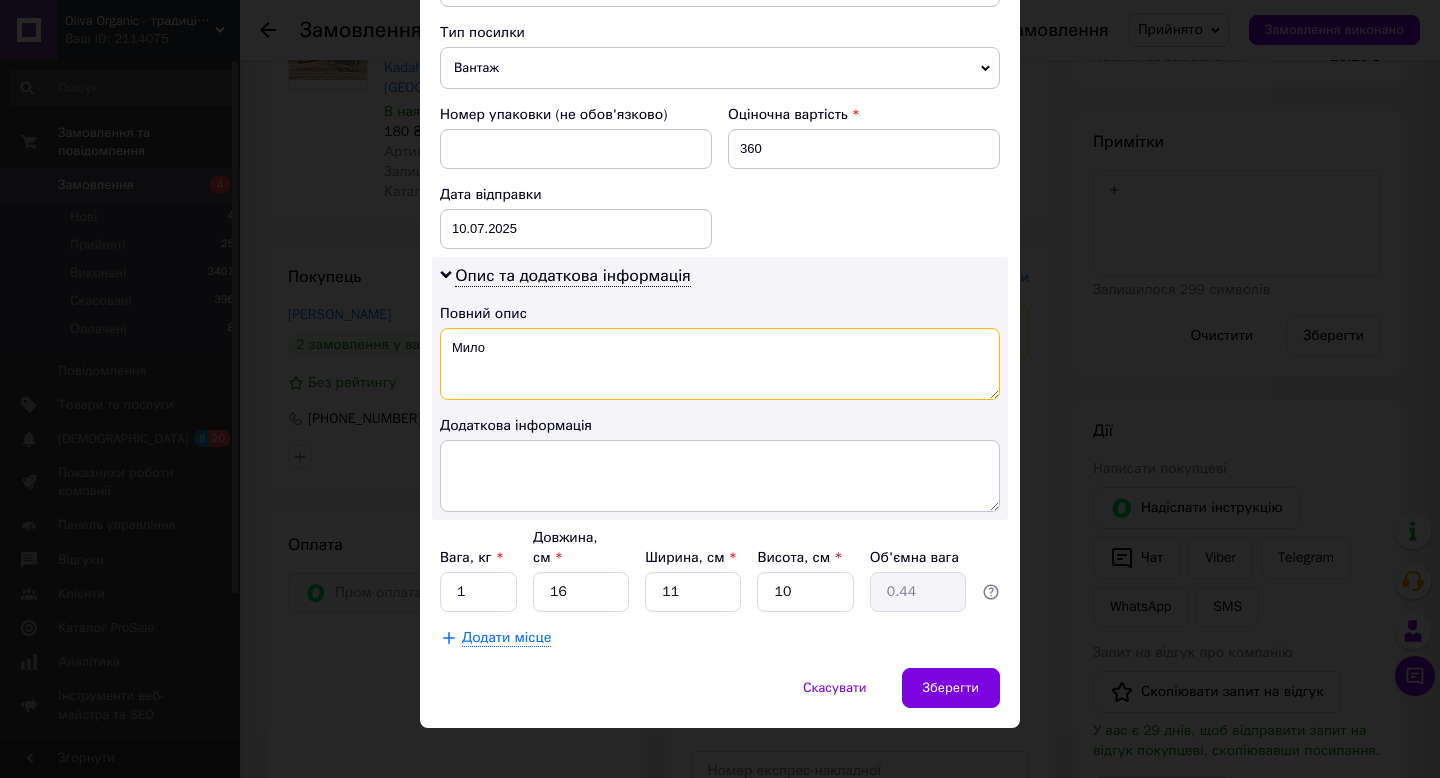 type on "Мило" 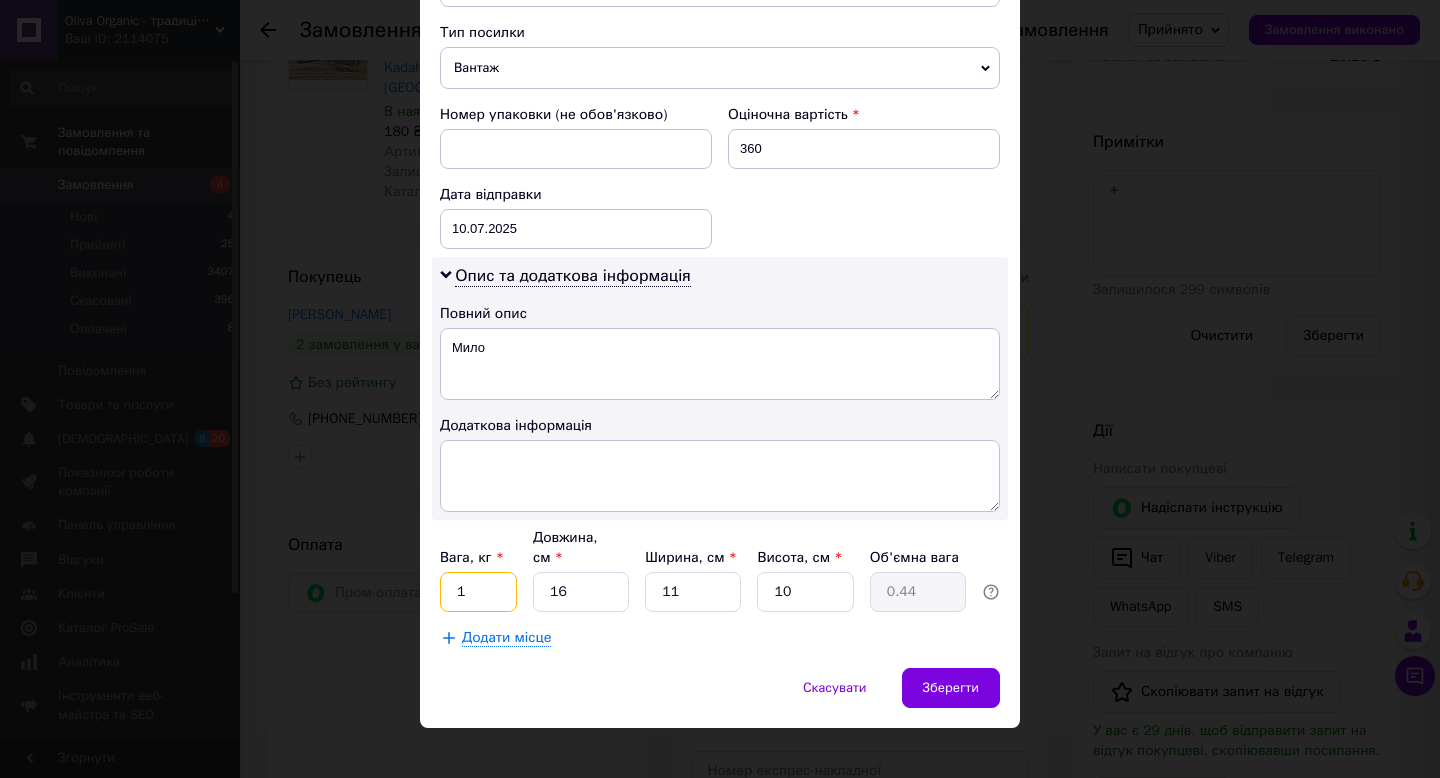 click on "1" at bounding box center [478, 592] 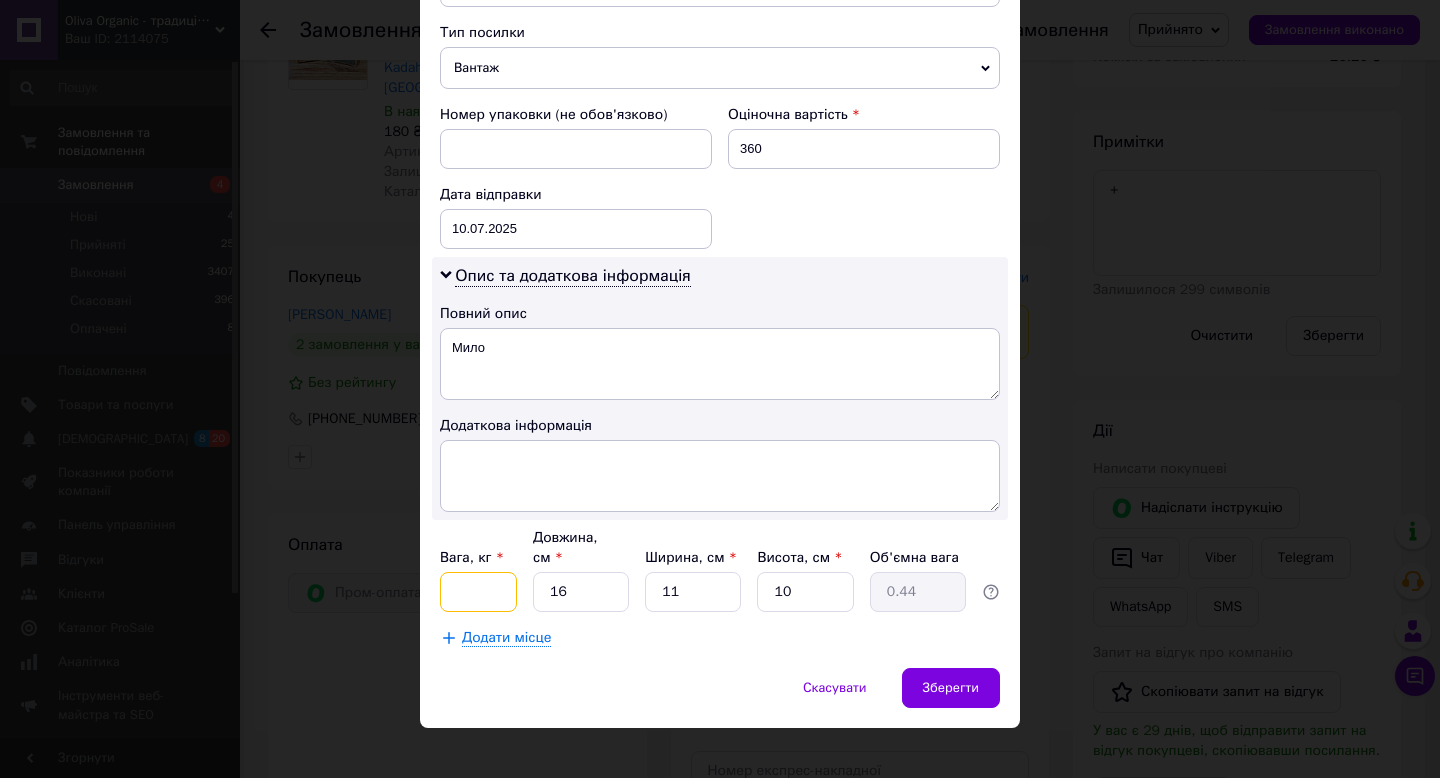 type on "0" 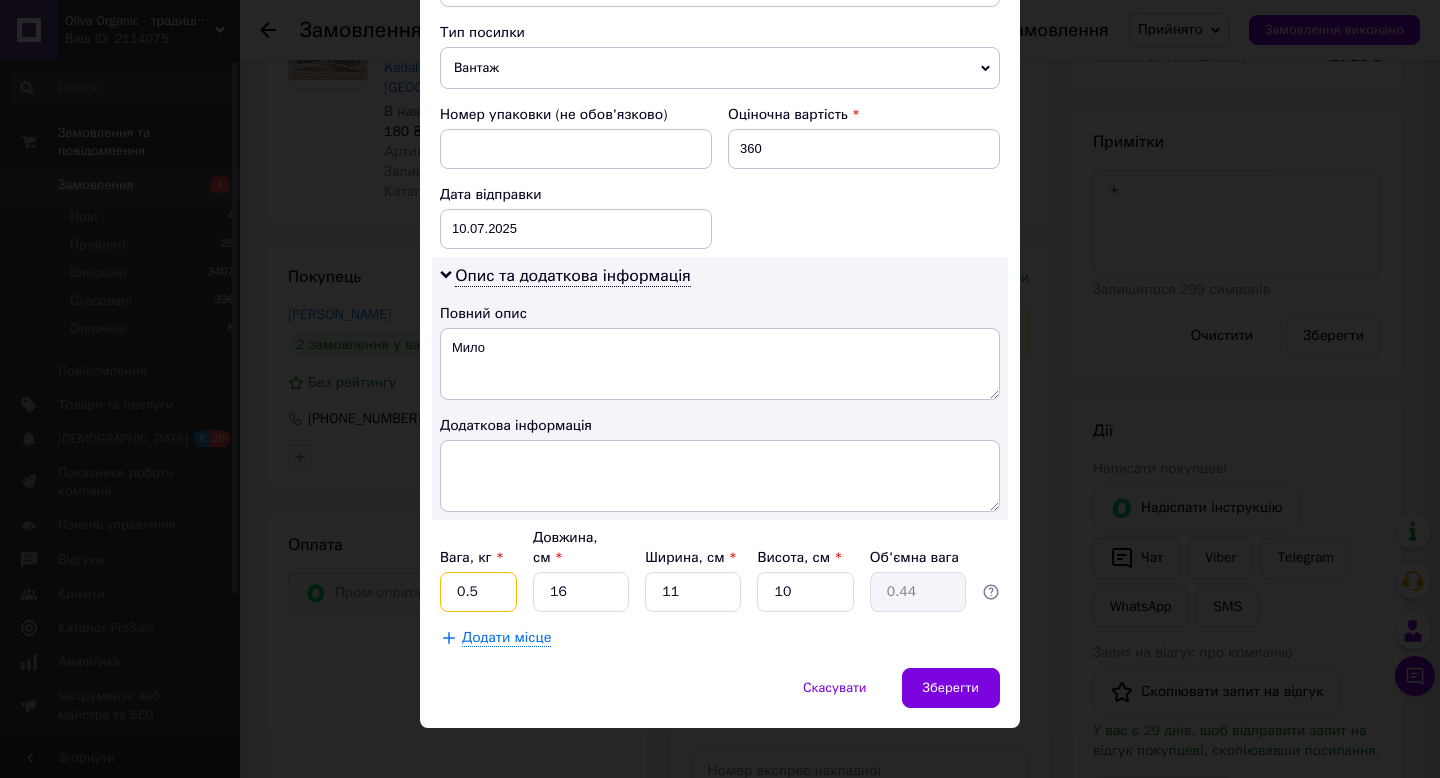 type on "0.5" 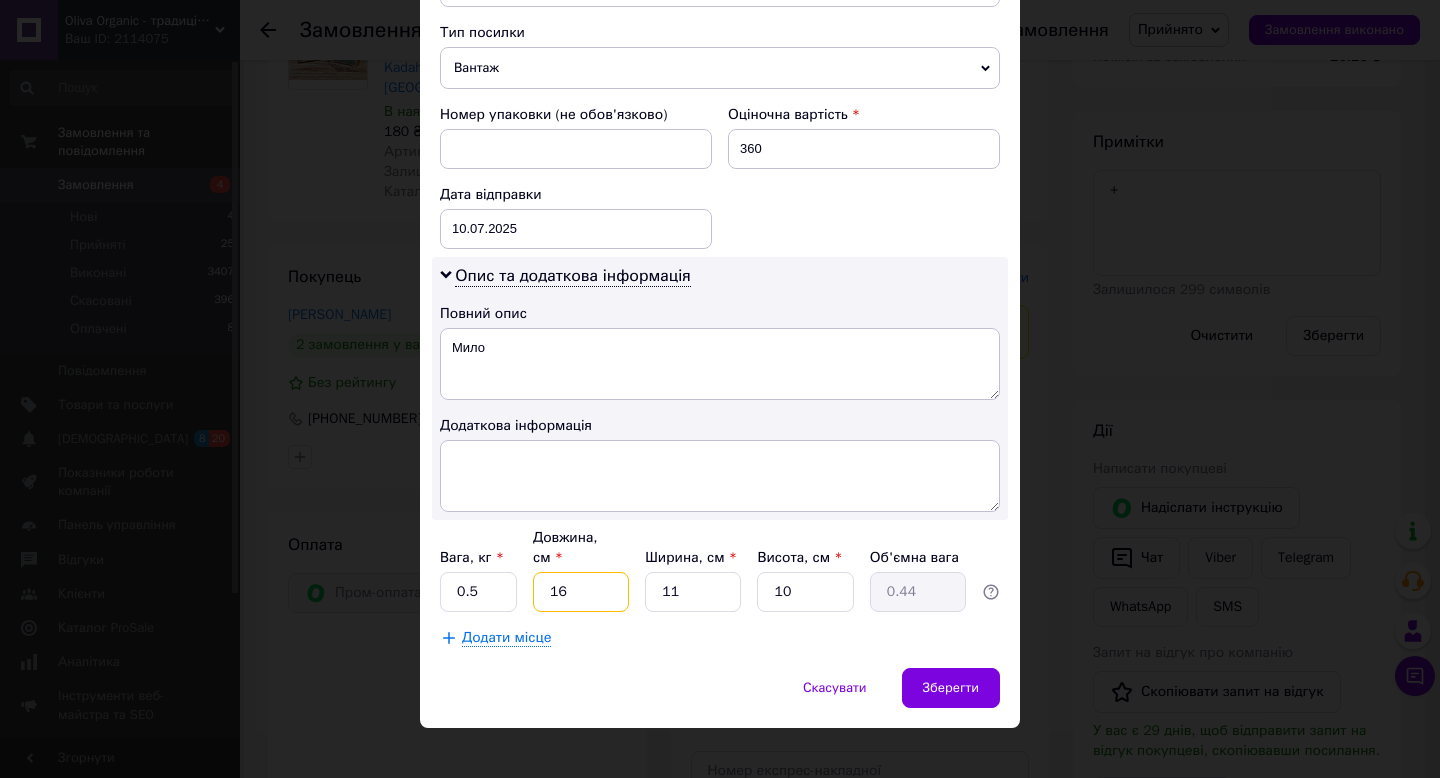 type on "1" 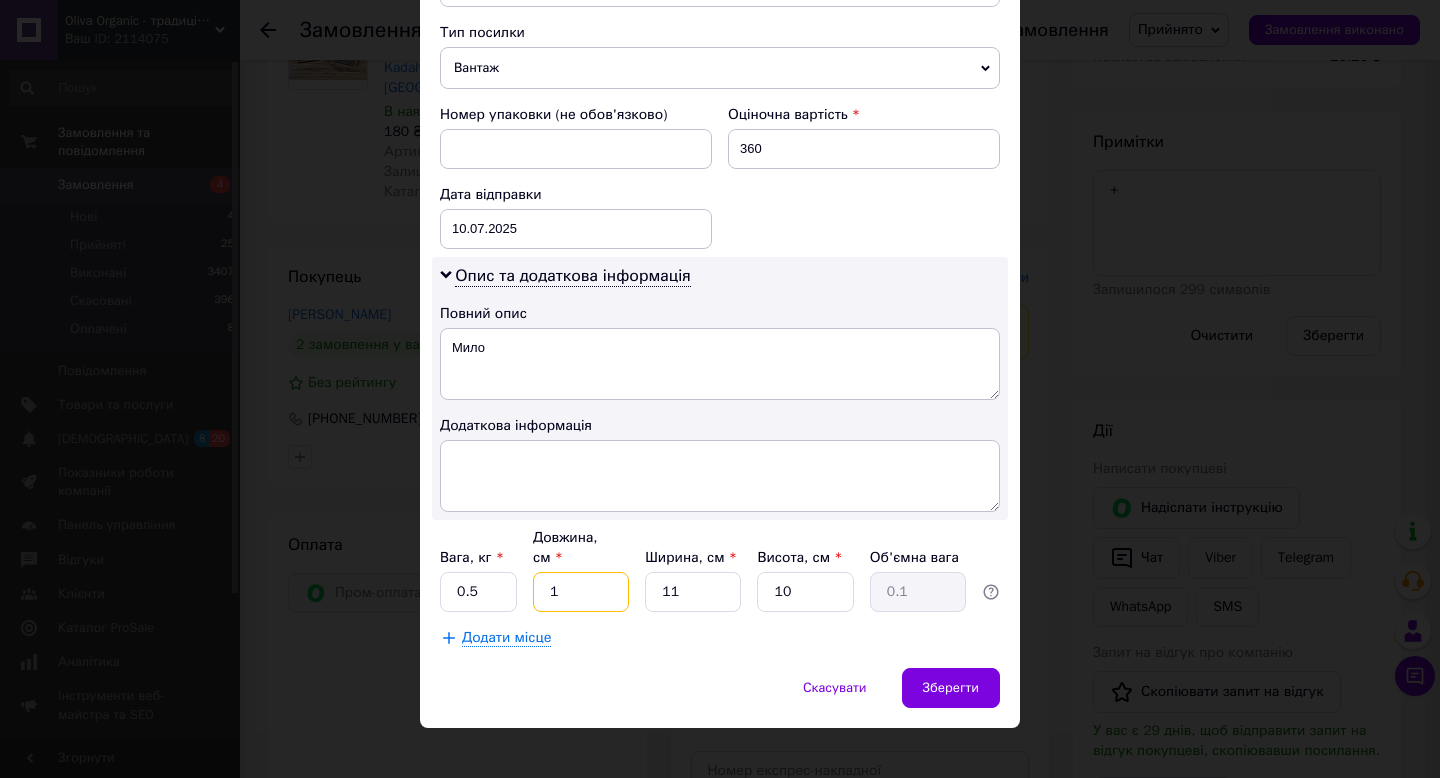 type on "14" 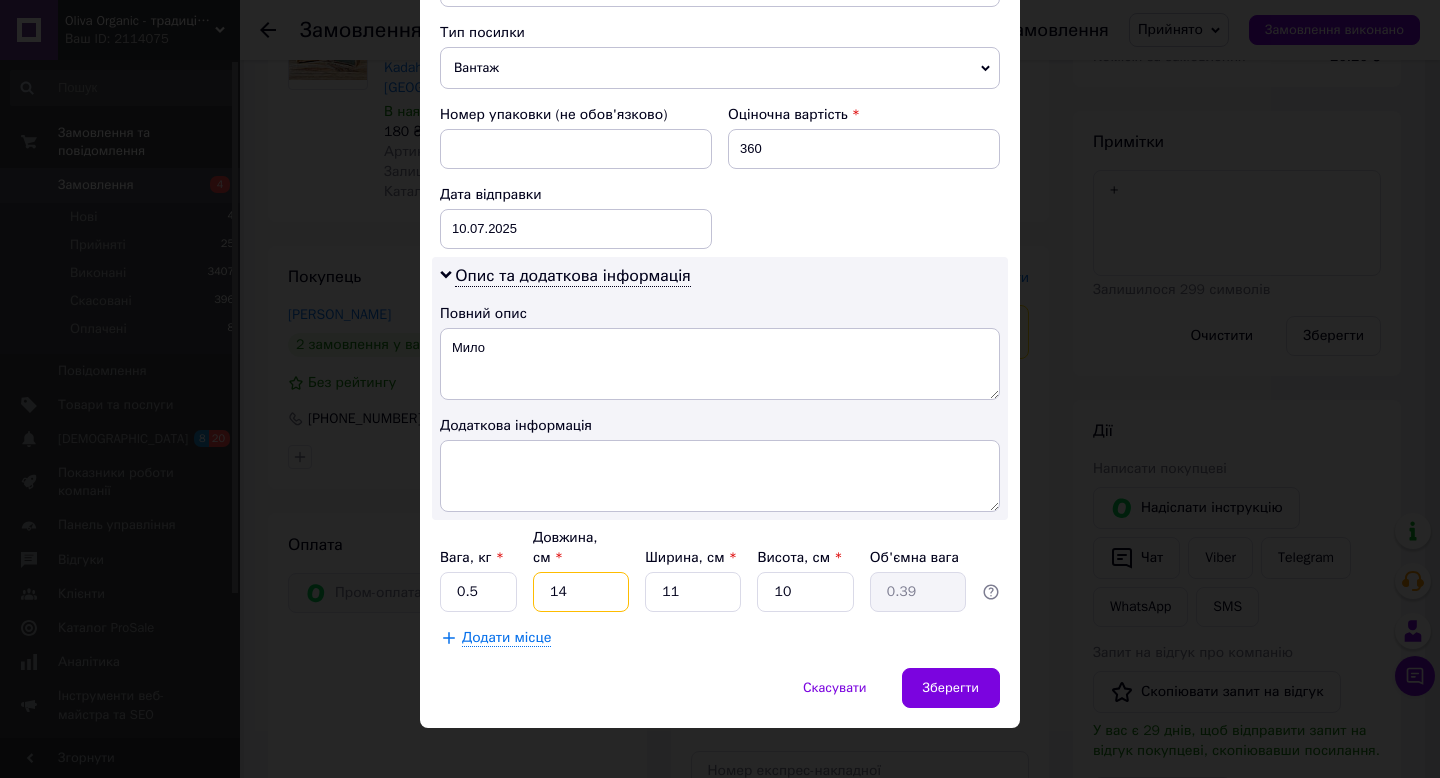 type on "14" 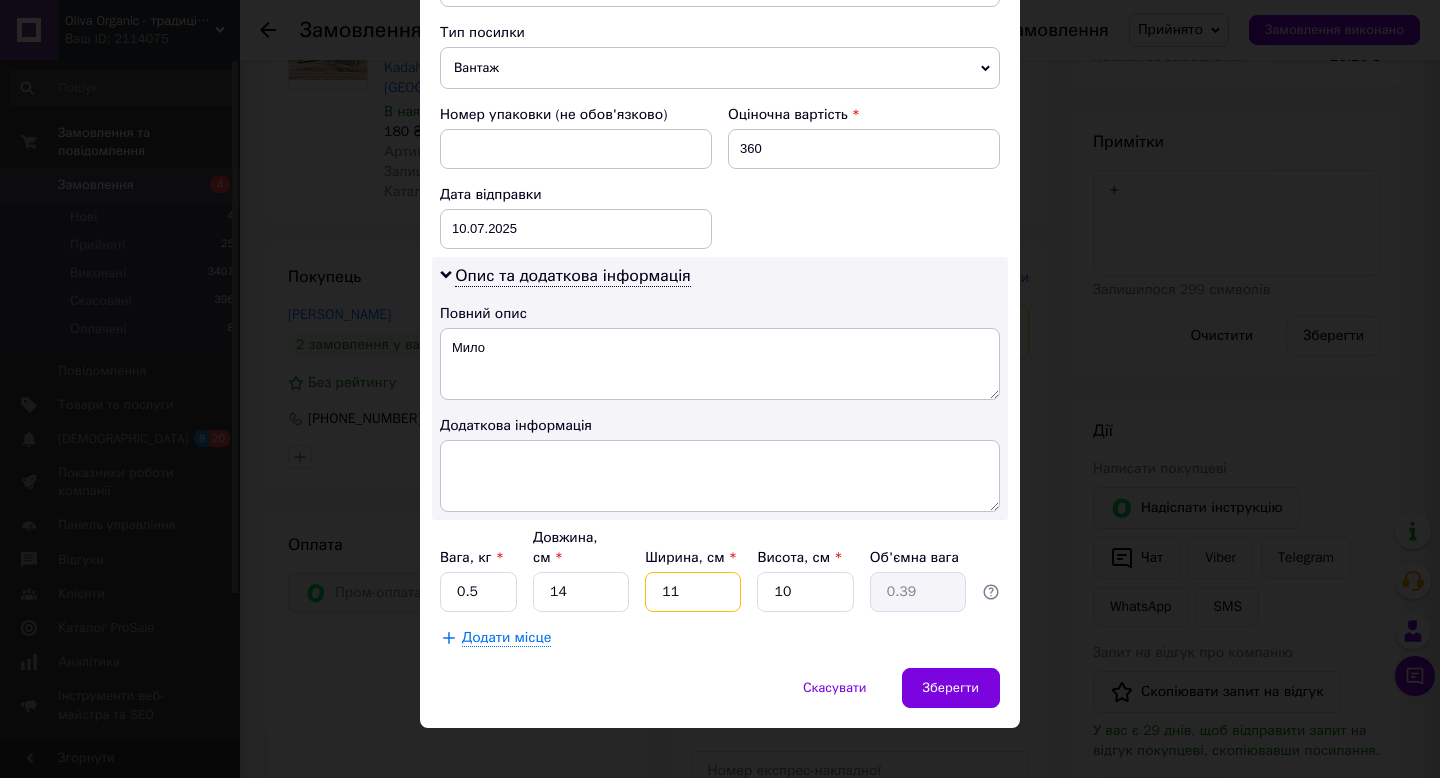 type on "1" 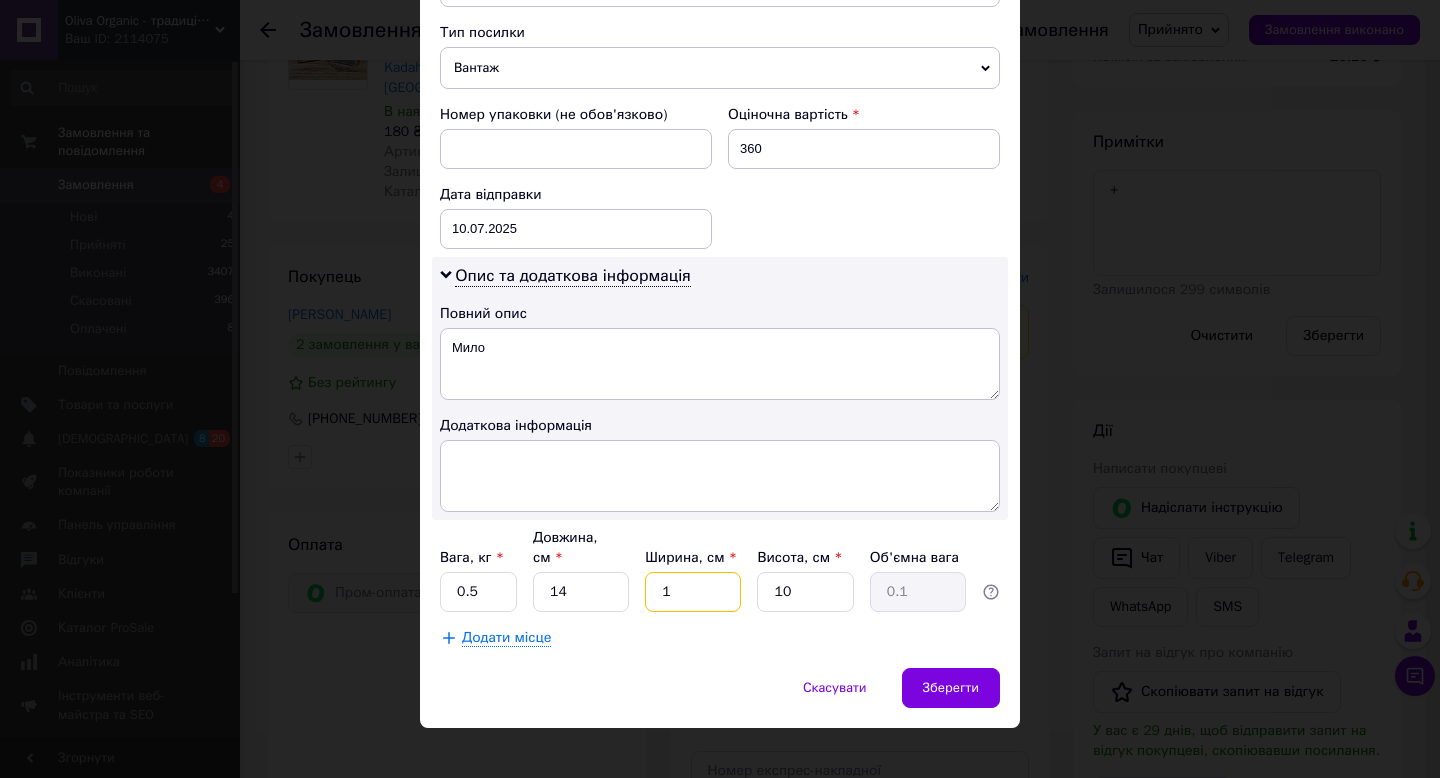 type on "10" 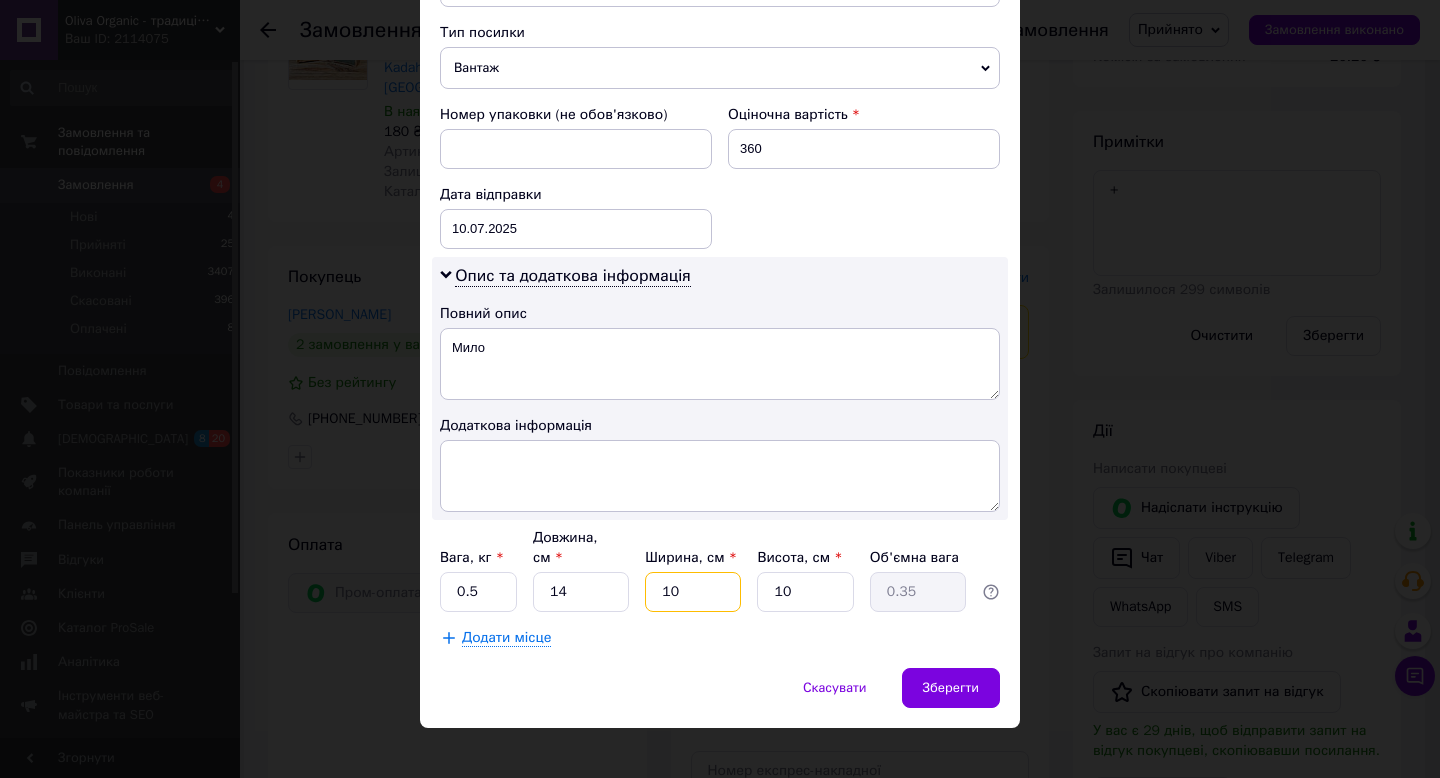 type on "10" 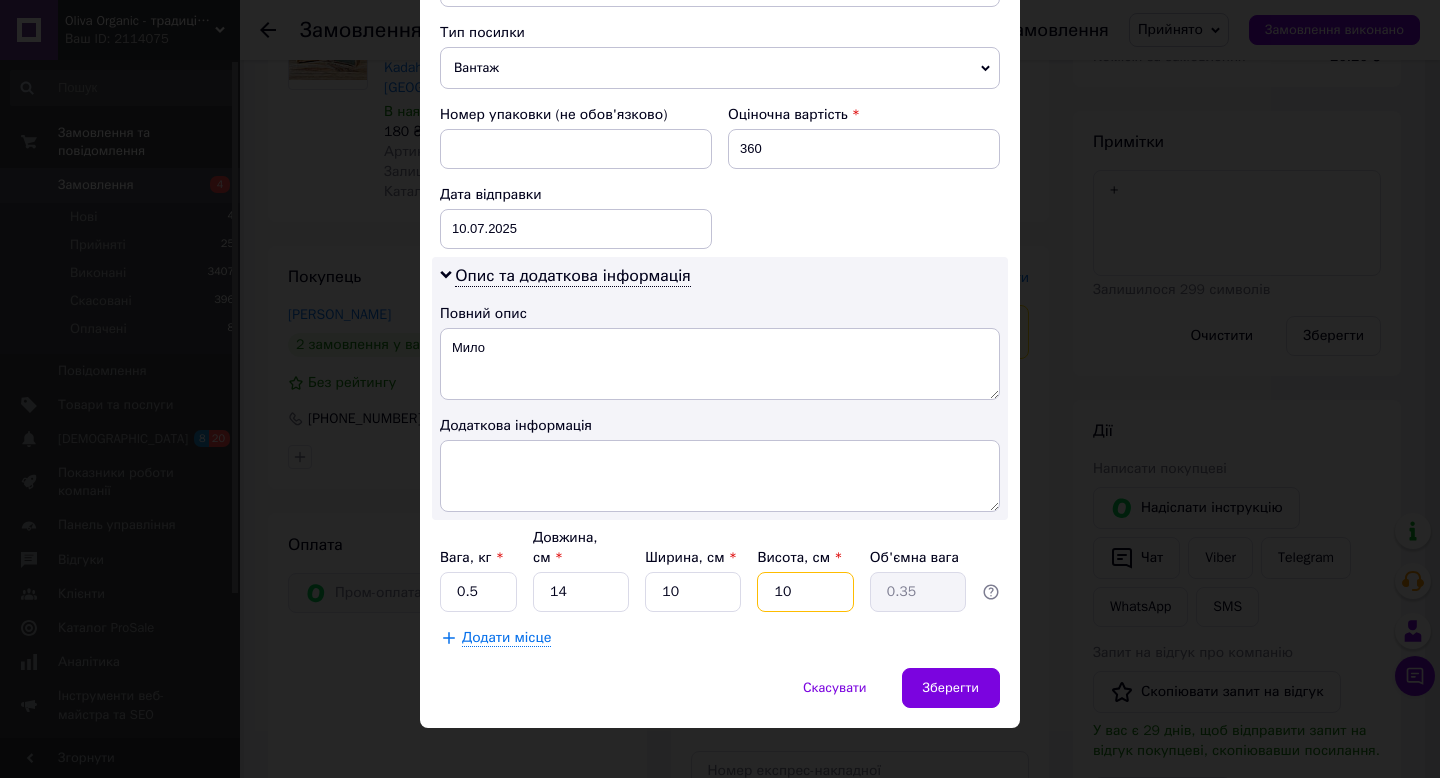 type on "6" 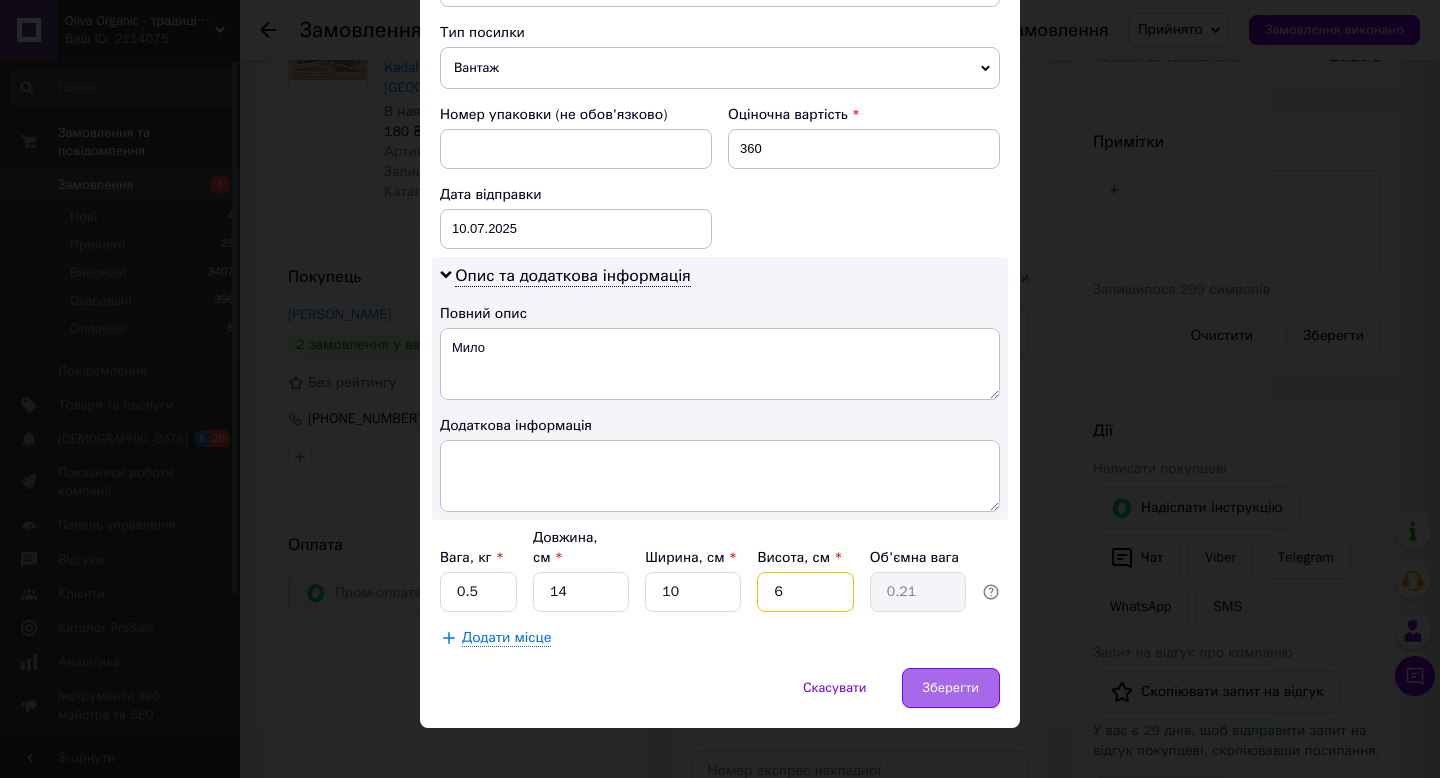 type on "6" 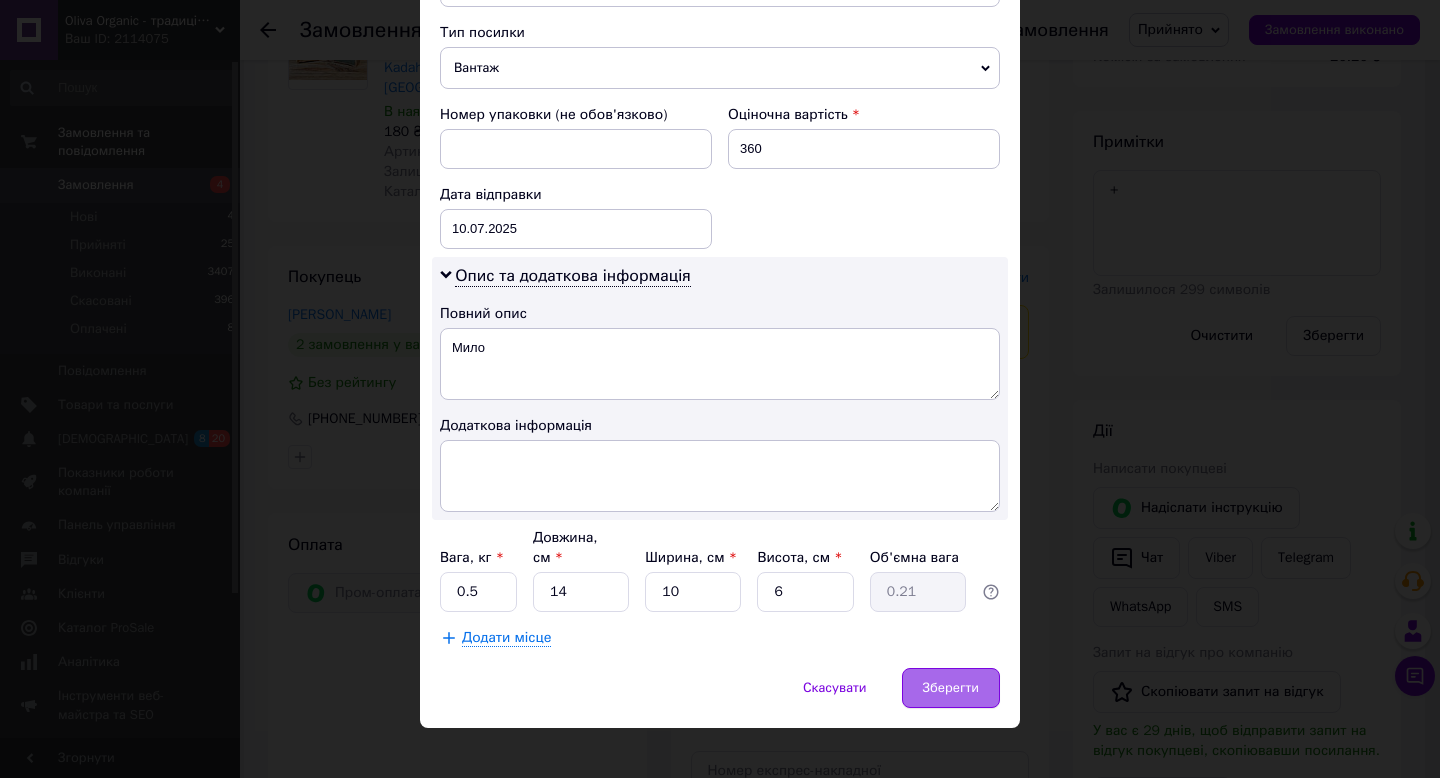 click on "Зберегти" at bounding box center (951, 688) 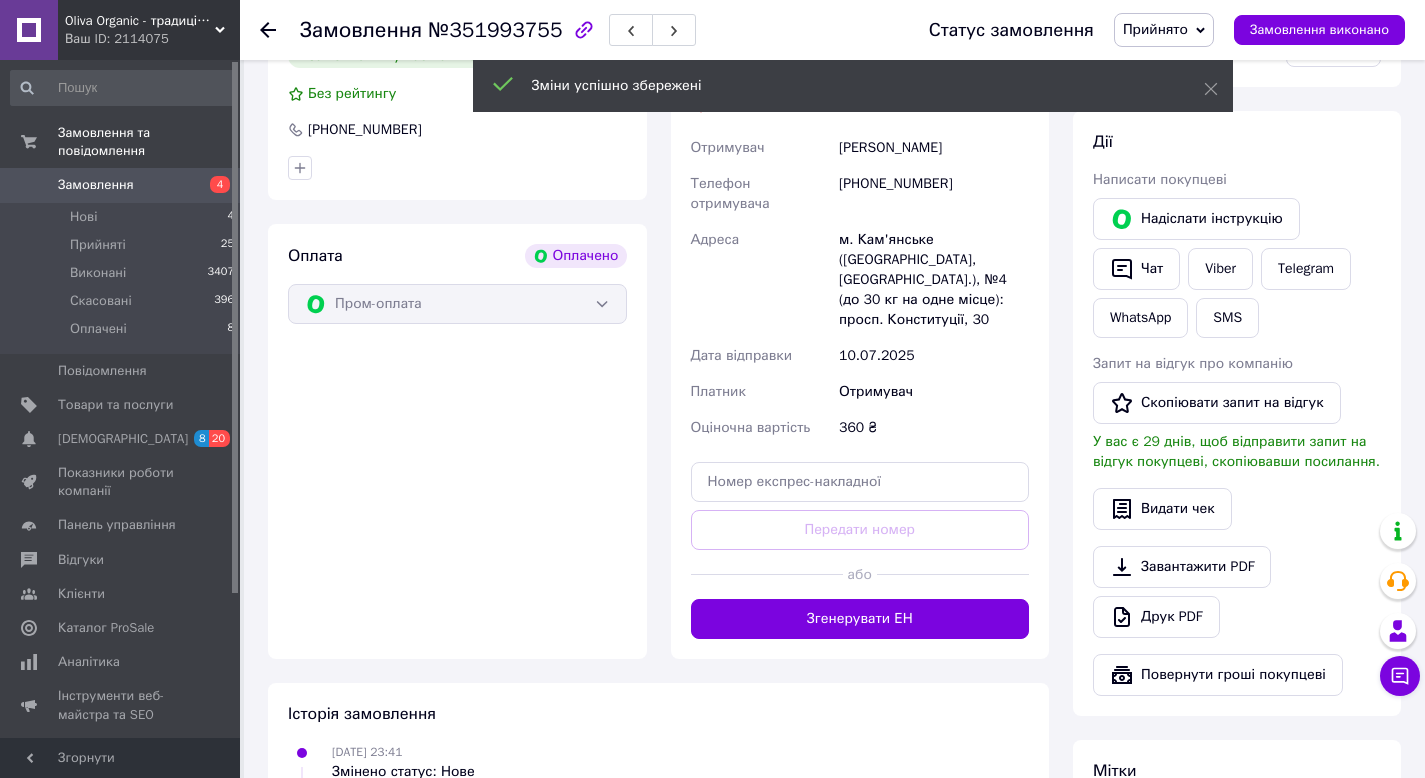 scroll, scrollTop: 609, scrollLeft: 0, axis: vertical 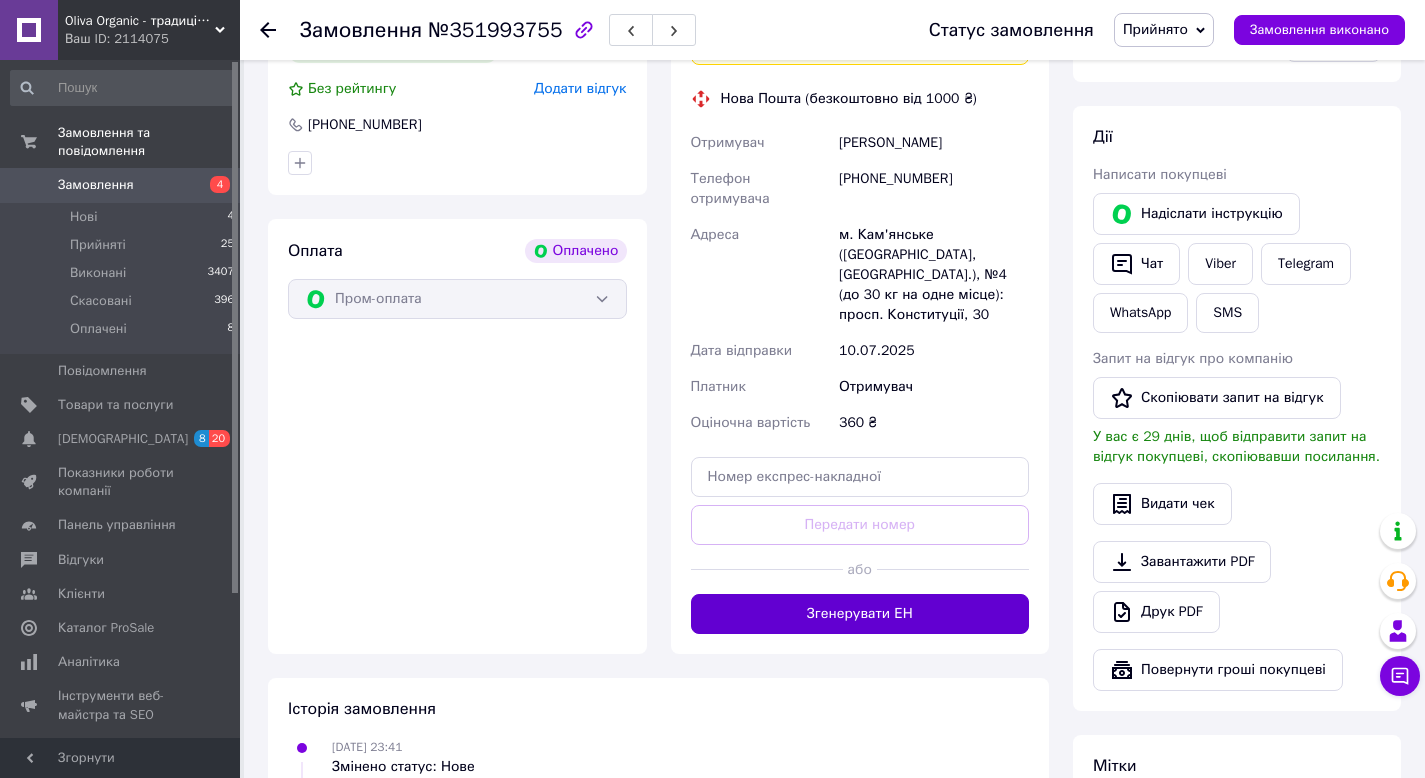 click on "Згенерувати ЕН" at bounding box center [860, 614] 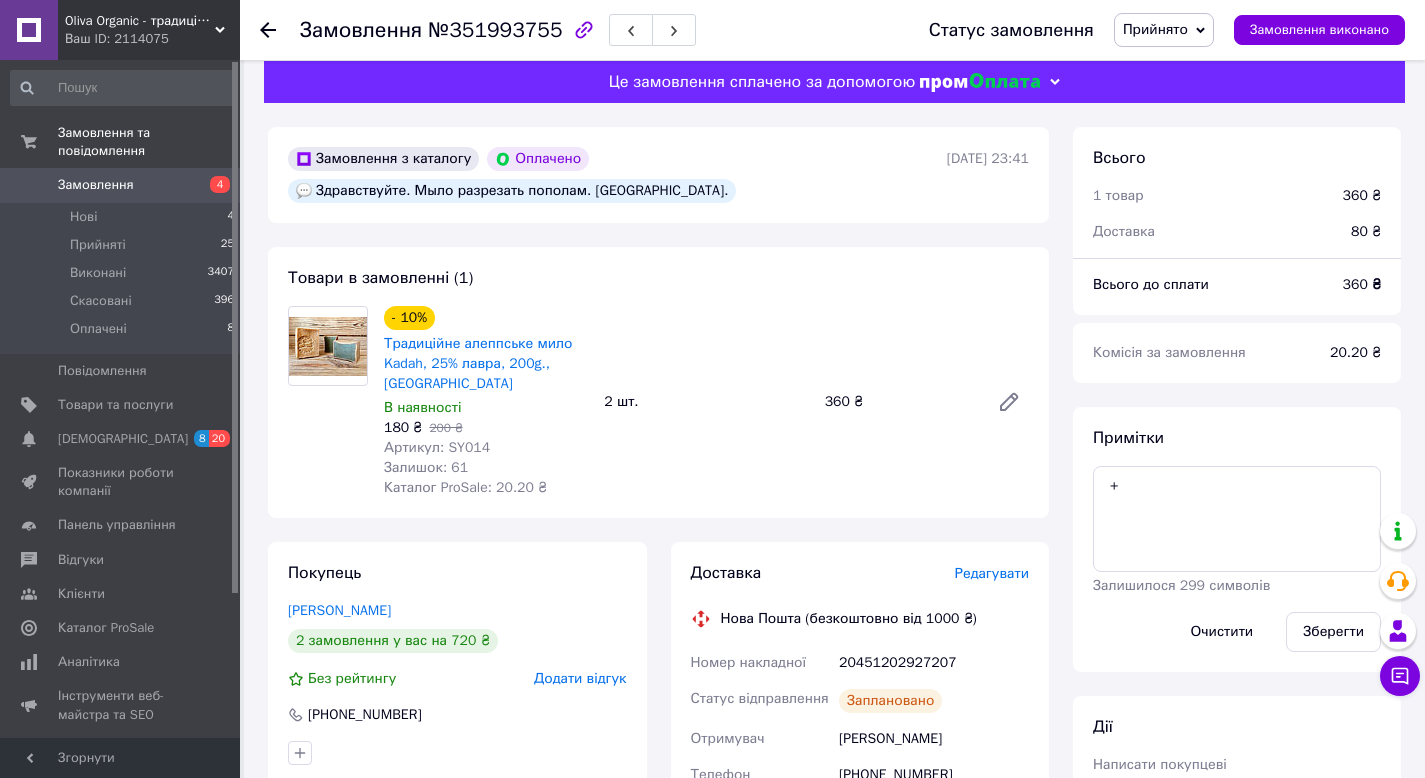 scroll, scrollTop: 0, scrollLeft: 0, axis: both 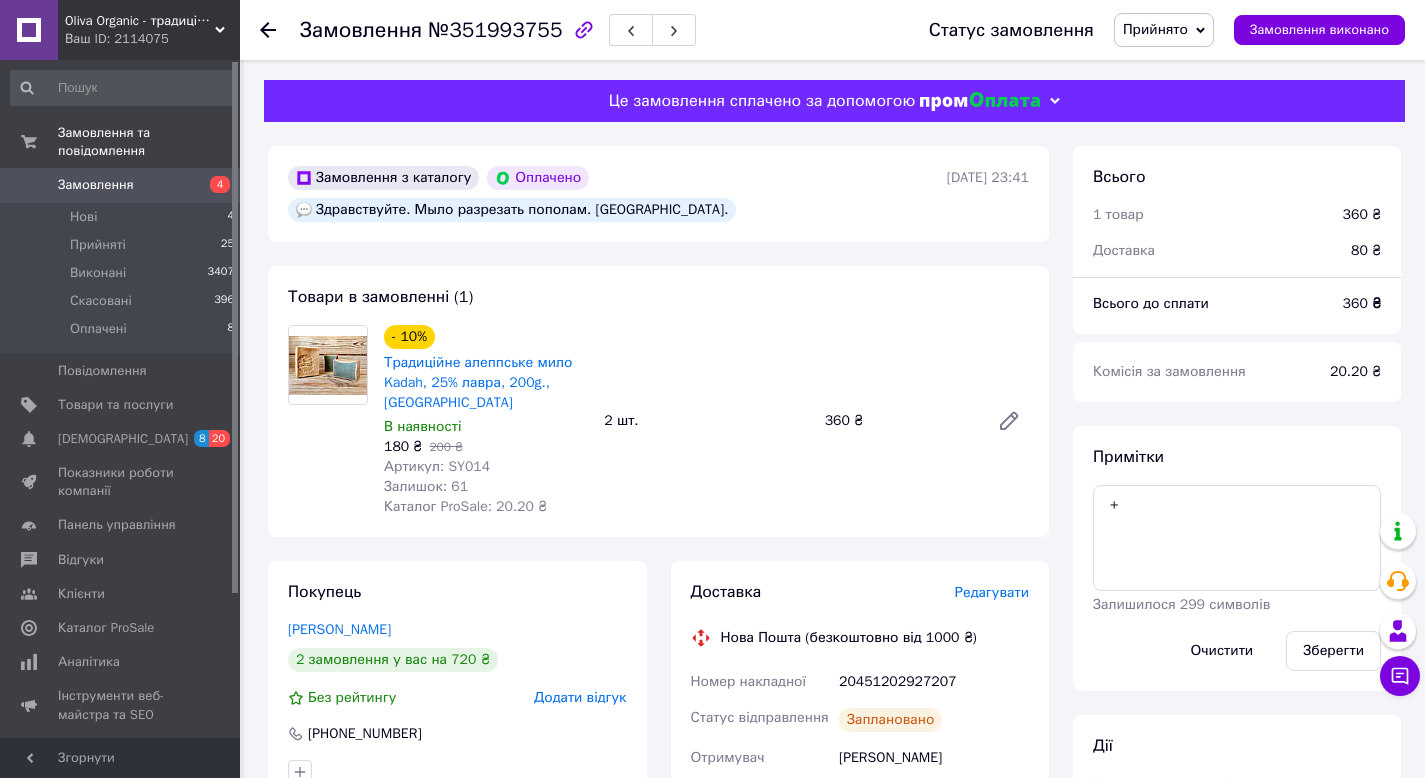 click on "Замовлення" at bounding box center (96, 185) 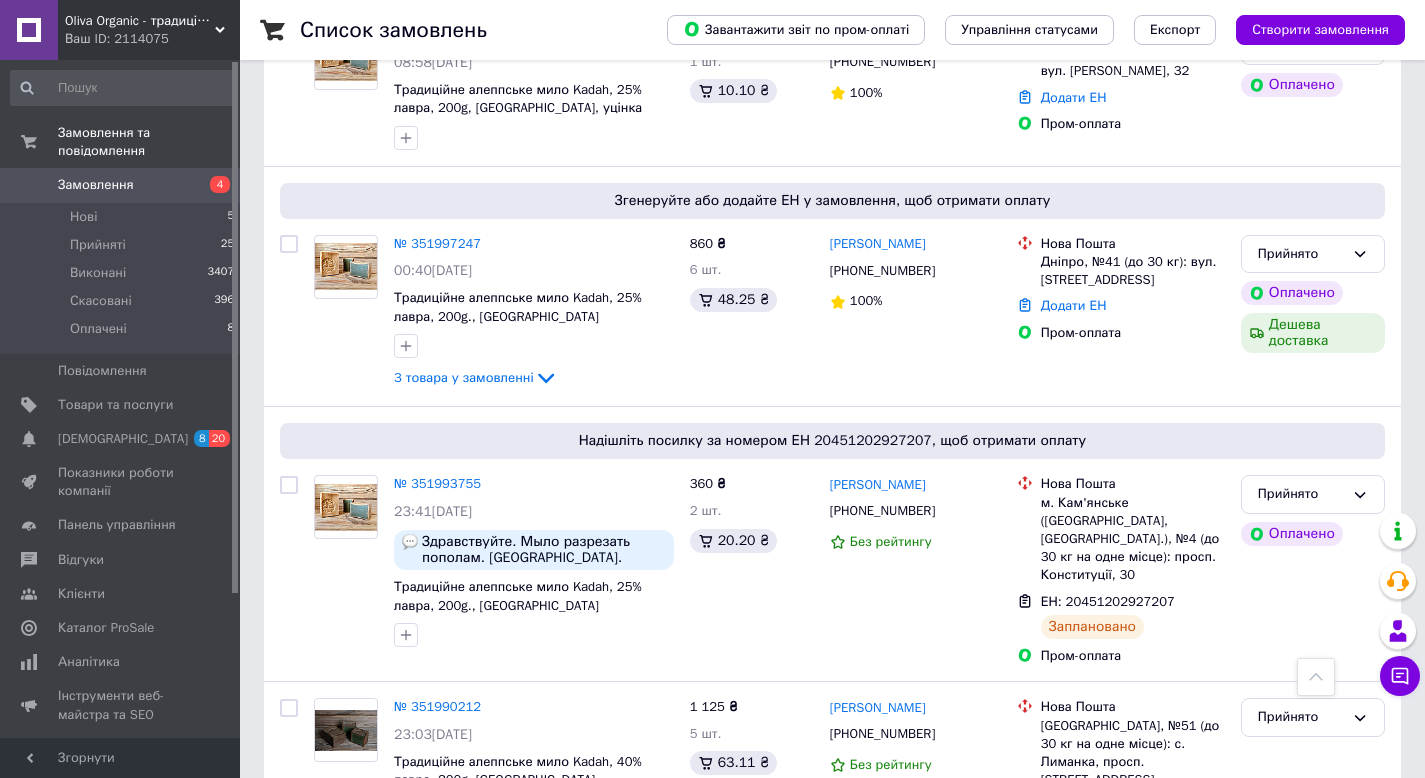 scroll, scrollTop: 619, scrollLeft: 0, axis: vertical 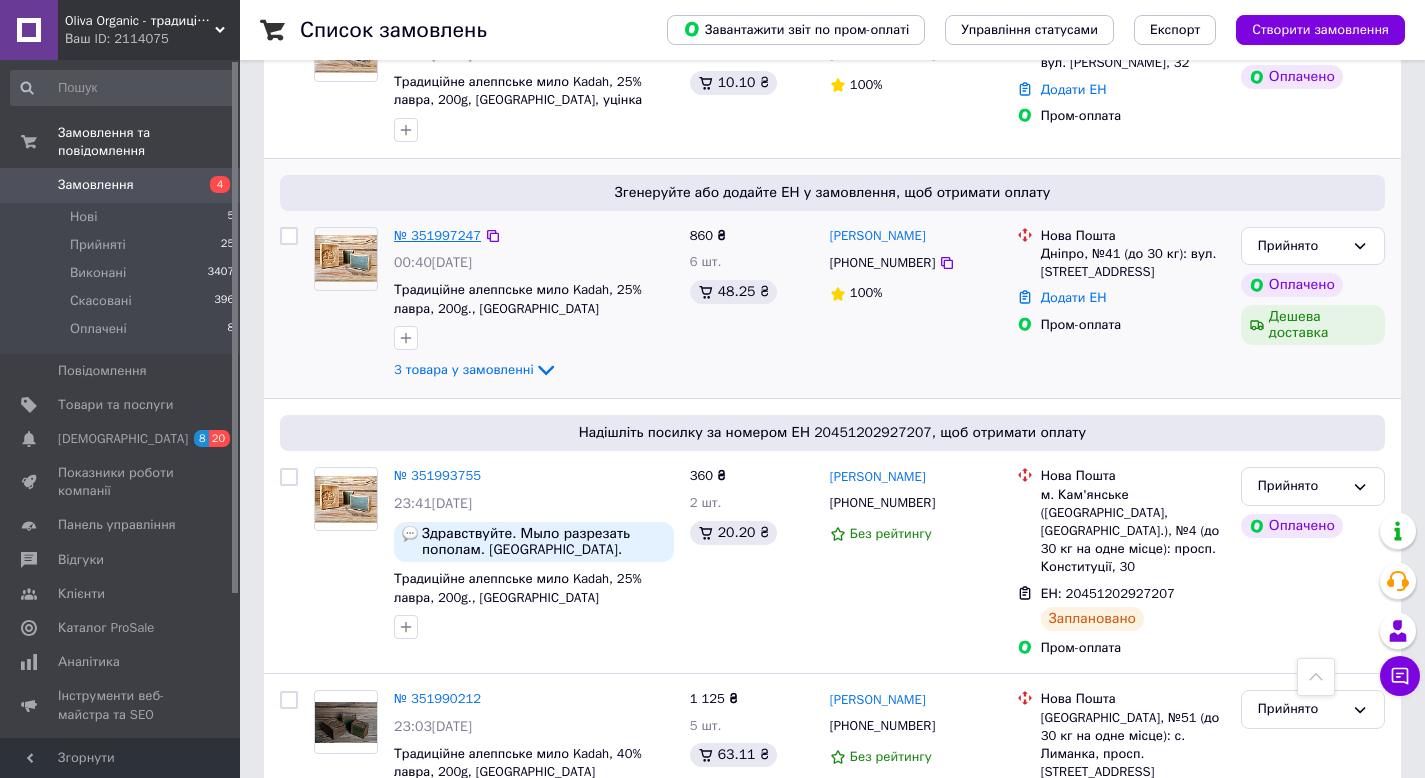 click on "№ 351997247" at bounding box center (437, 235) 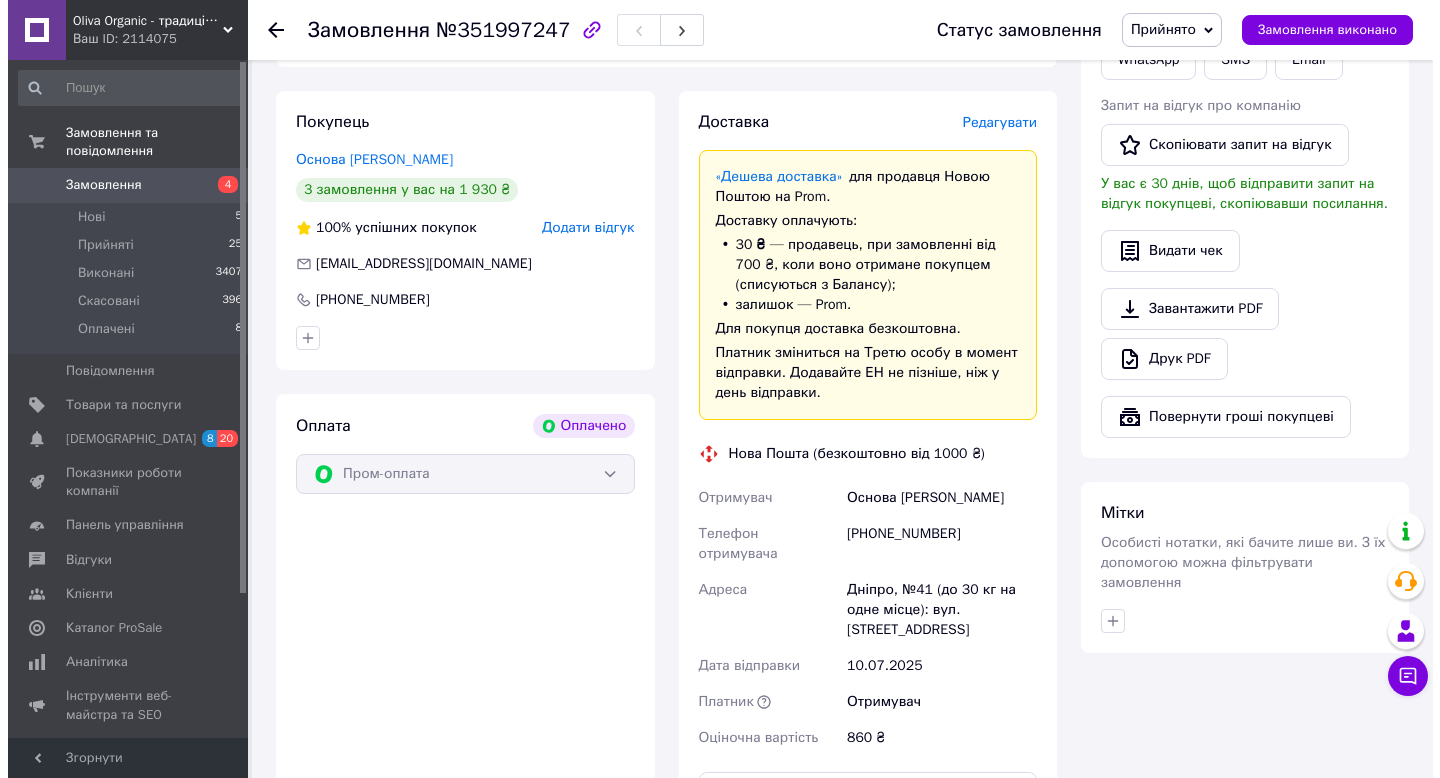 scroll, scrollTop: 863, scrollLeft: 0, axis: vertical 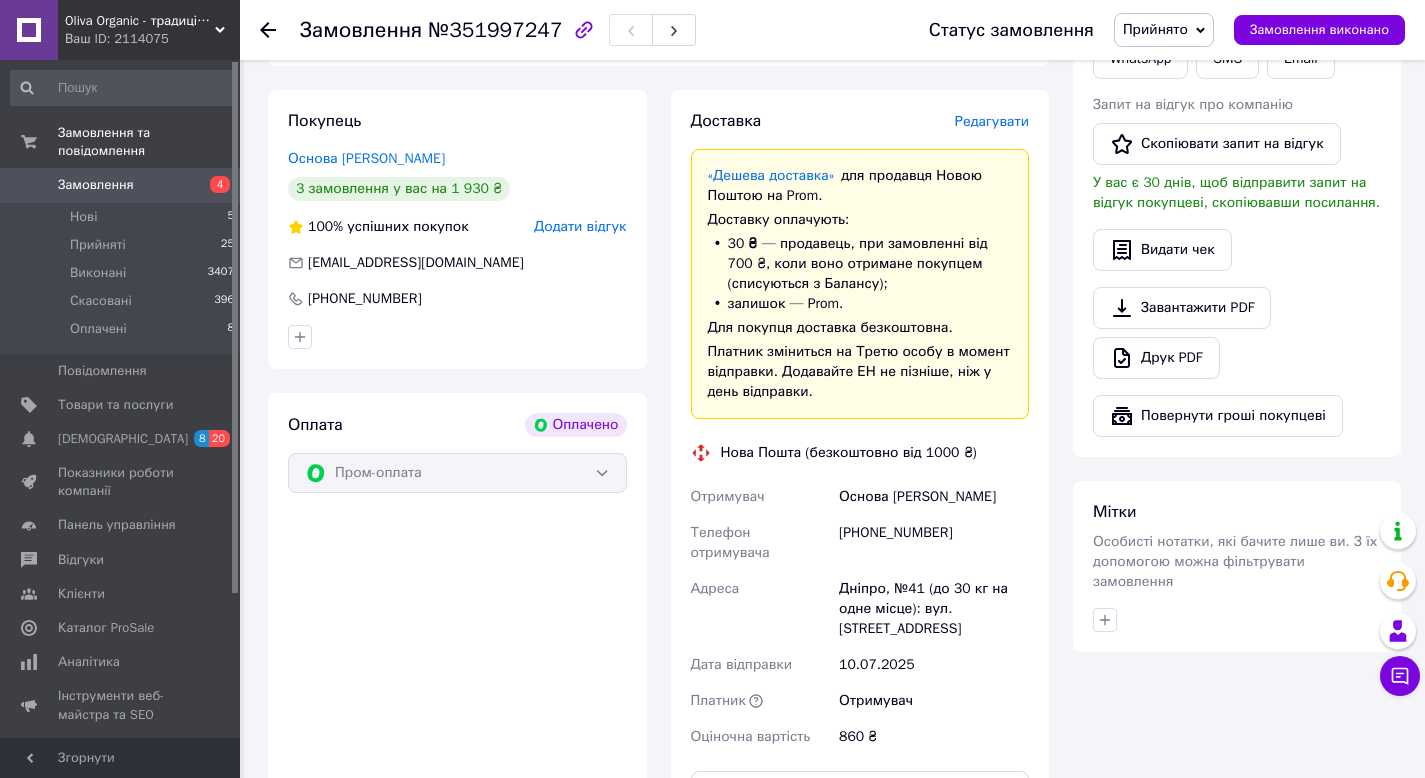 click on "Редагувати" at bounding box center (992, 121) 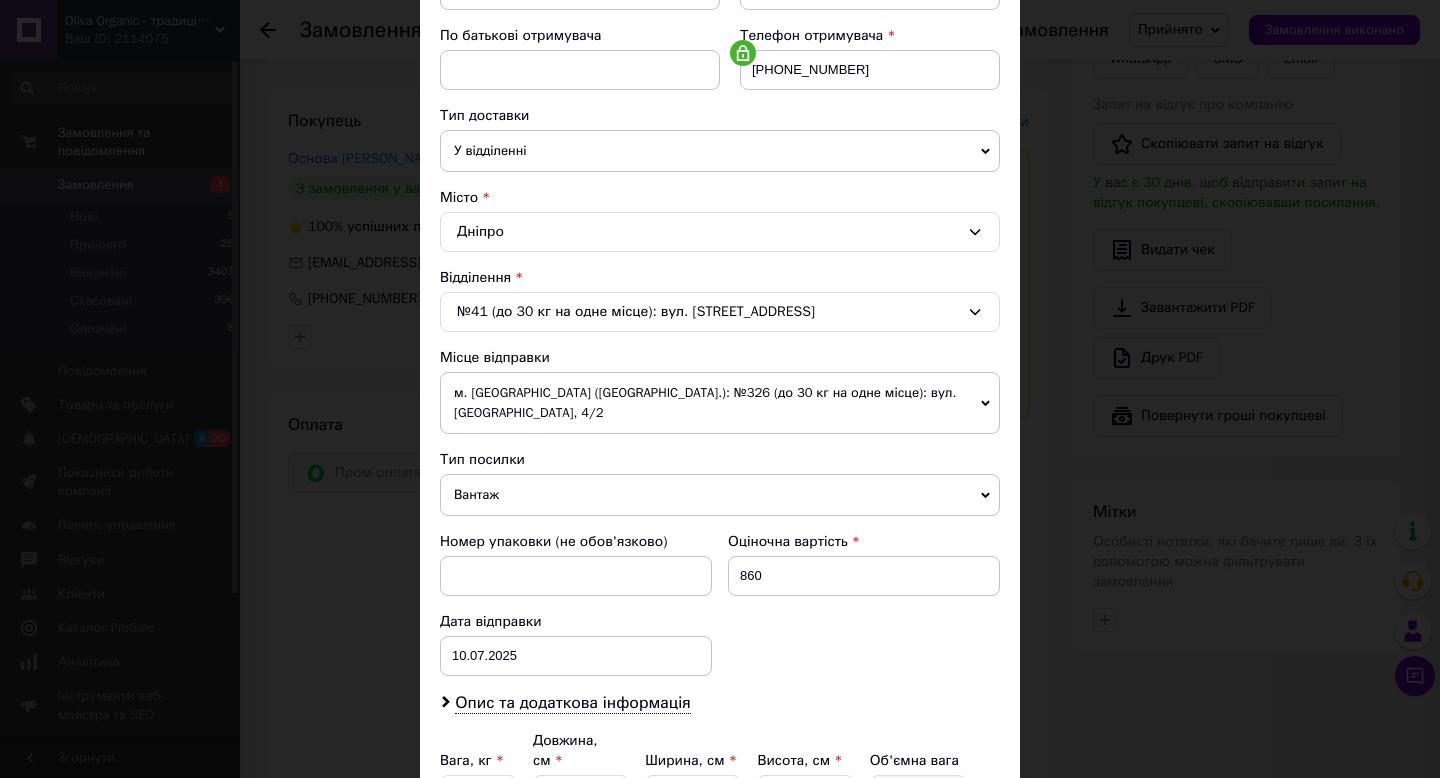 scroll, scrollTop: 570, scrollLeft: 0, axis: vertical 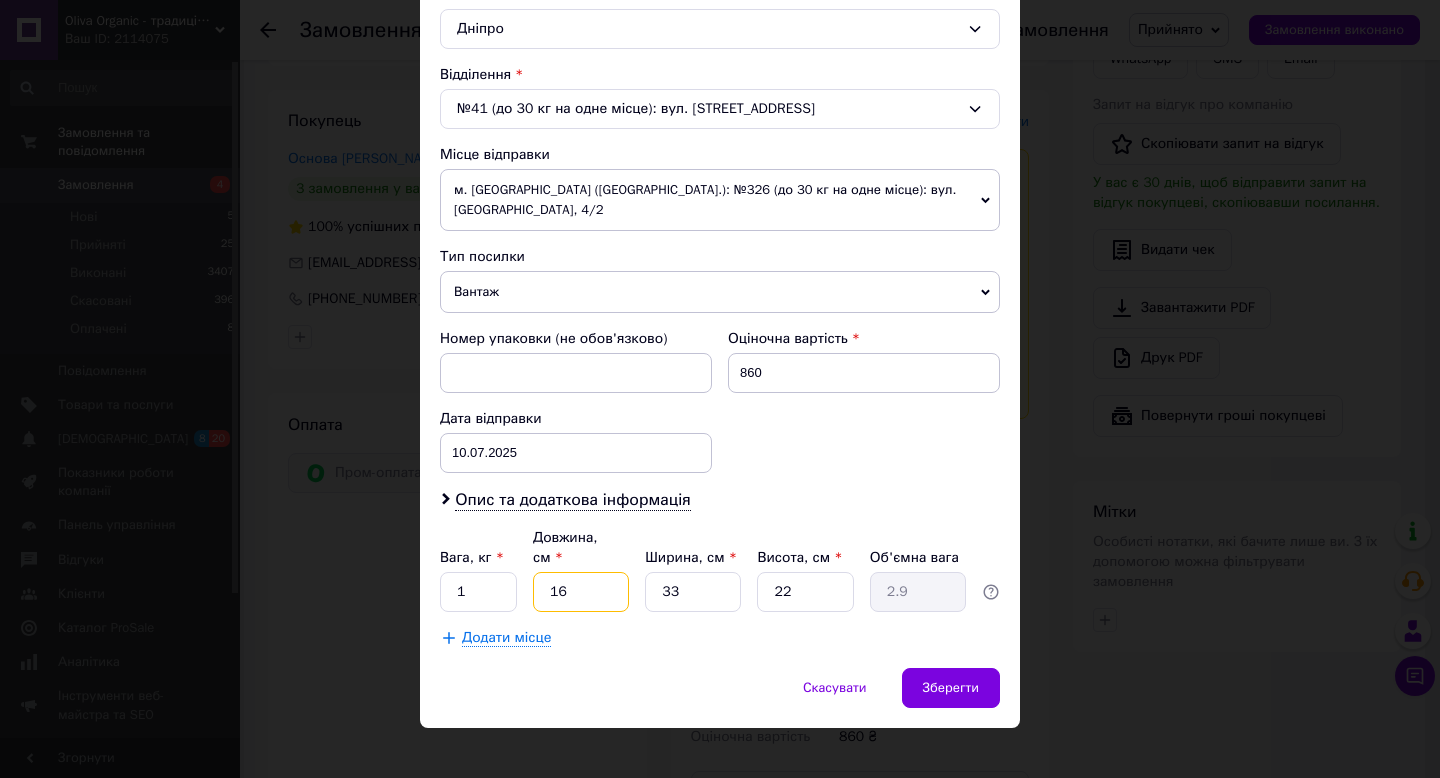 click on "16" at bounding box center (581, 592) 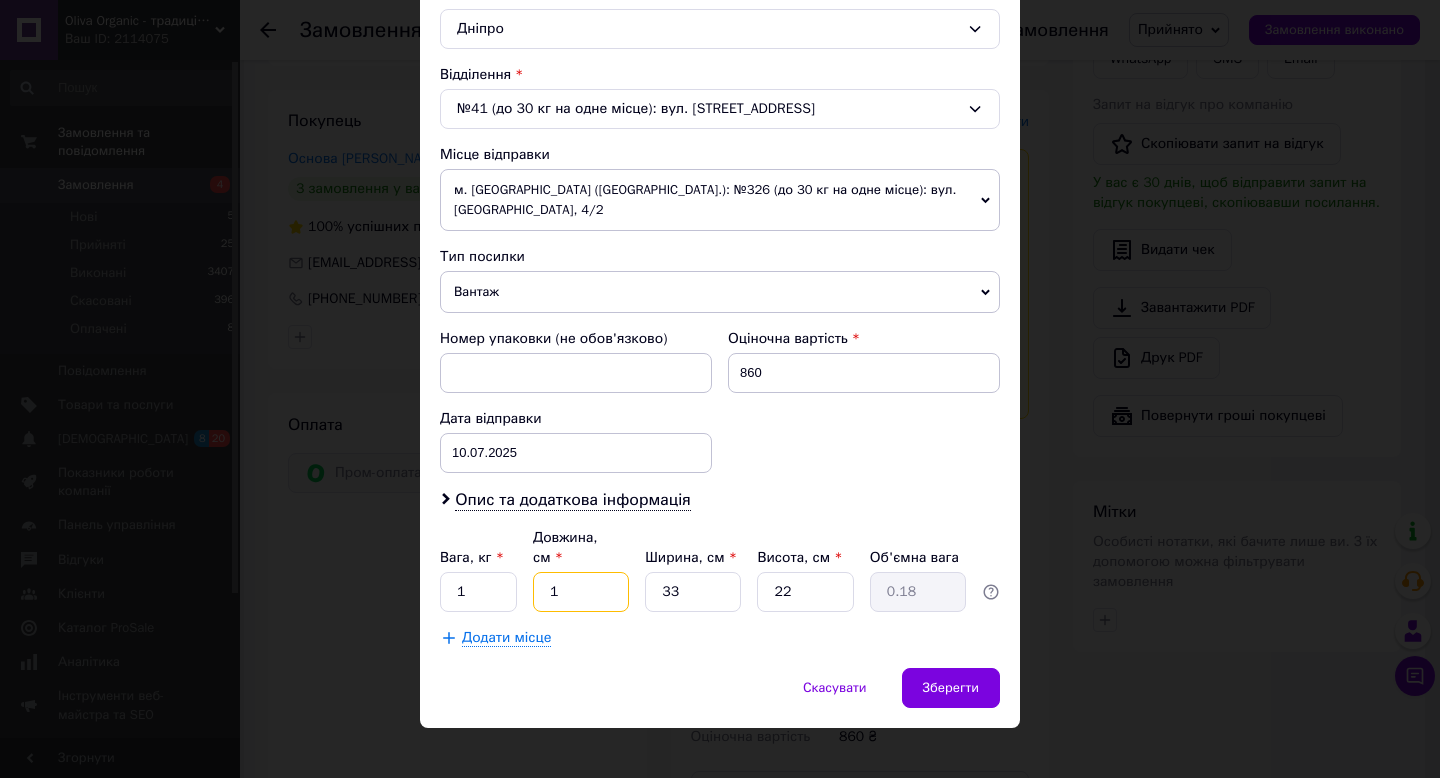 type on "18" 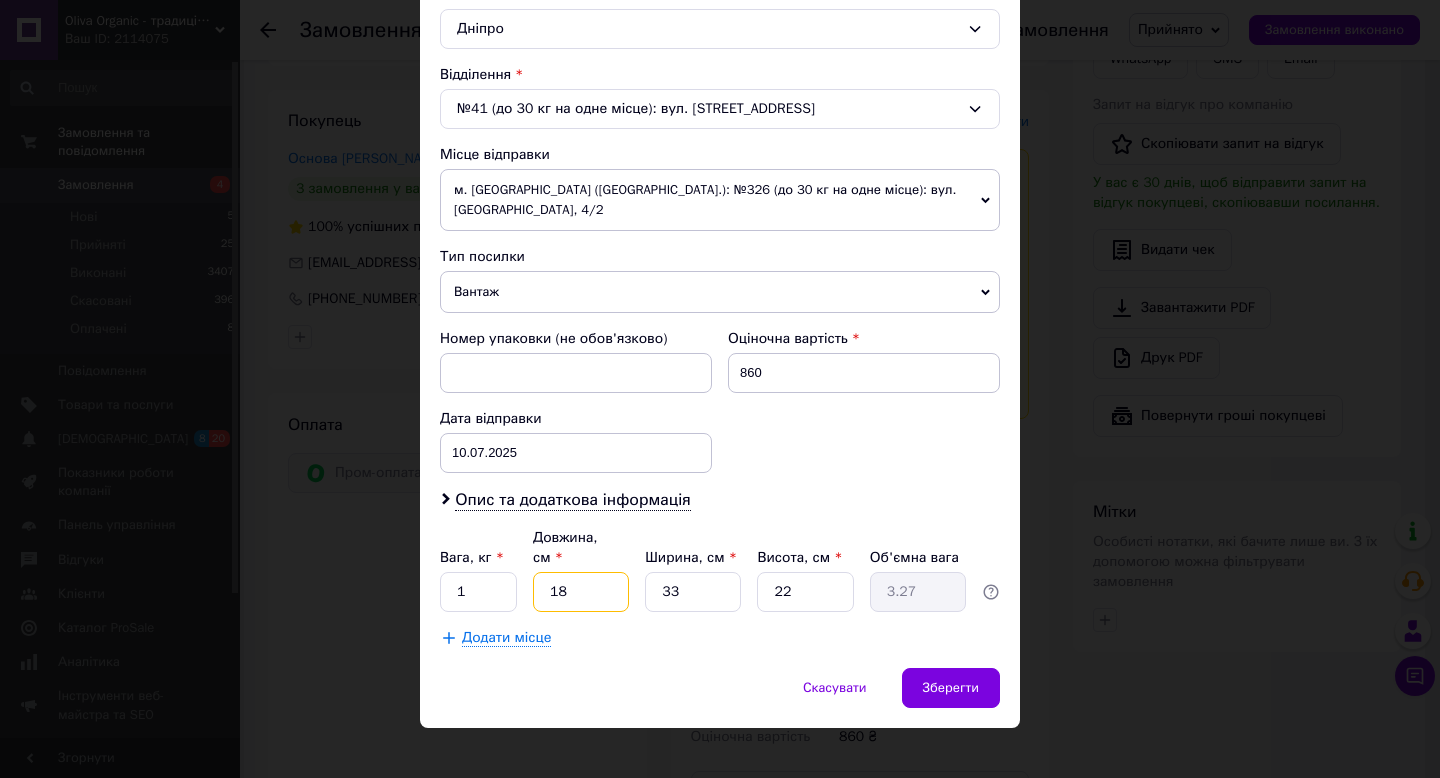 type on "18" 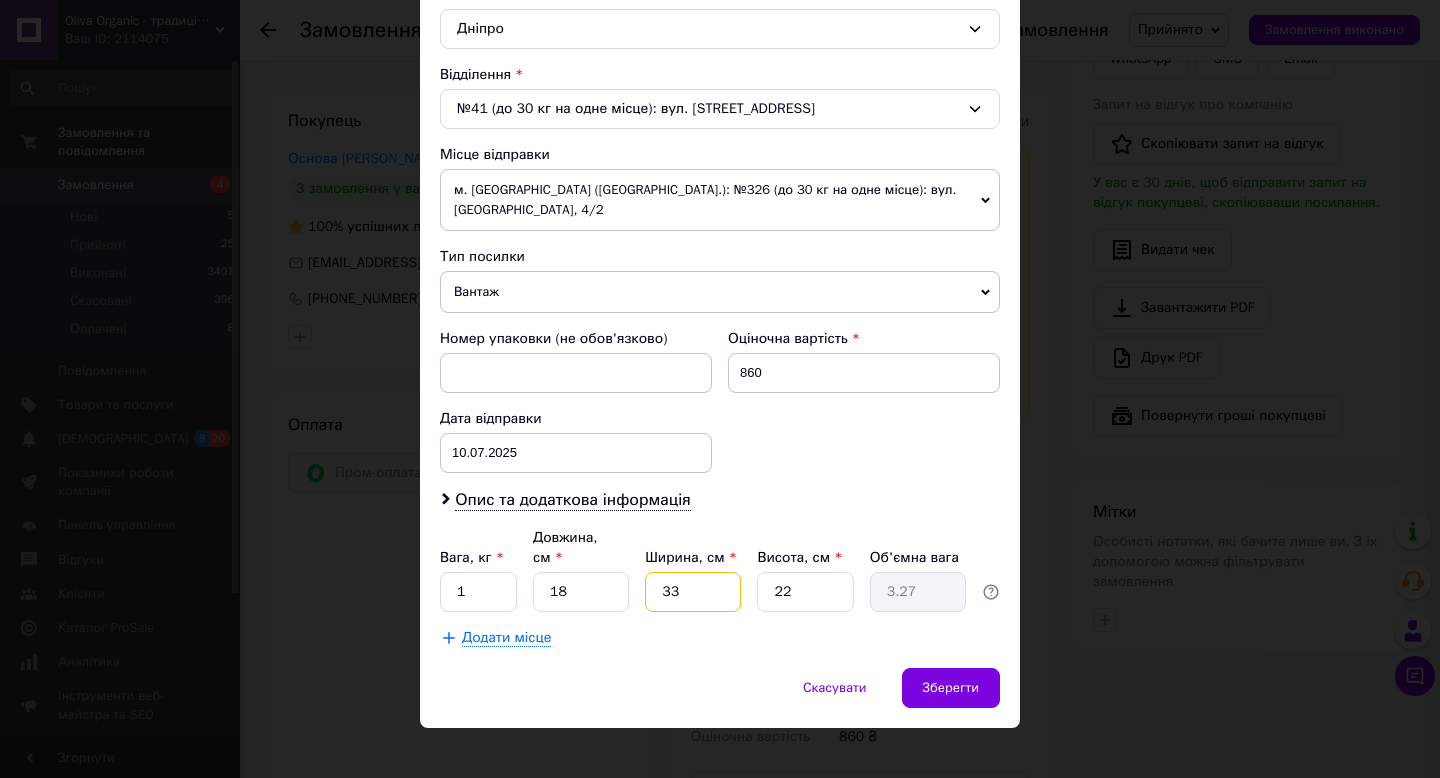 type on "1" 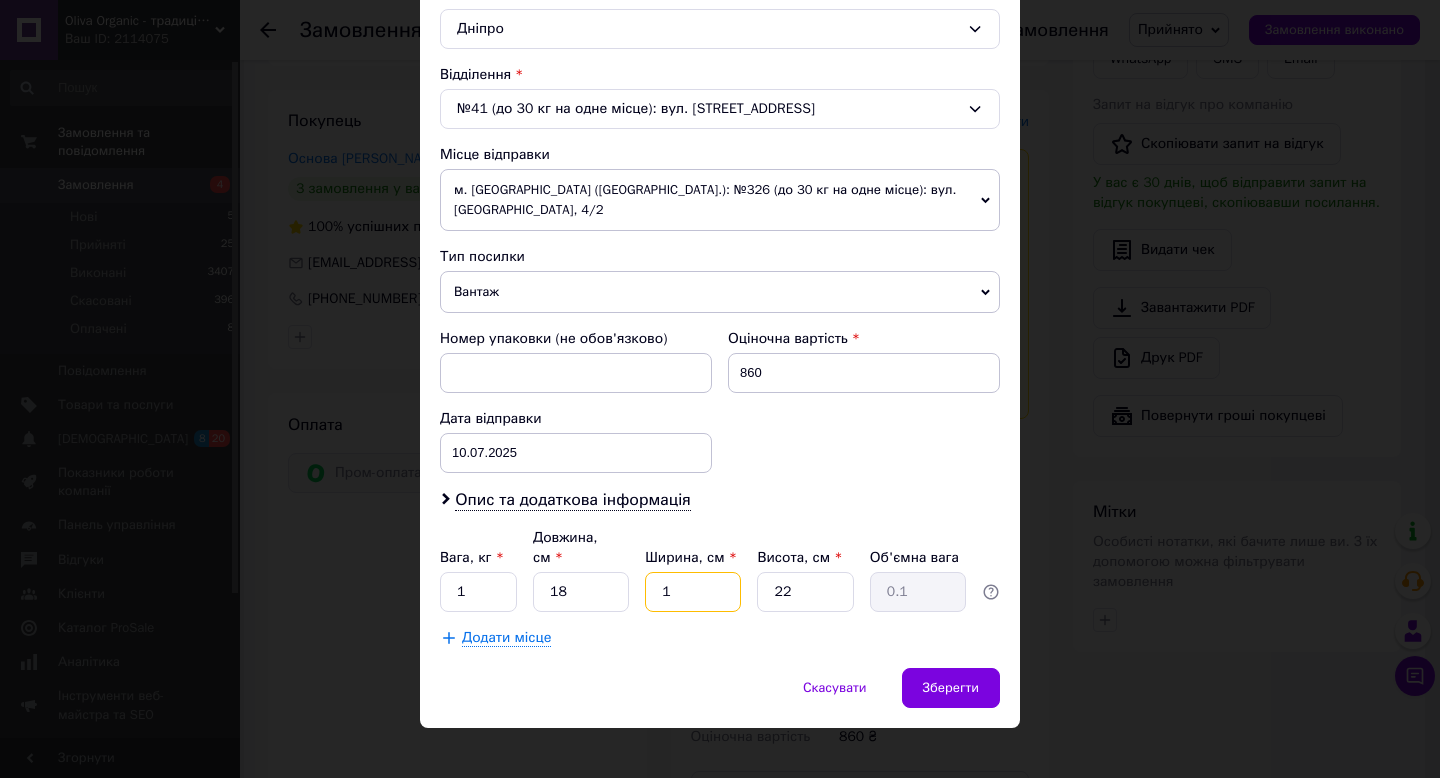 type on "17" 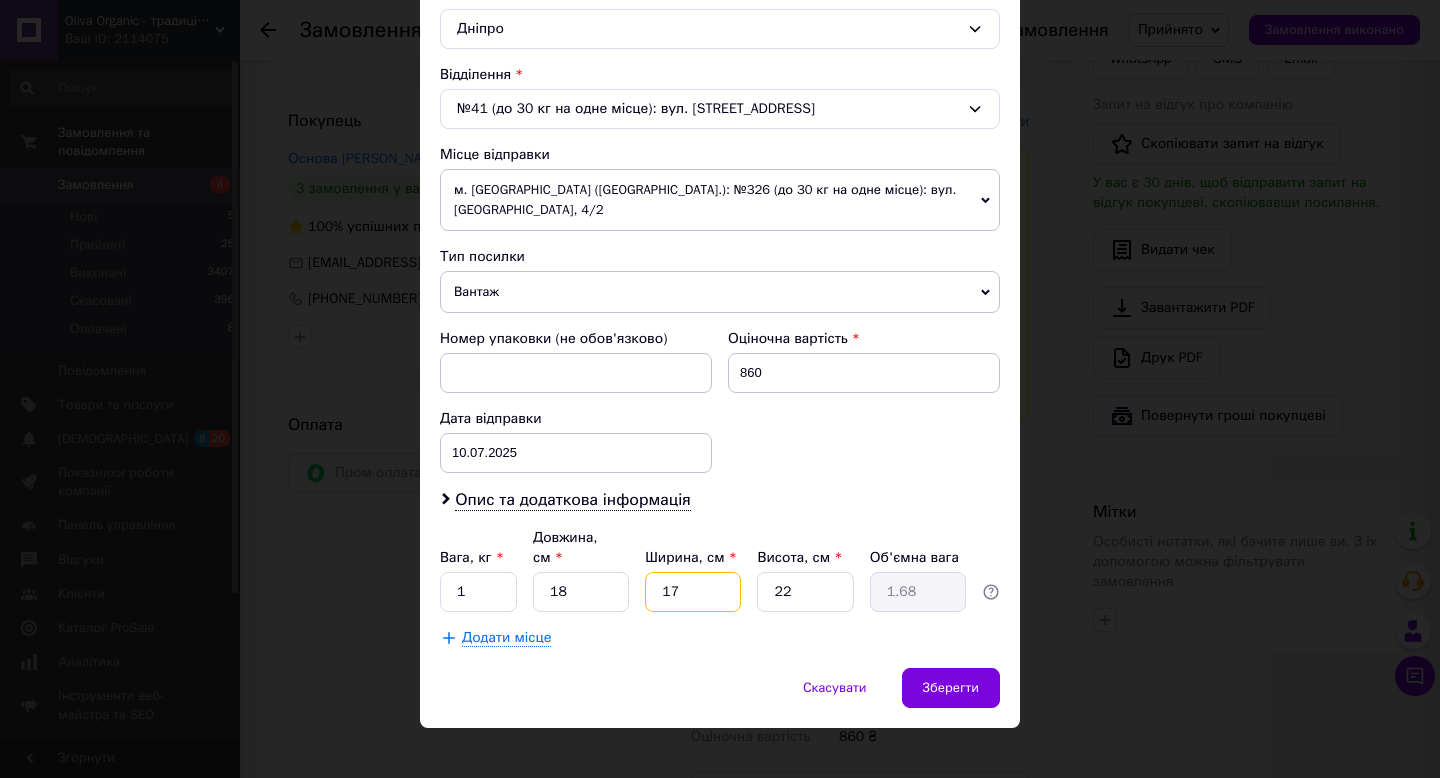type on "17" 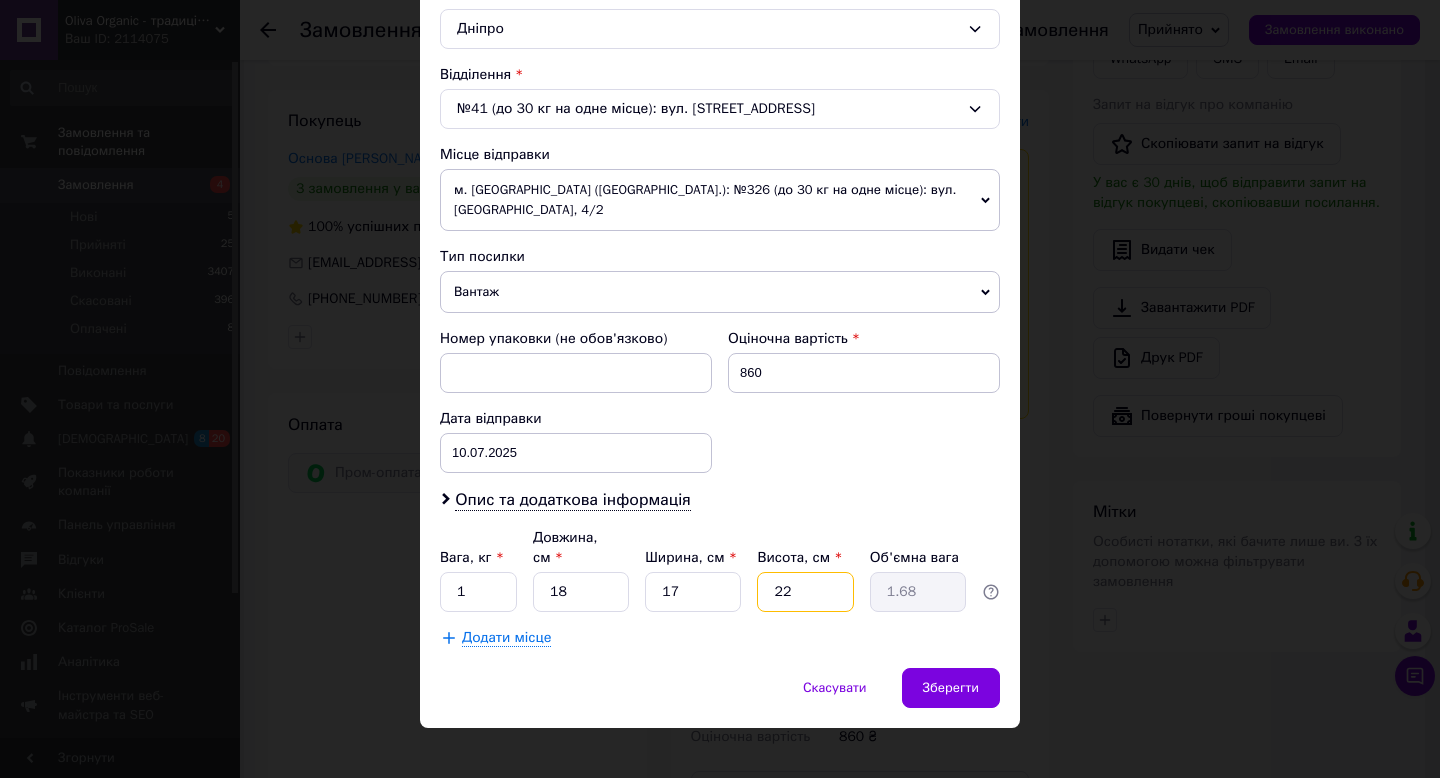 type on "7" 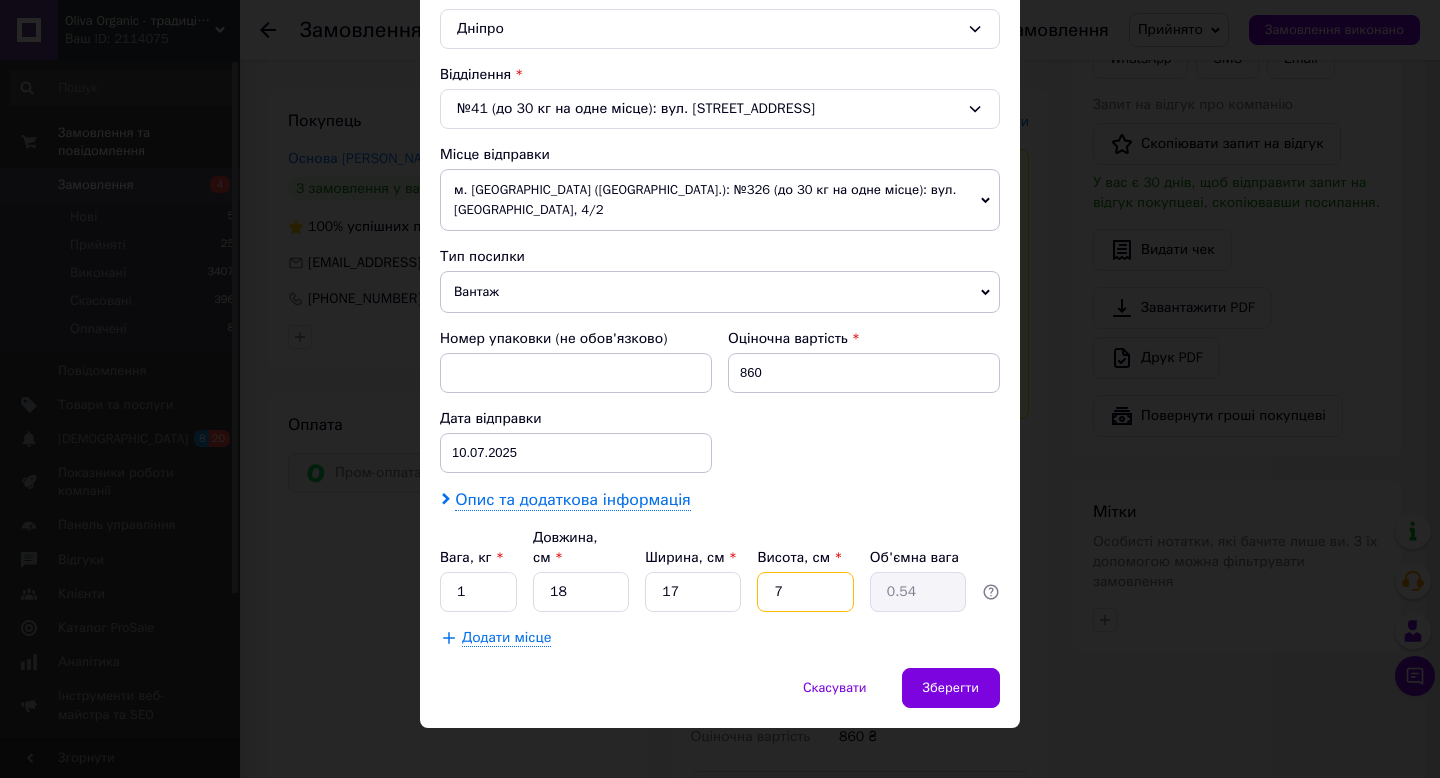 type on "7" 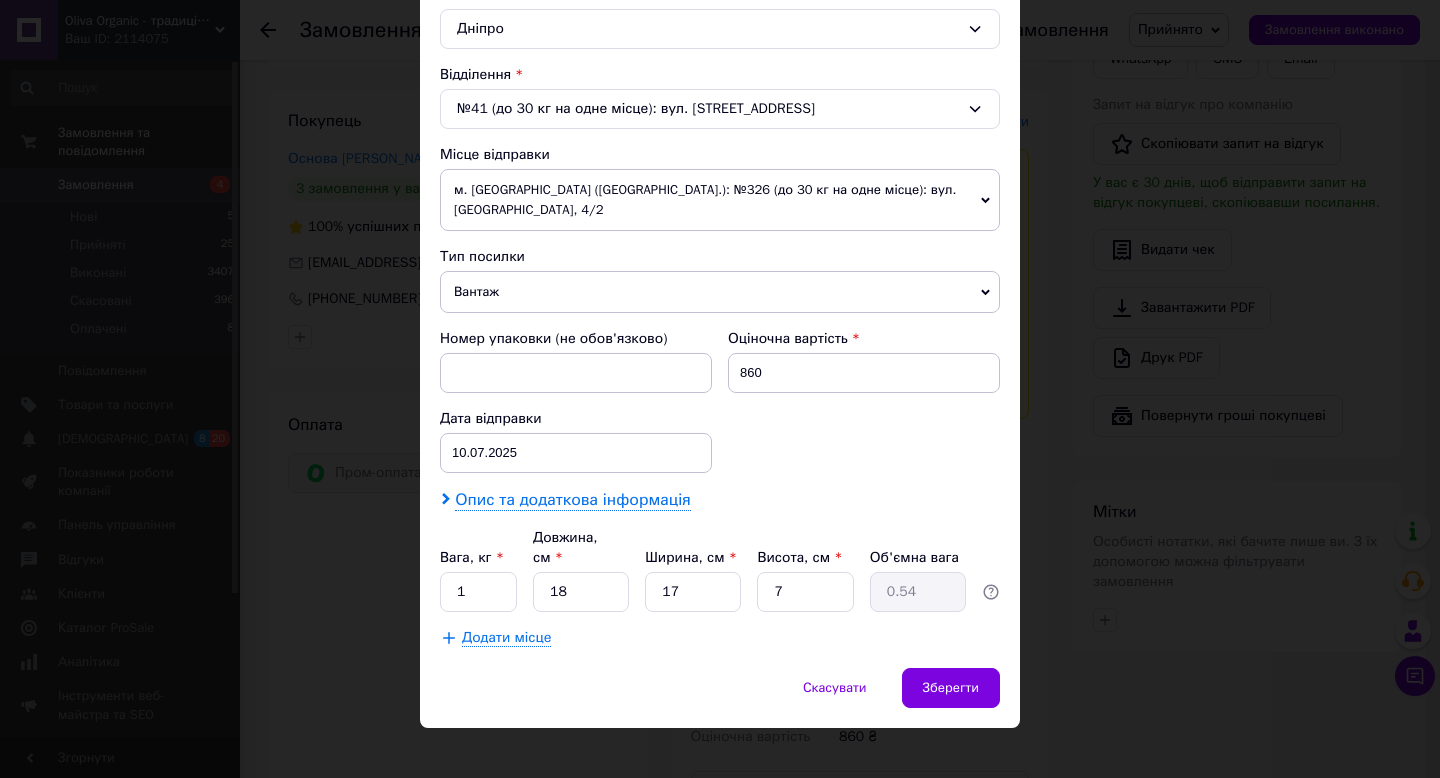 click on "Опис та додаткова інформація" at bounding box center [572, 500] 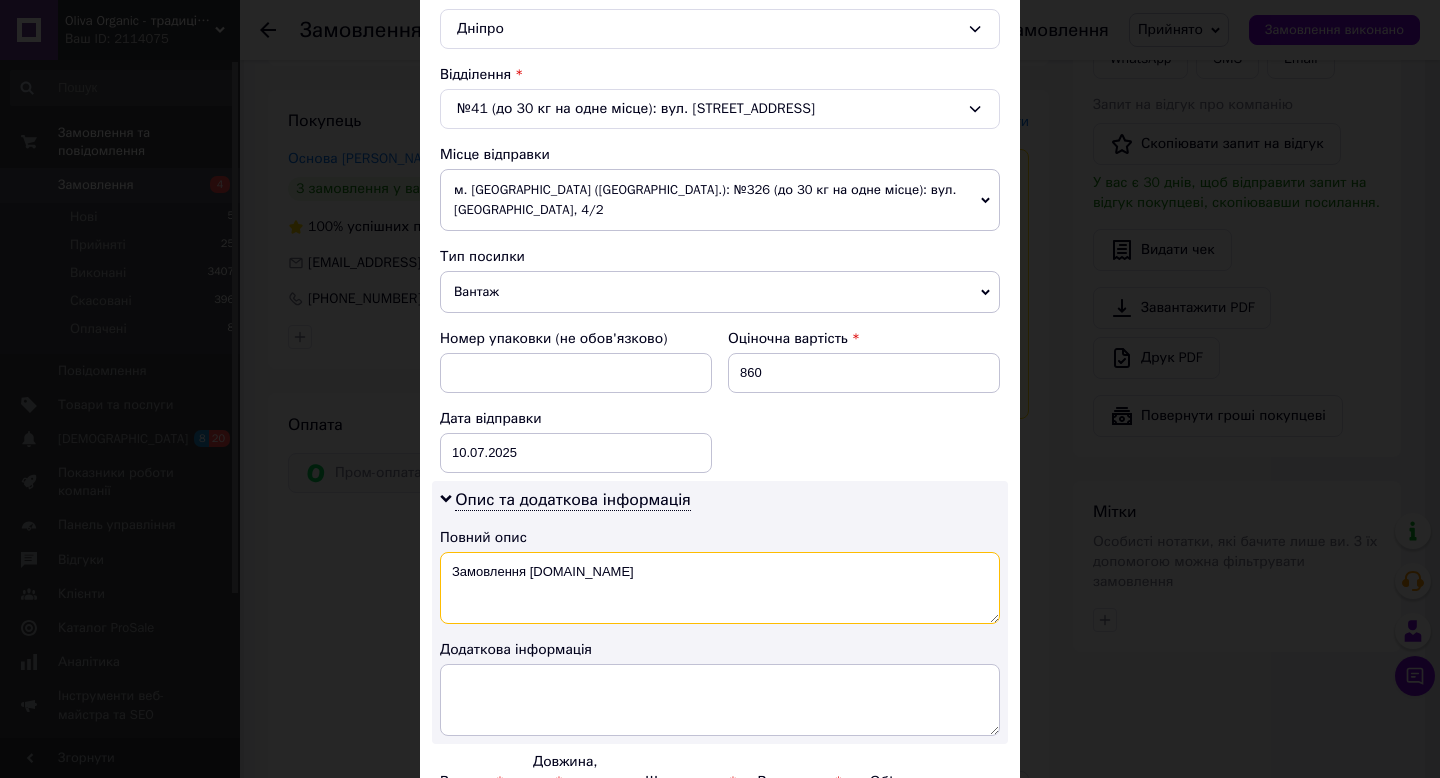 click on "Замовлення [DOMAIN_NAME]" at bounding box center [720, 588] 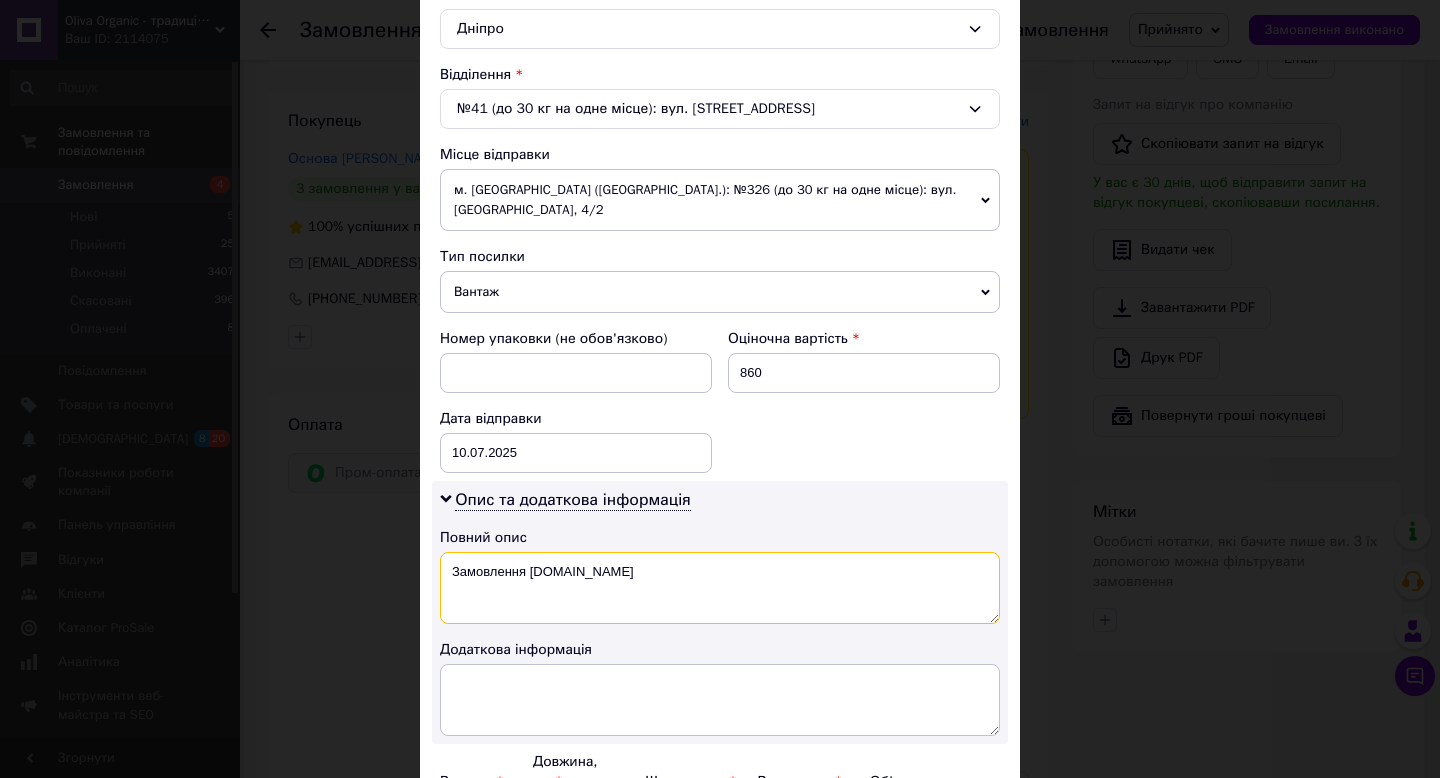paste on "ило" 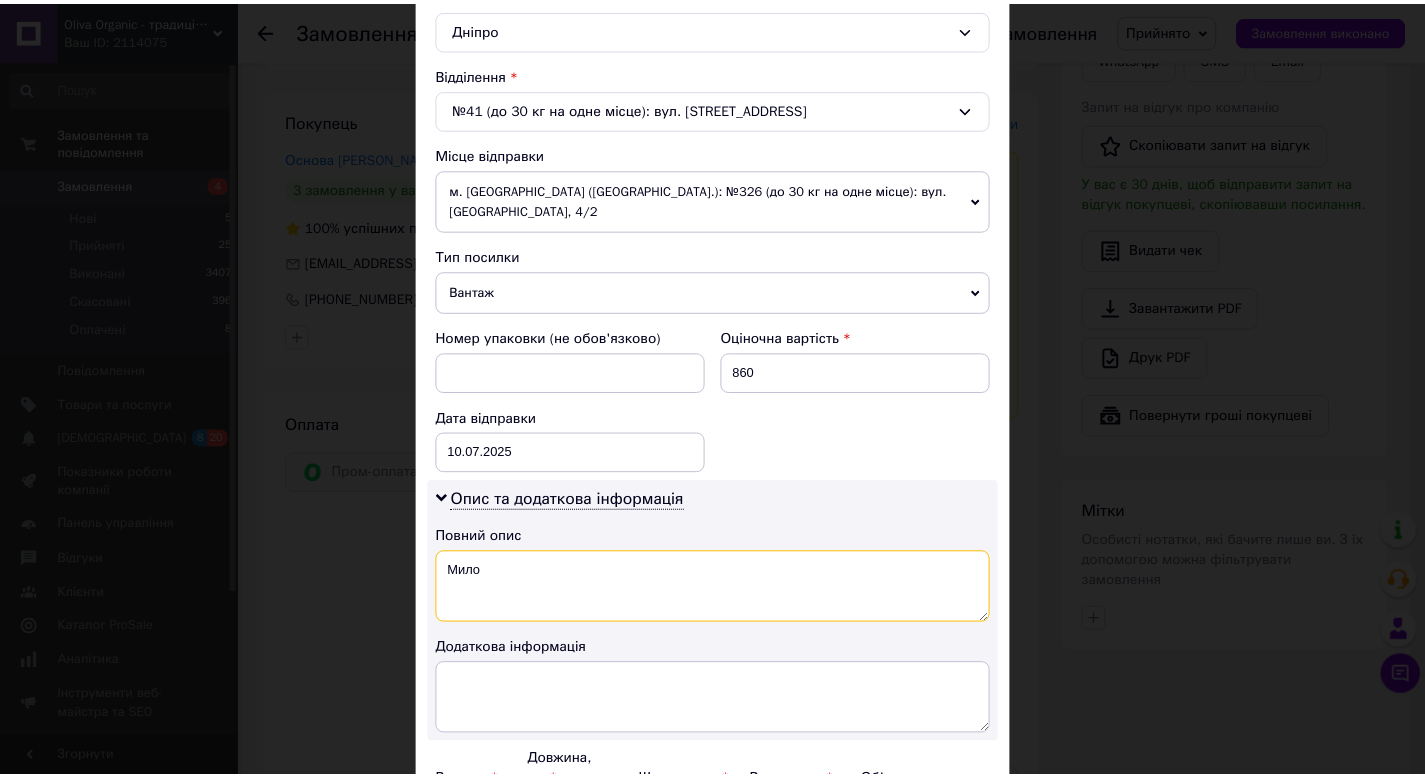 scroll, scrollTop: 794, scrollLeft: 0, axis: vertical 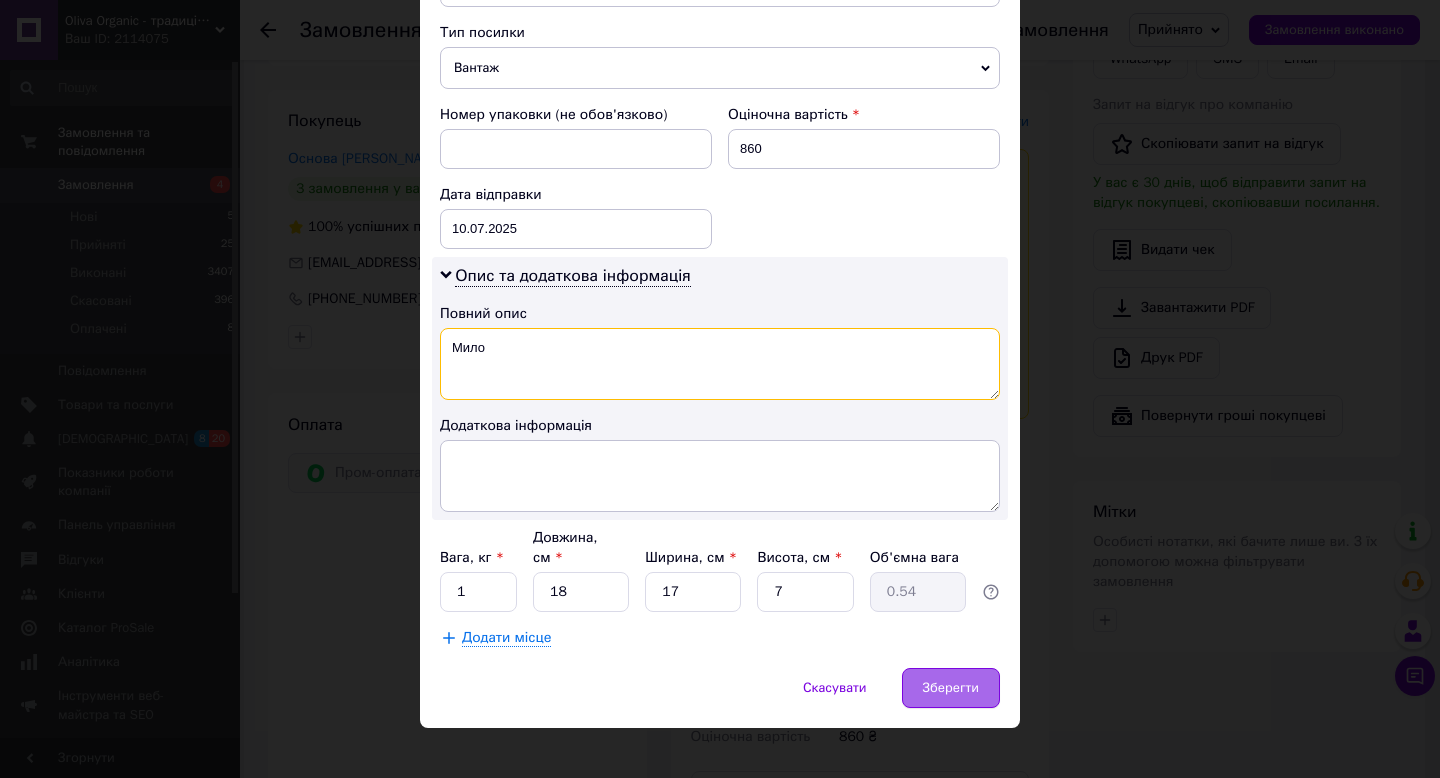 type on "Мило" 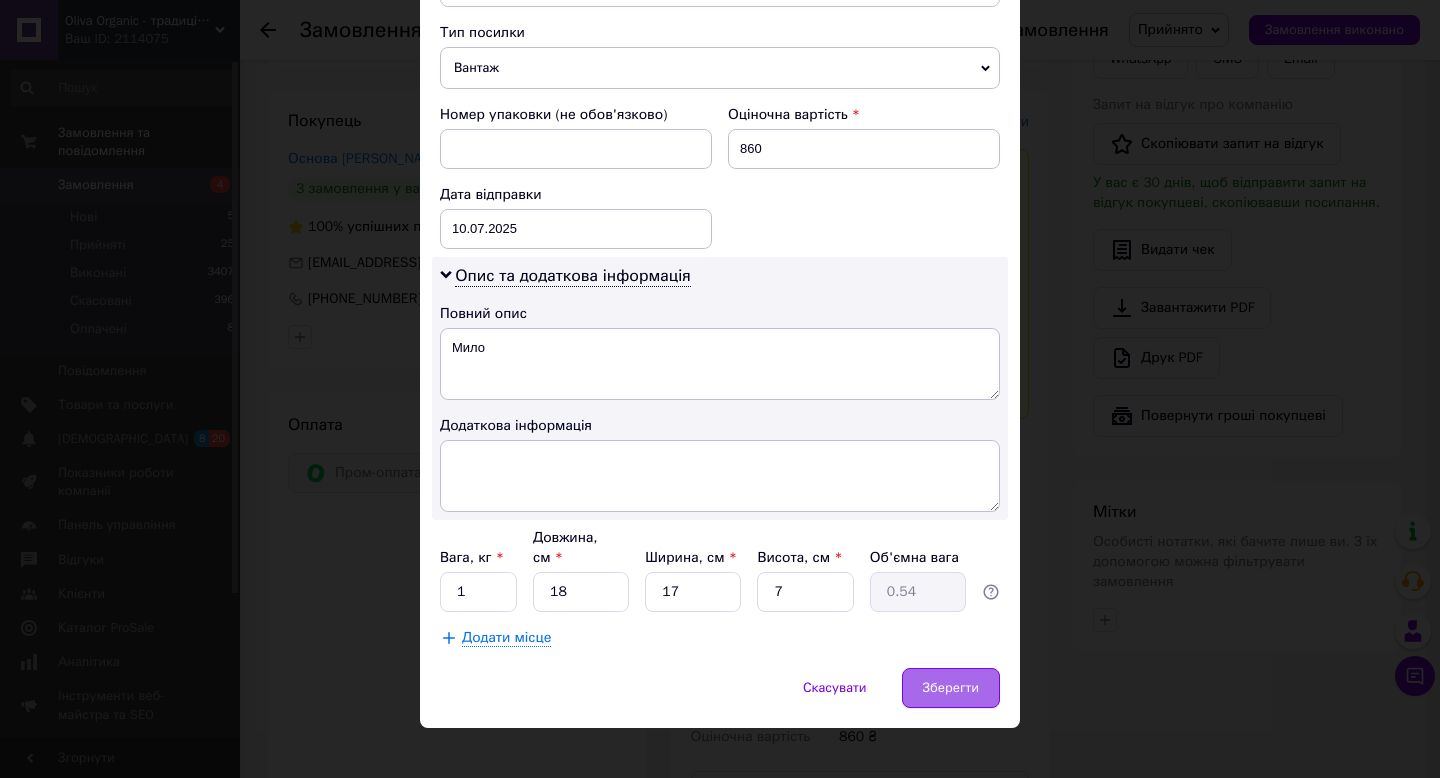 click on "Зберегти" at bounding box center (951, 688) 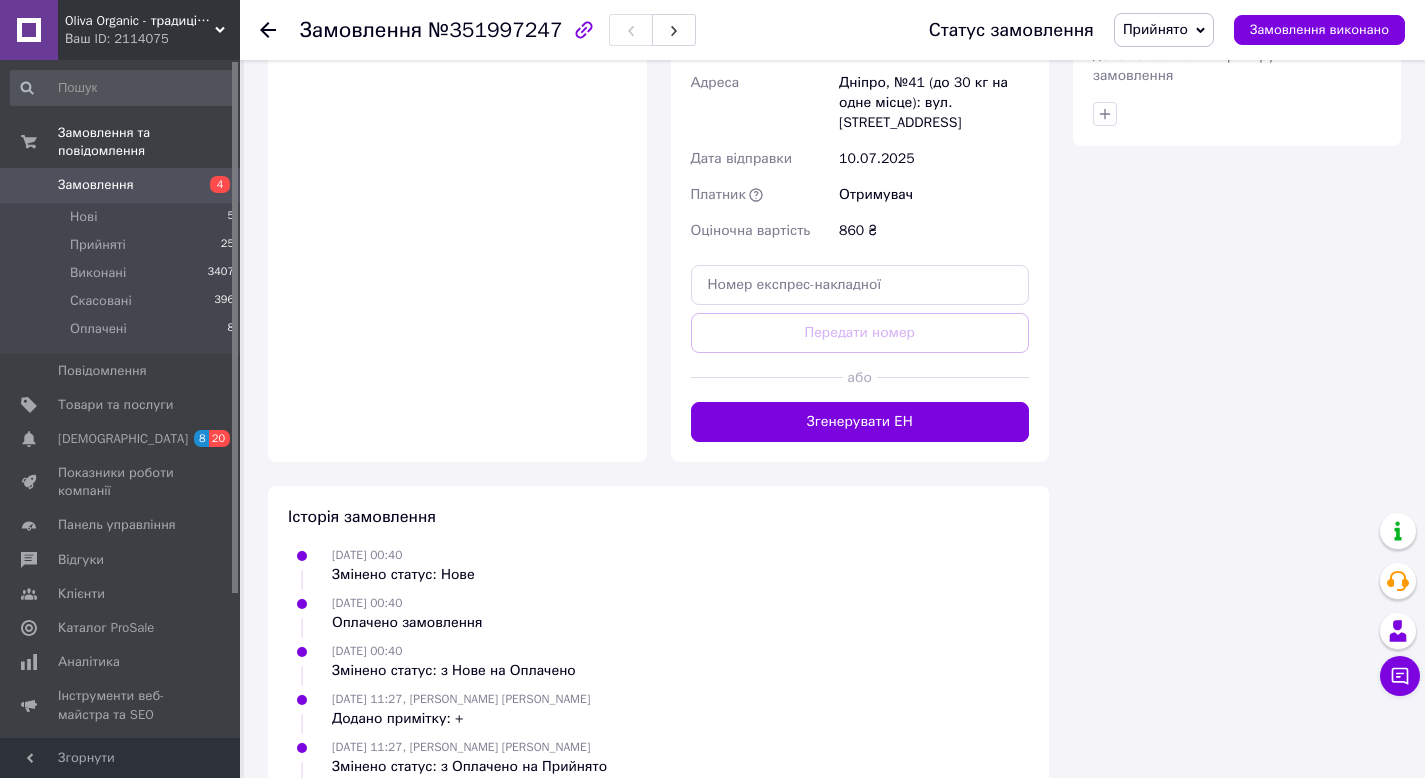 scroll, scrollTop: 1368, scrollLeft: 0, axis: vertical 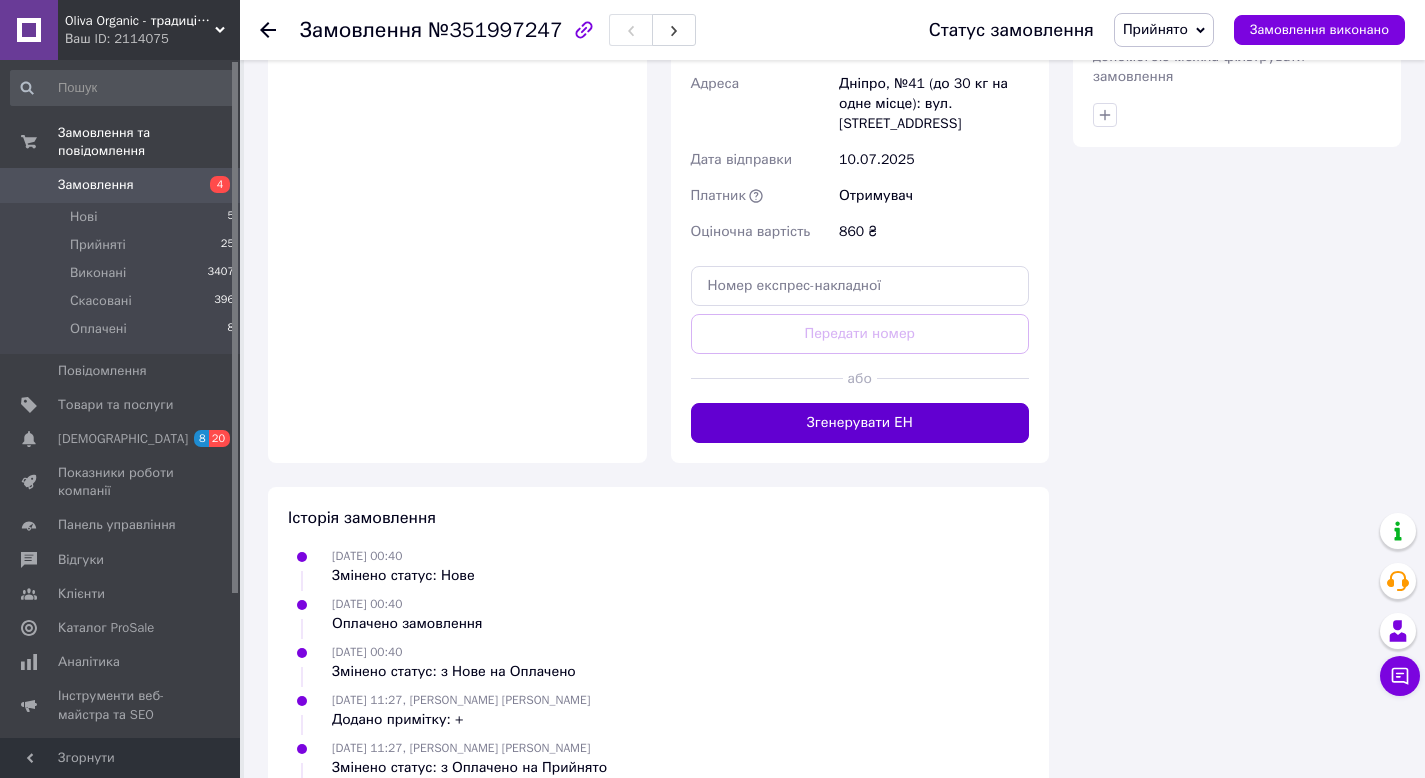 click on "Згенерувати ЕН" at bounding box center (860, 423) 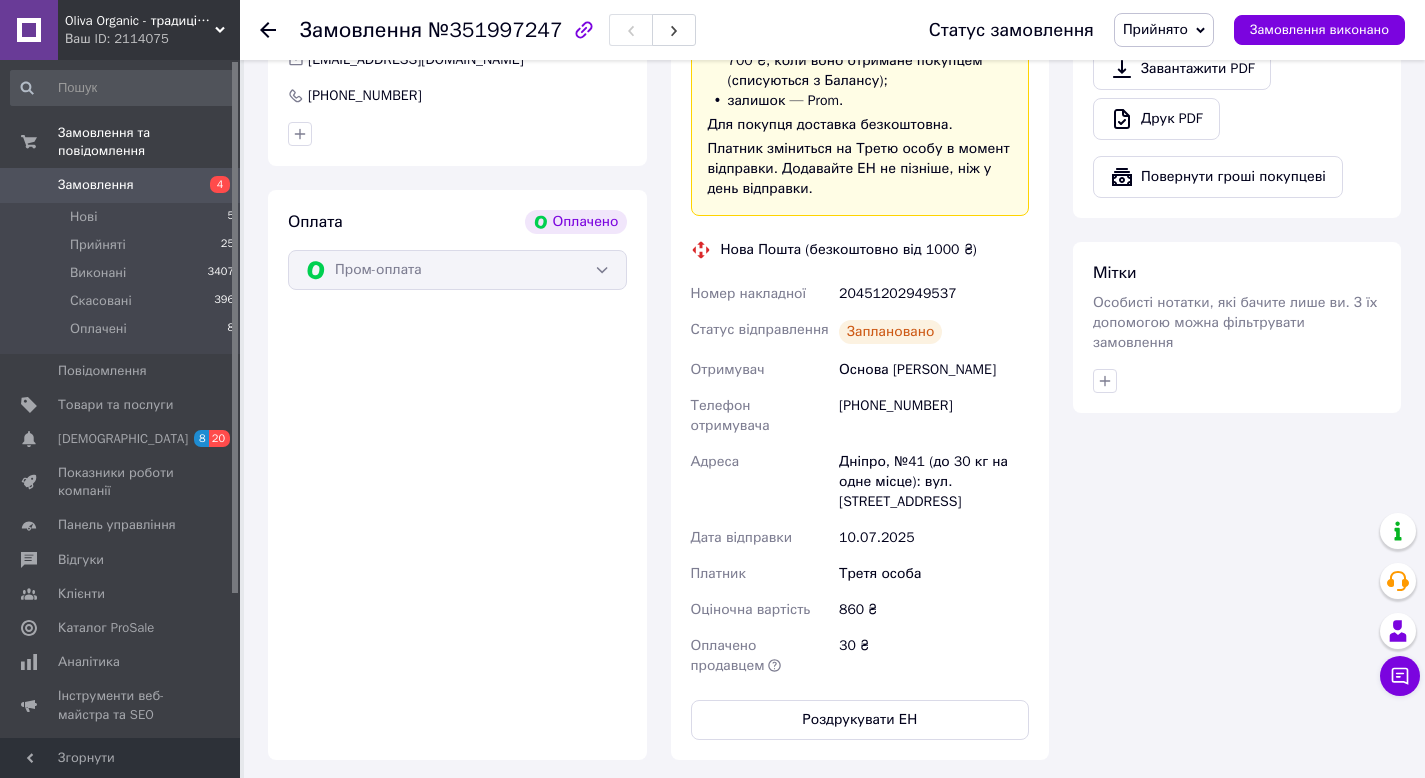 scroll, scrollTop: 0, scrollLeft: 0, axis: both 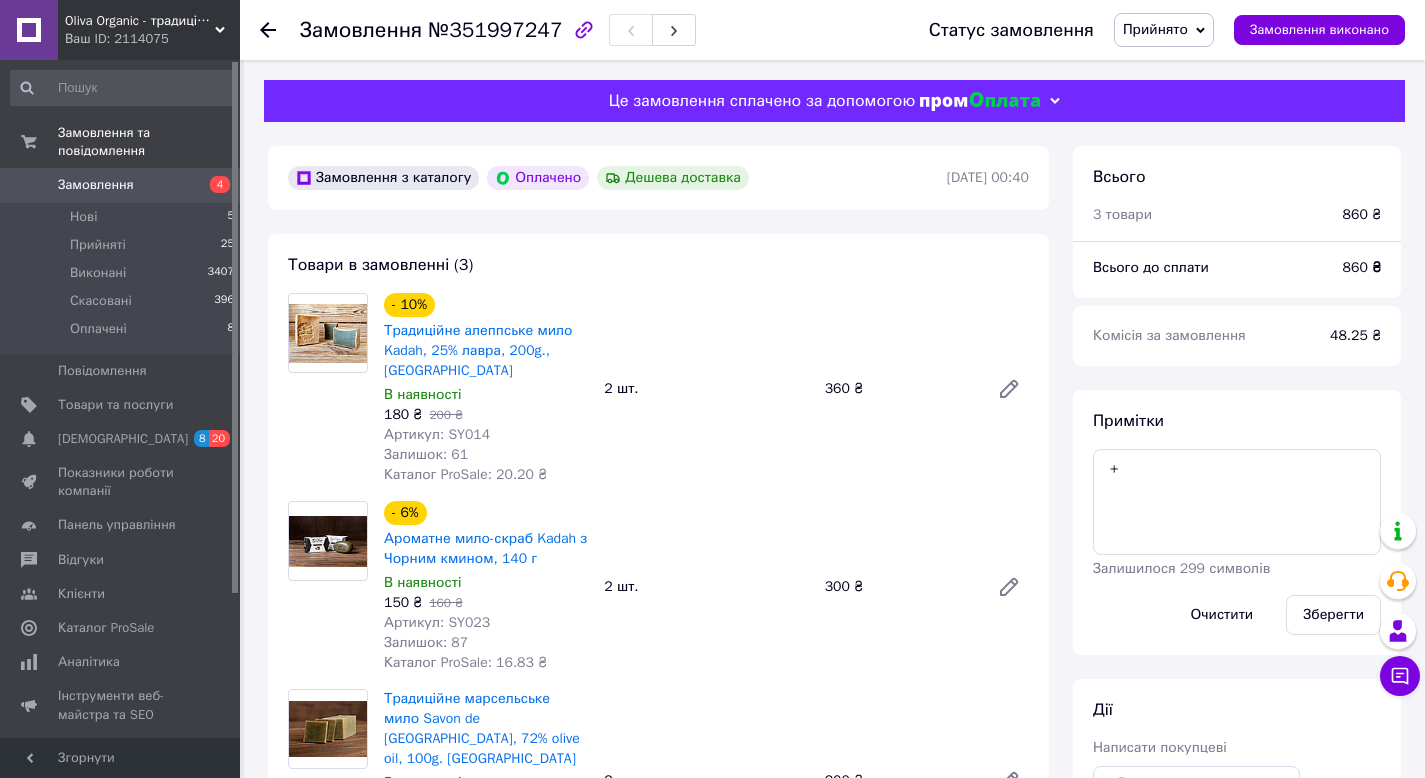 click on "Замовлення" at bounding box center (121, 185) 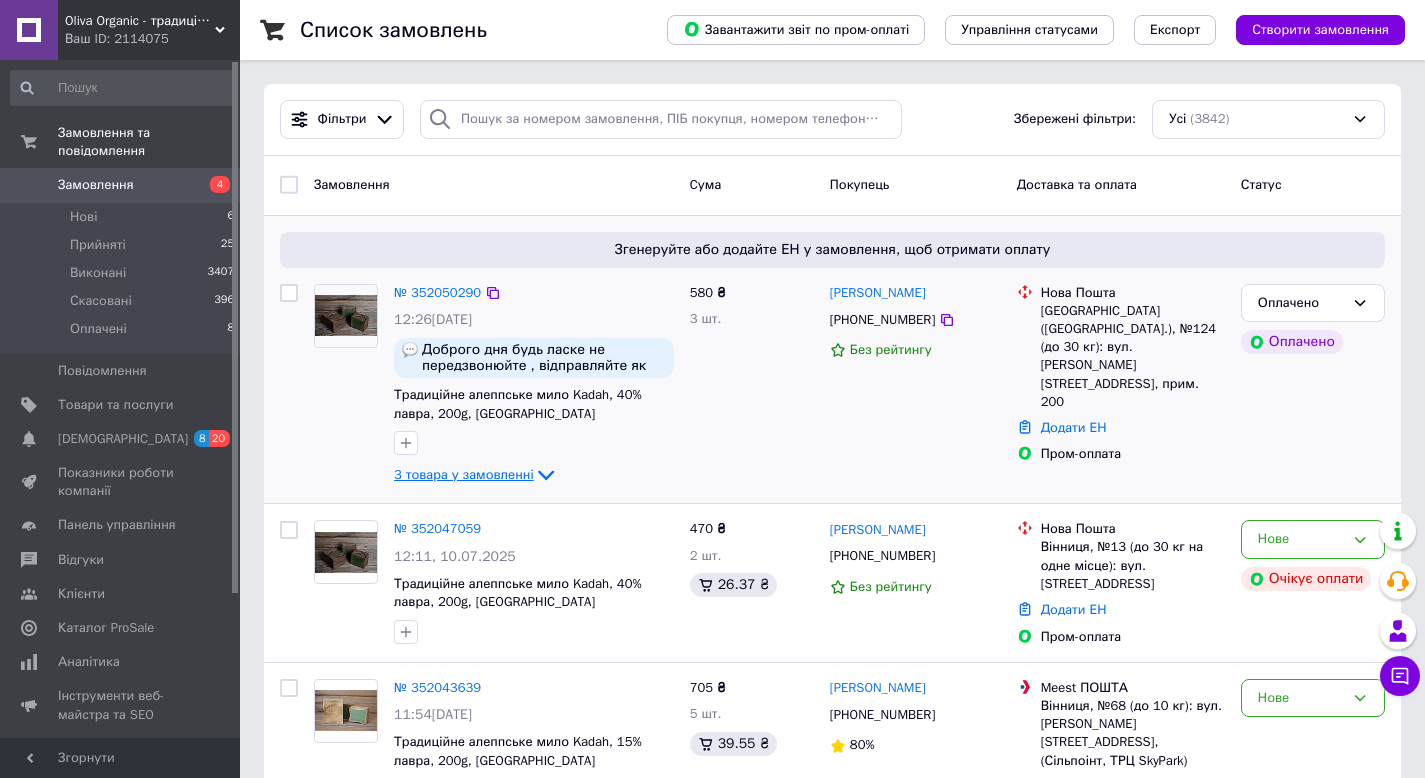 click on "3 товара у замовленні" at bounding box center (464, 474) 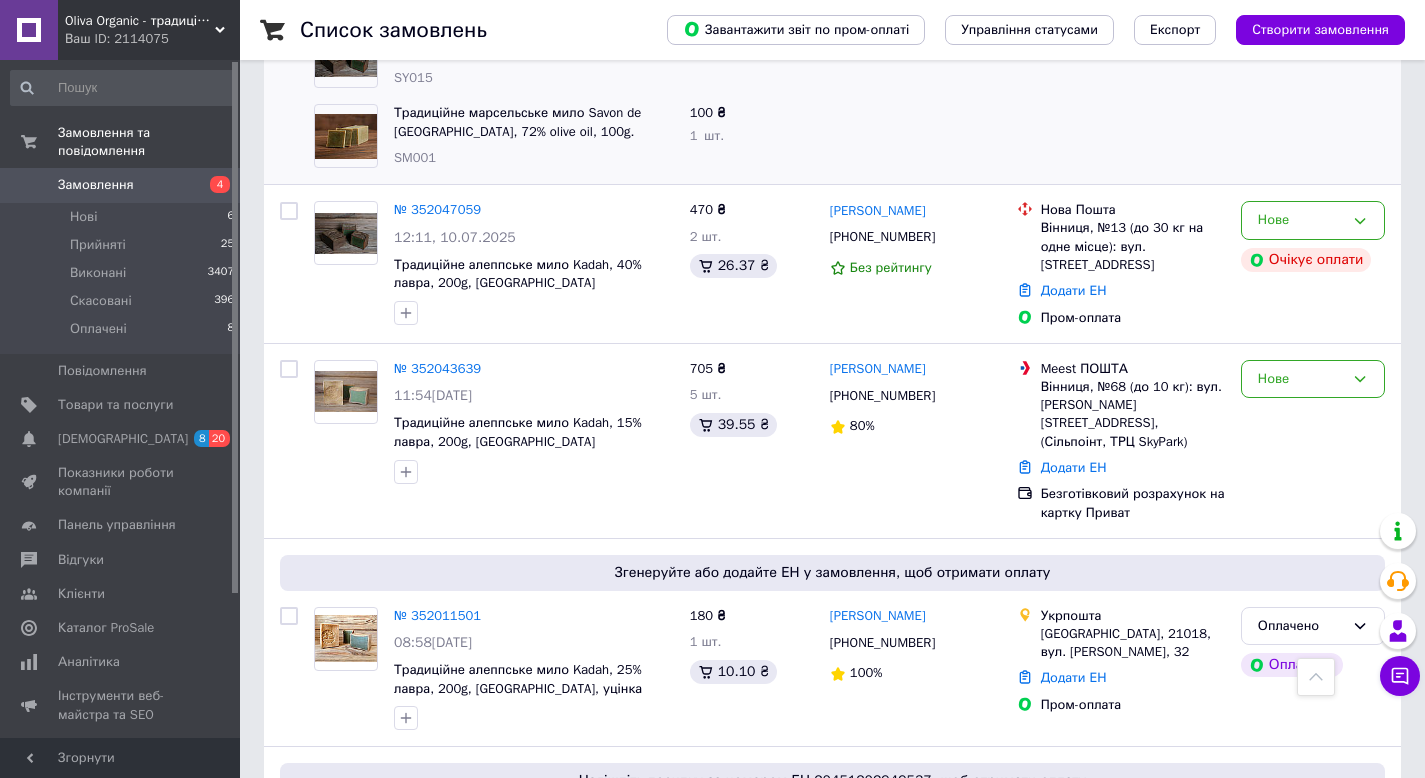 scroll, scrollTop: 610, scrollLeft: 0, axis: vertical 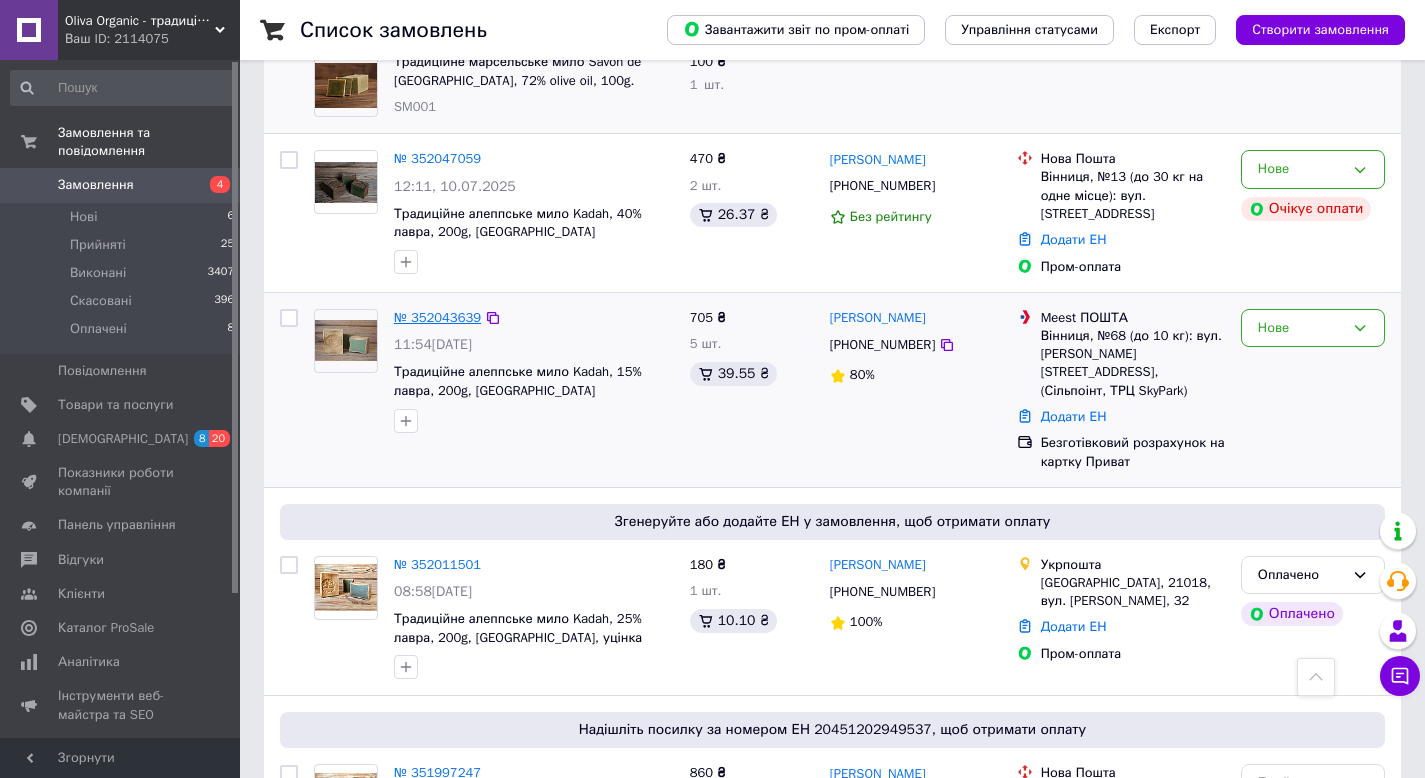 click on "№ 352043639" at bounding box center (437, 317) 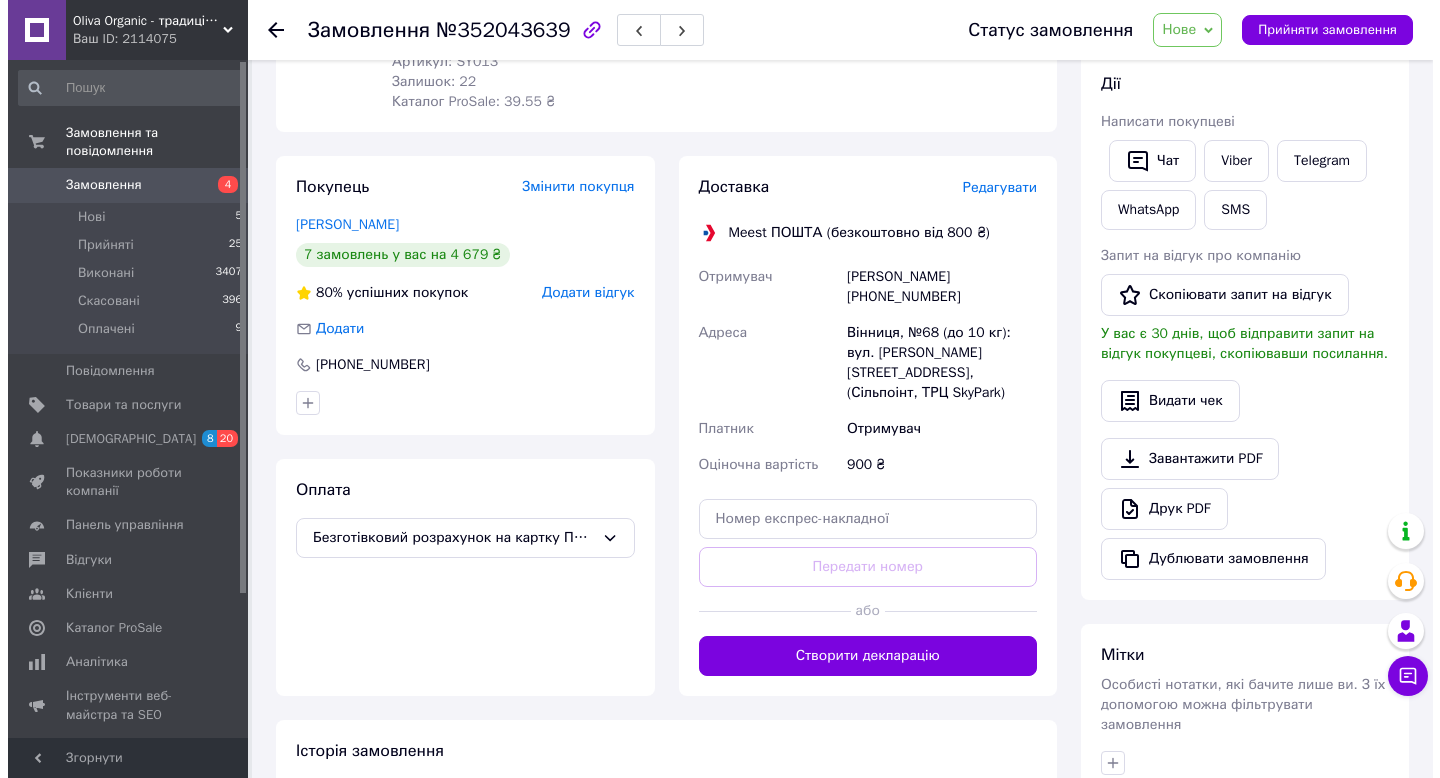 scroll, scrollTop: 326, scrollLeft: 0, axis: vertical 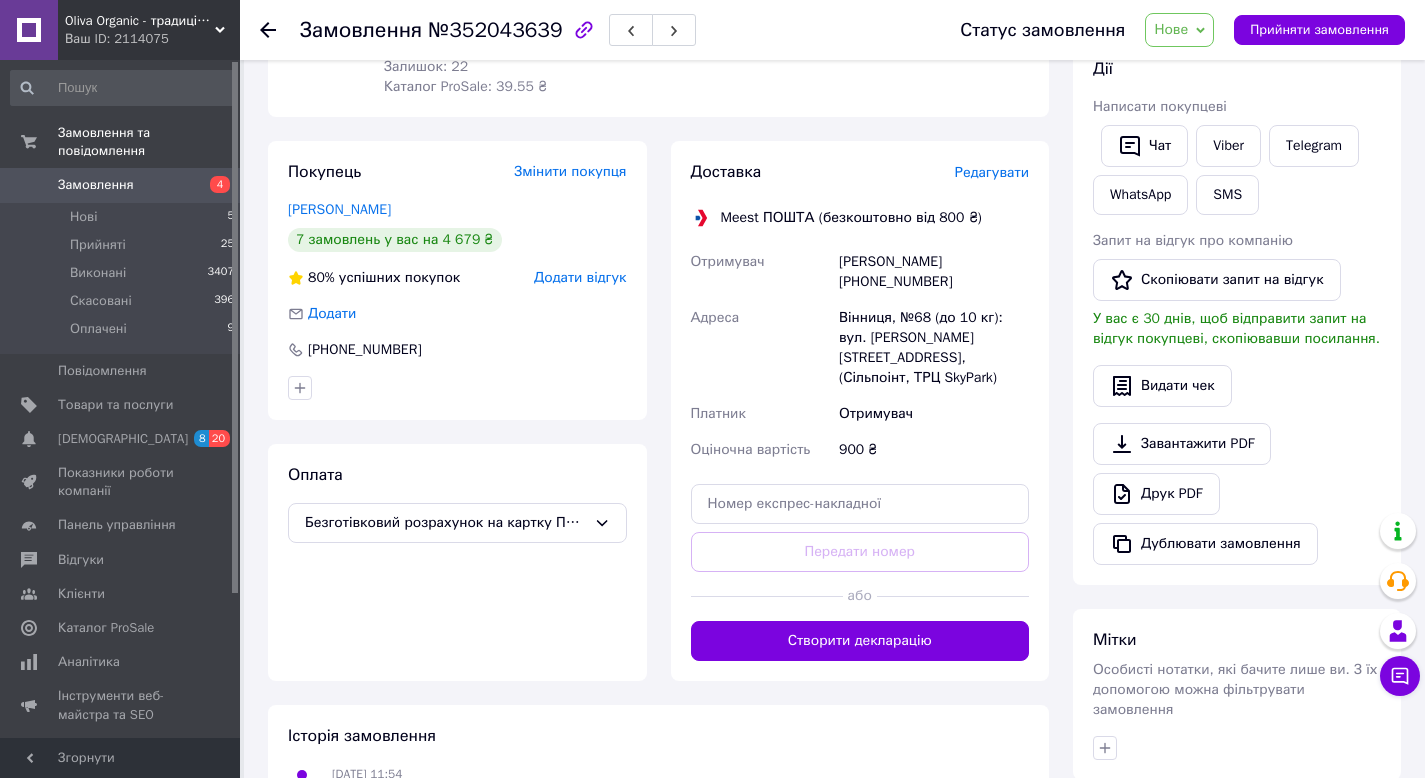 click on "Редагувати" at bounding box center (992, 172) 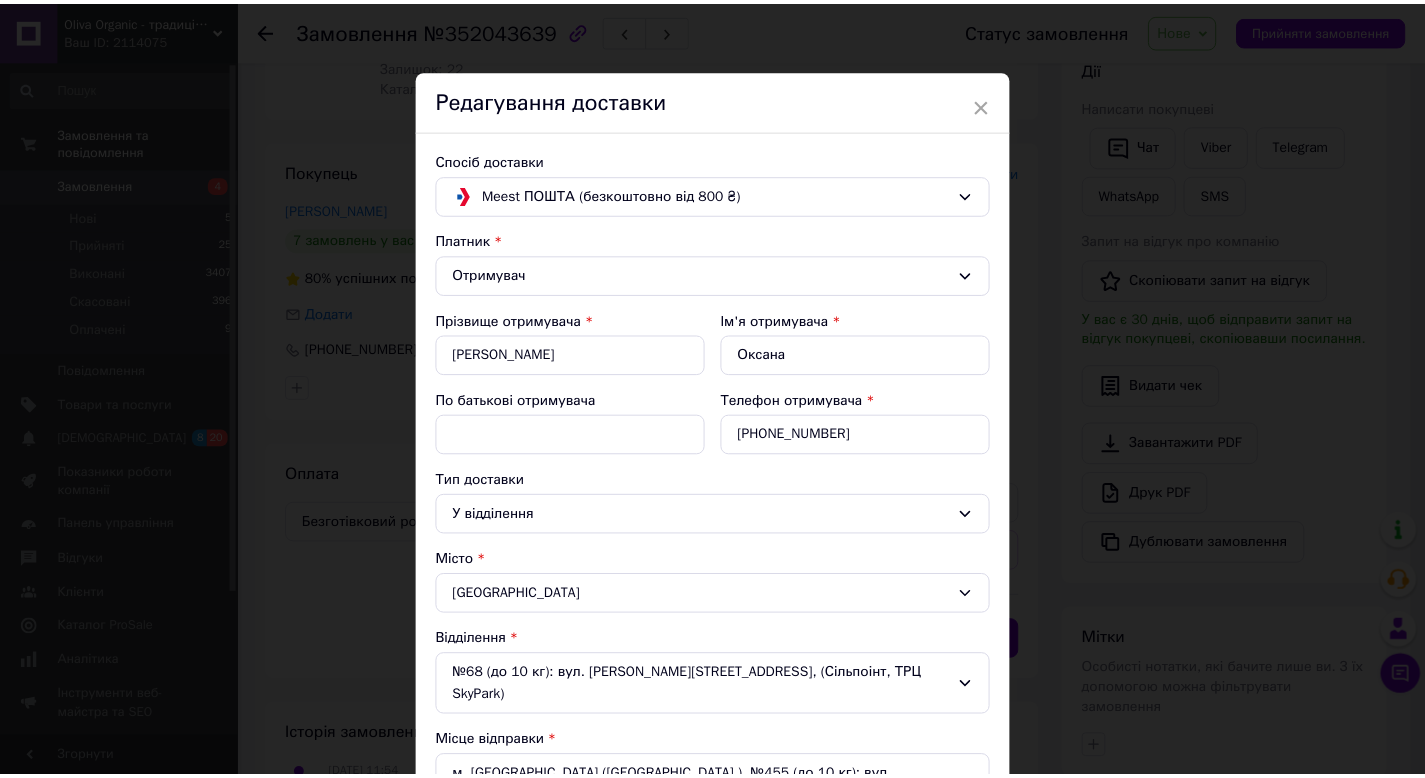 scroll, scrollTop: 417, scrollLeft: 0, axis: vertical 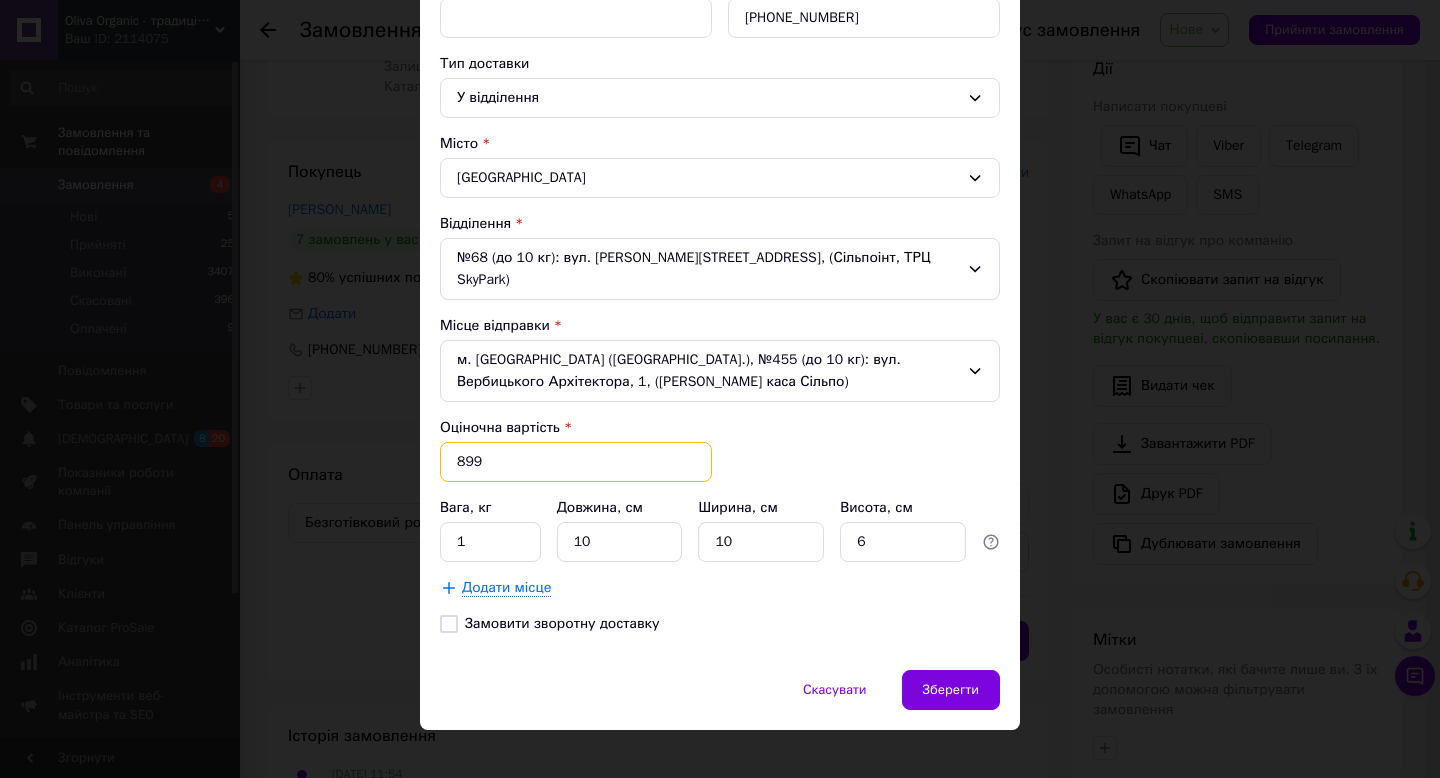 click on "899" at bounding box center [576, 462] 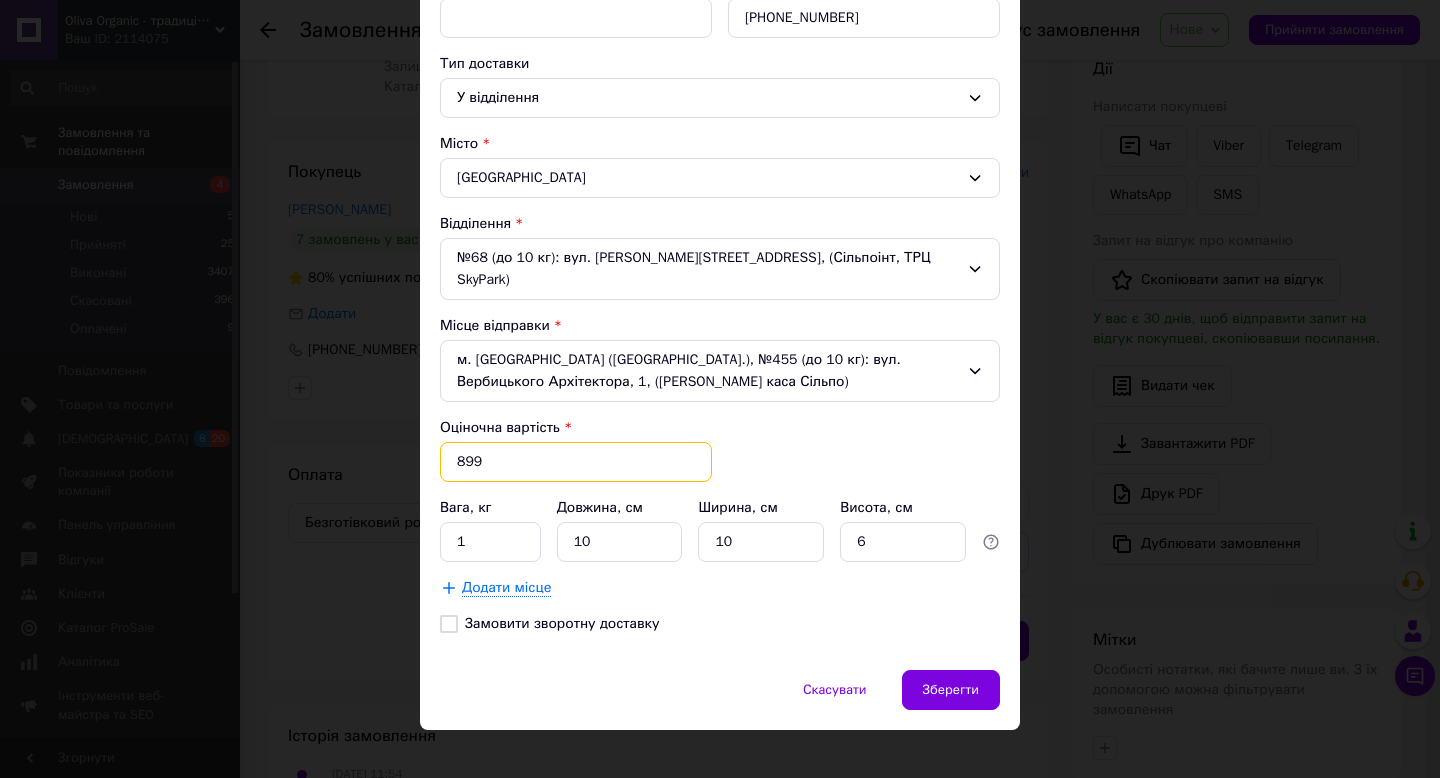 click on "899" at bounding box center [576, 462] 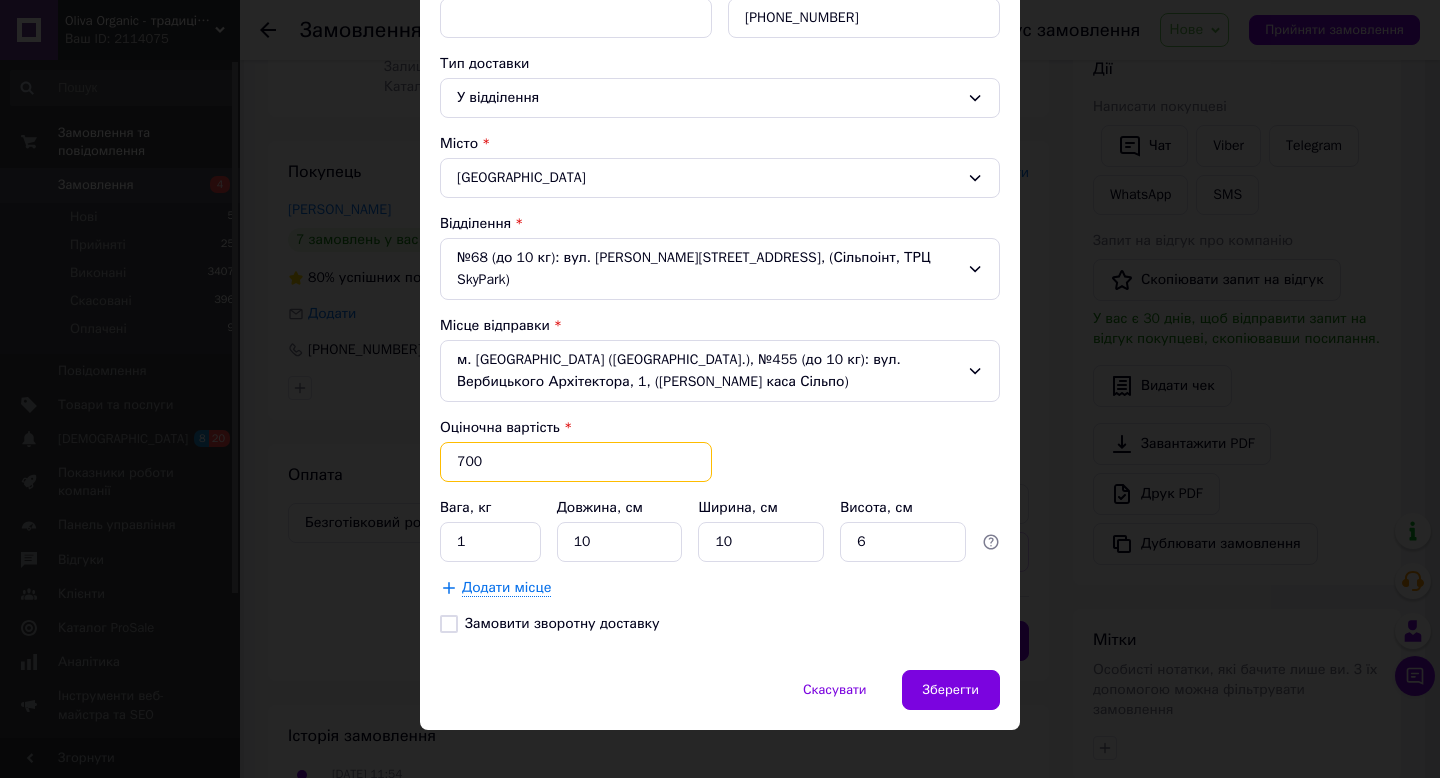 type on "700" 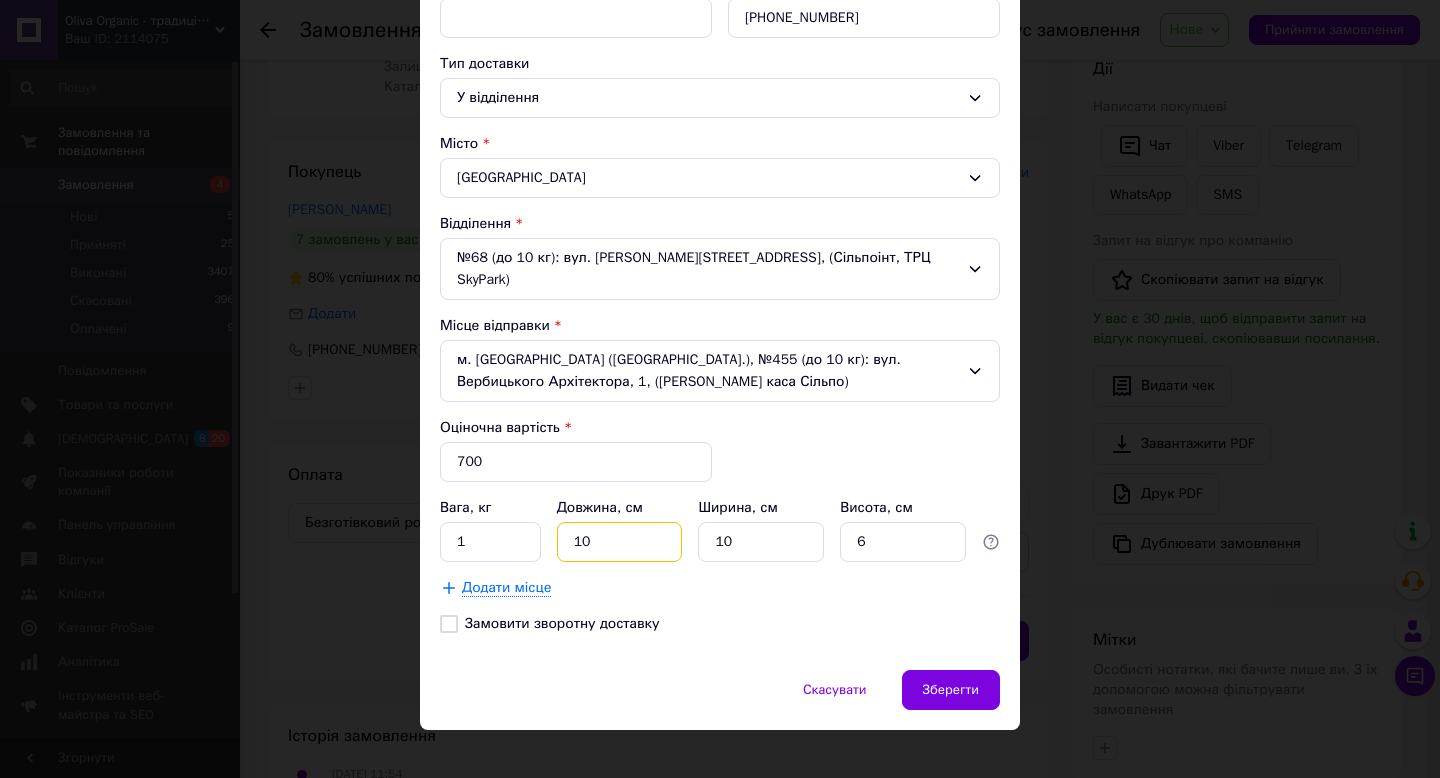 click on "10" at bounding box center [620, 542] 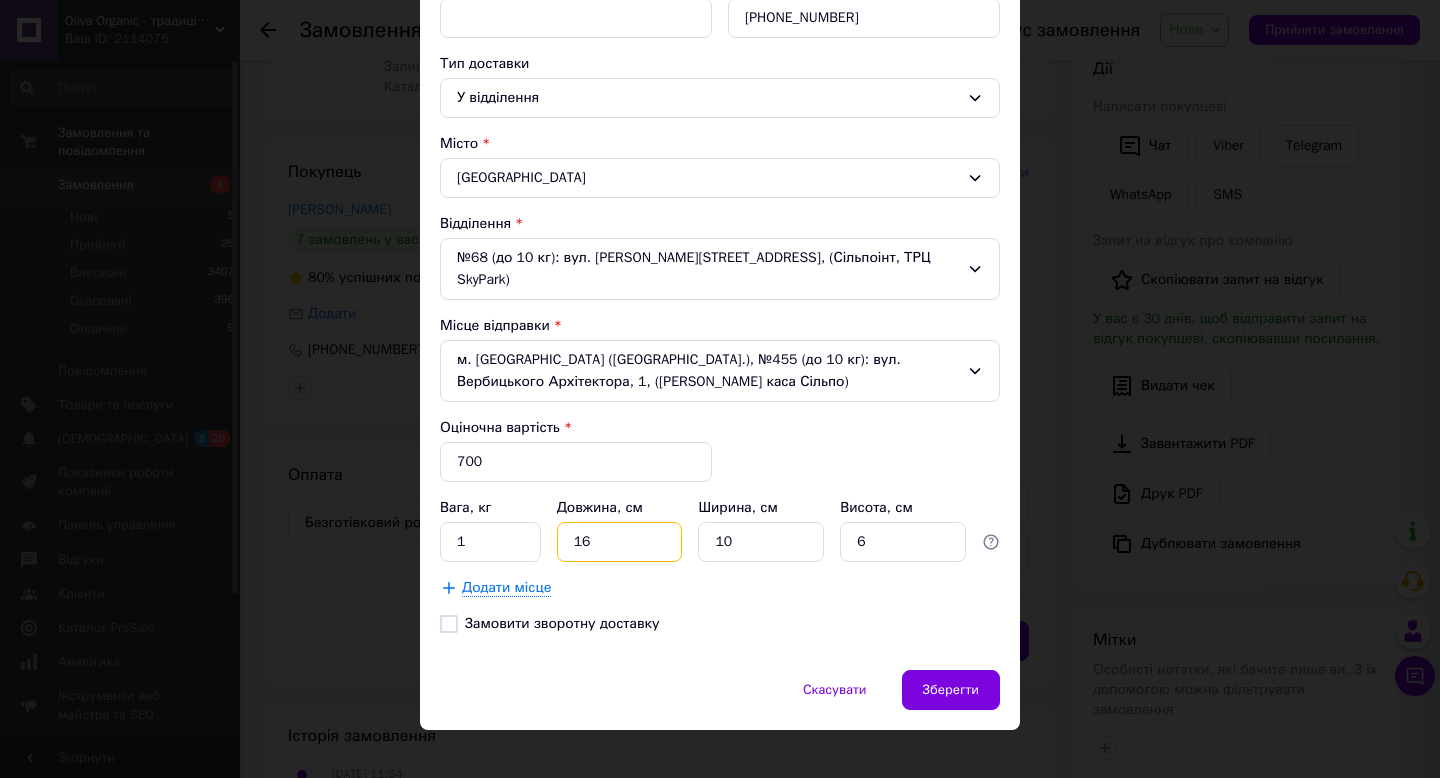 type on "16" 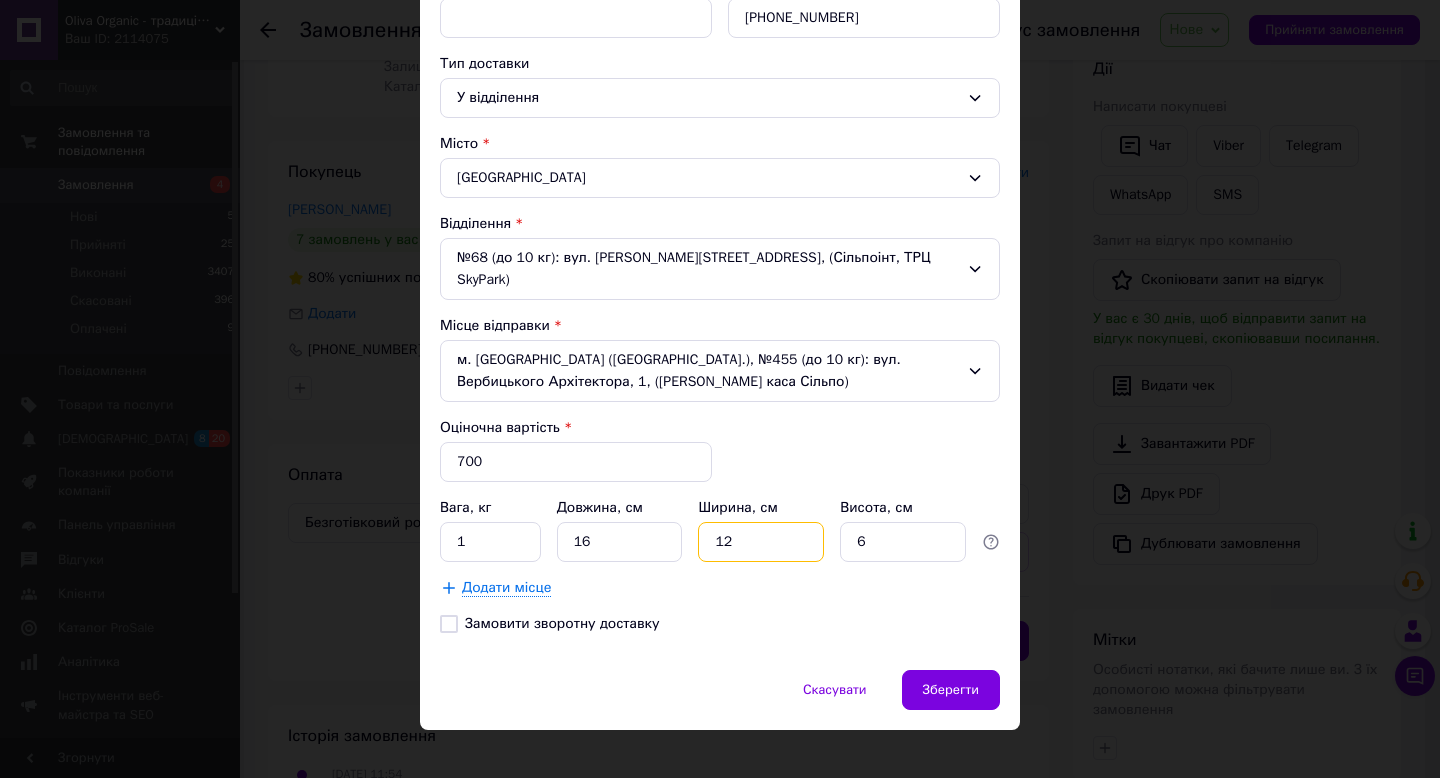 type on "12" 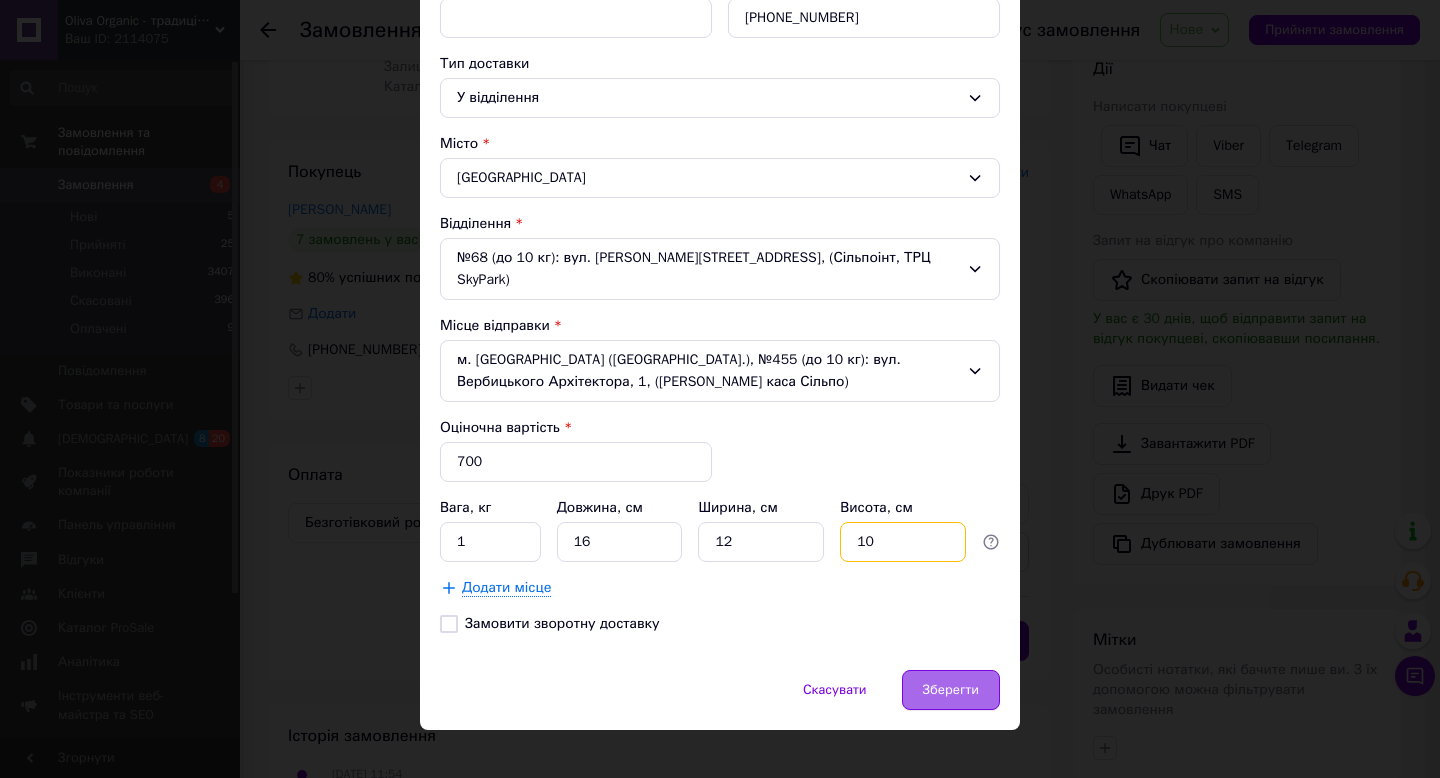 type on "10" 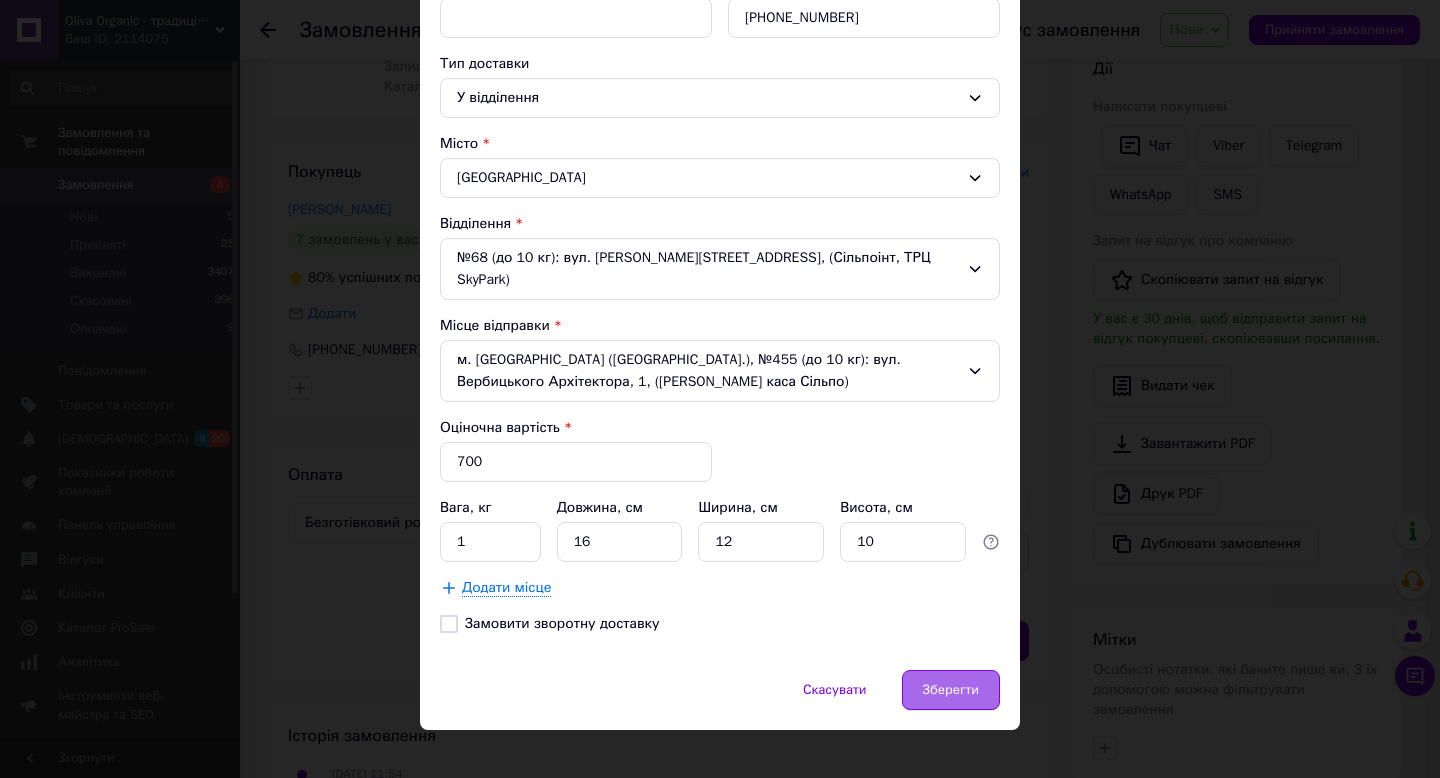 click on "Зберегти" at bounding box center (951, 690) 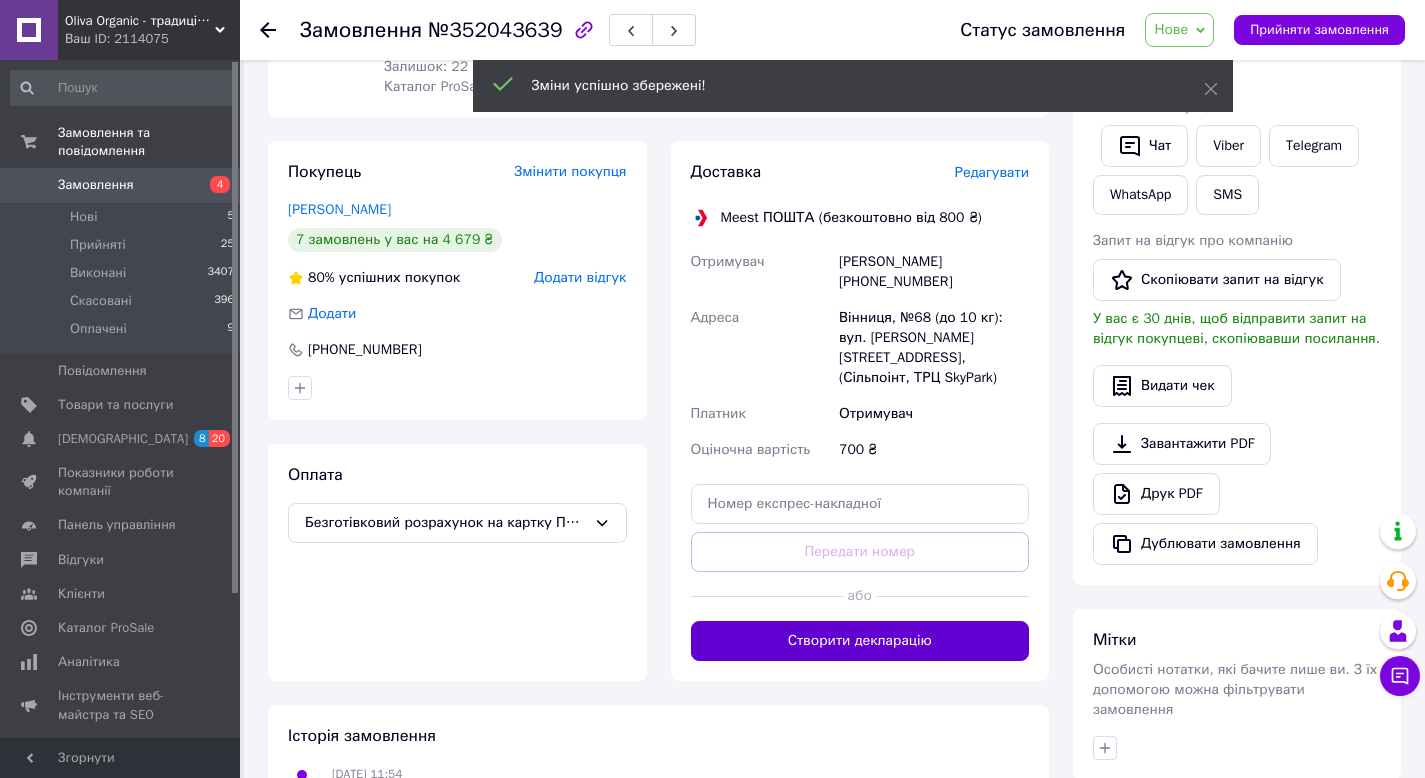click on "Створити декларацію" at bounding box center (860, 641) 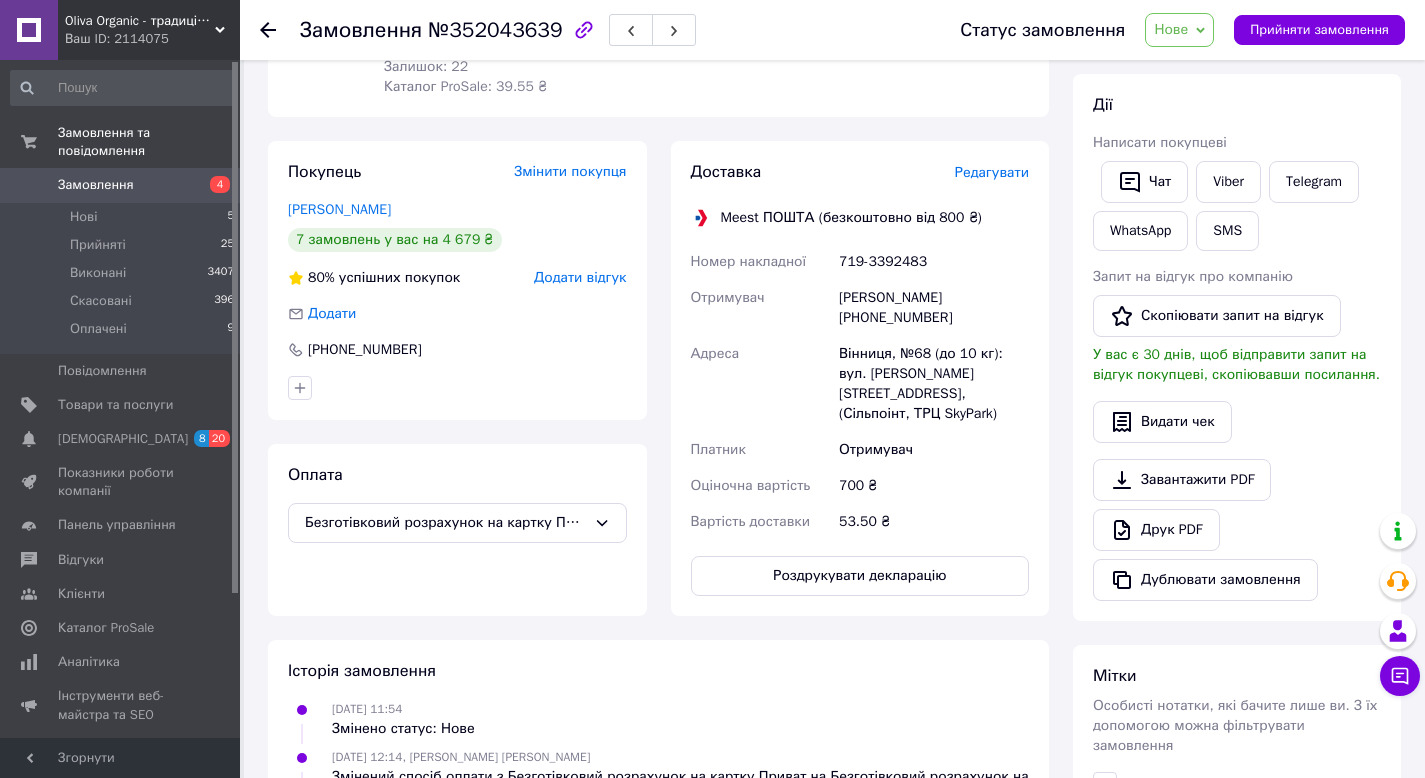 scroll, scrollTop: 0, scrollLeft: 0, axis: both 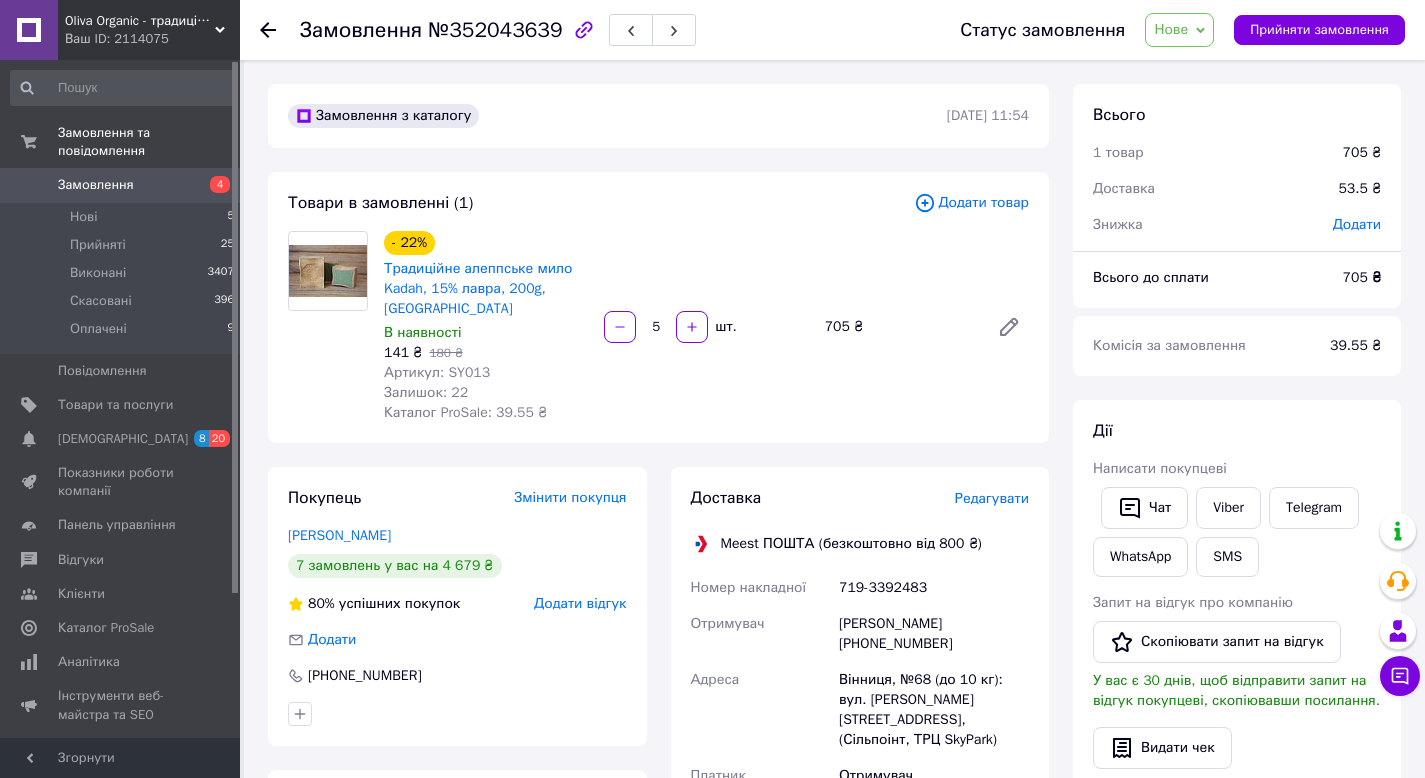 click on "Замовлення" at bounding box center (121, 185) 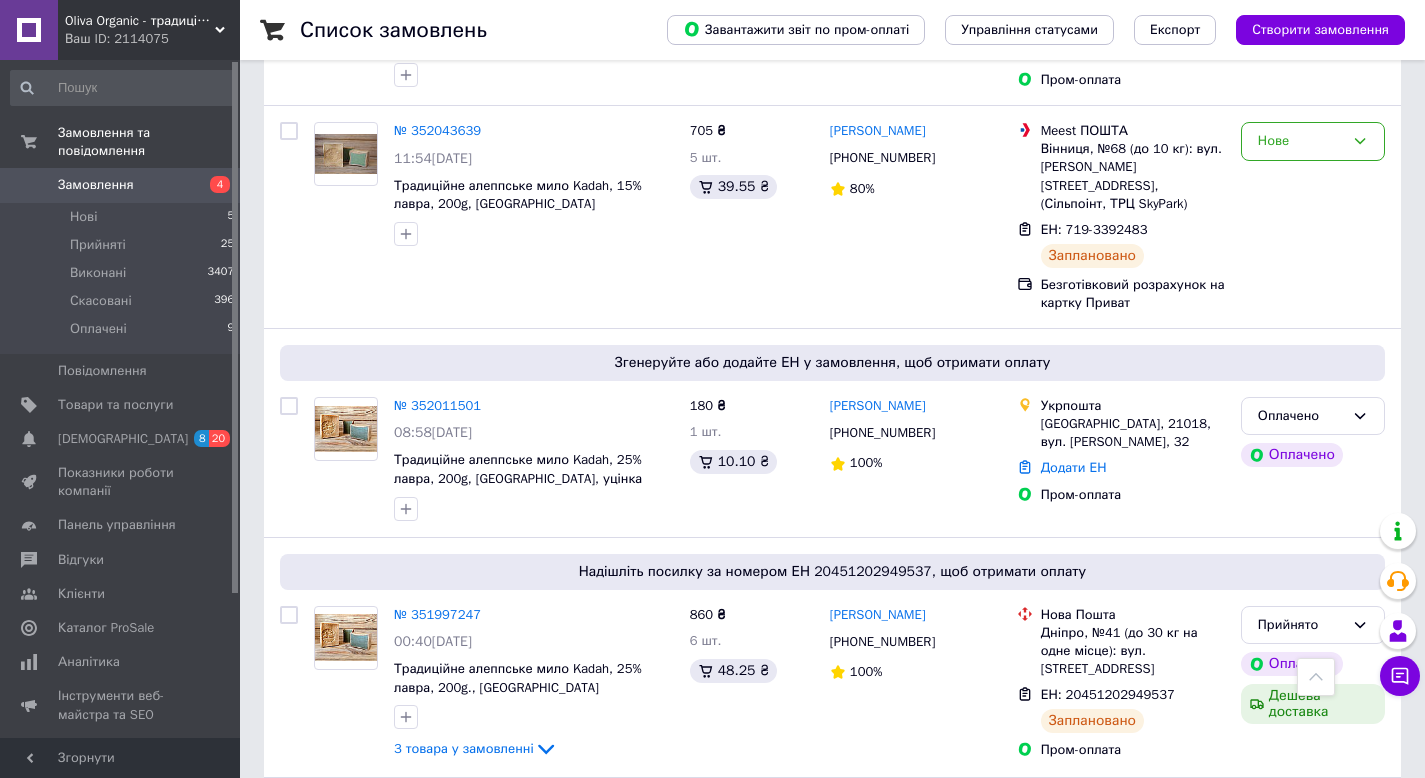 scroll, scrollTop: 734, scrollLeft: 0, axis: vertical 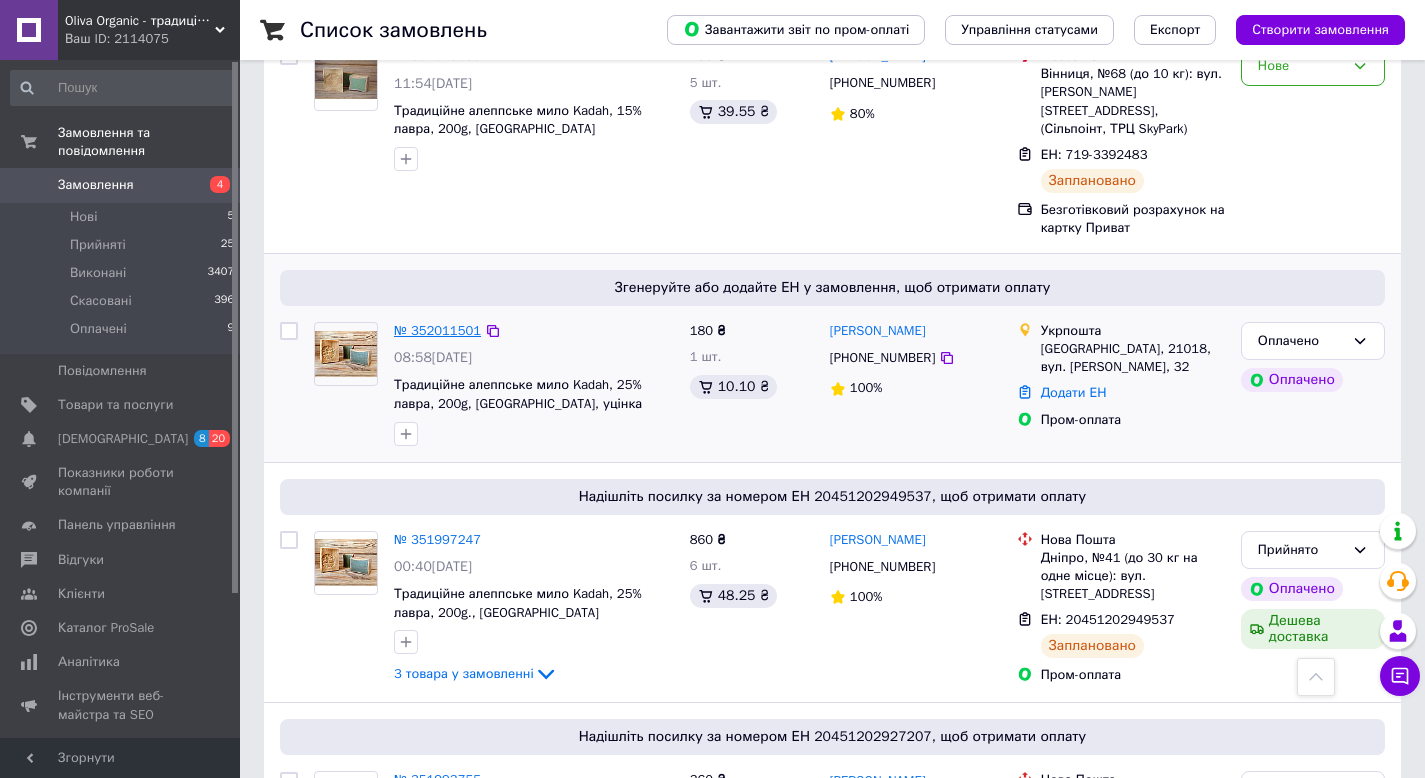click on "№ 352011501" at bounding box center (437, 330) 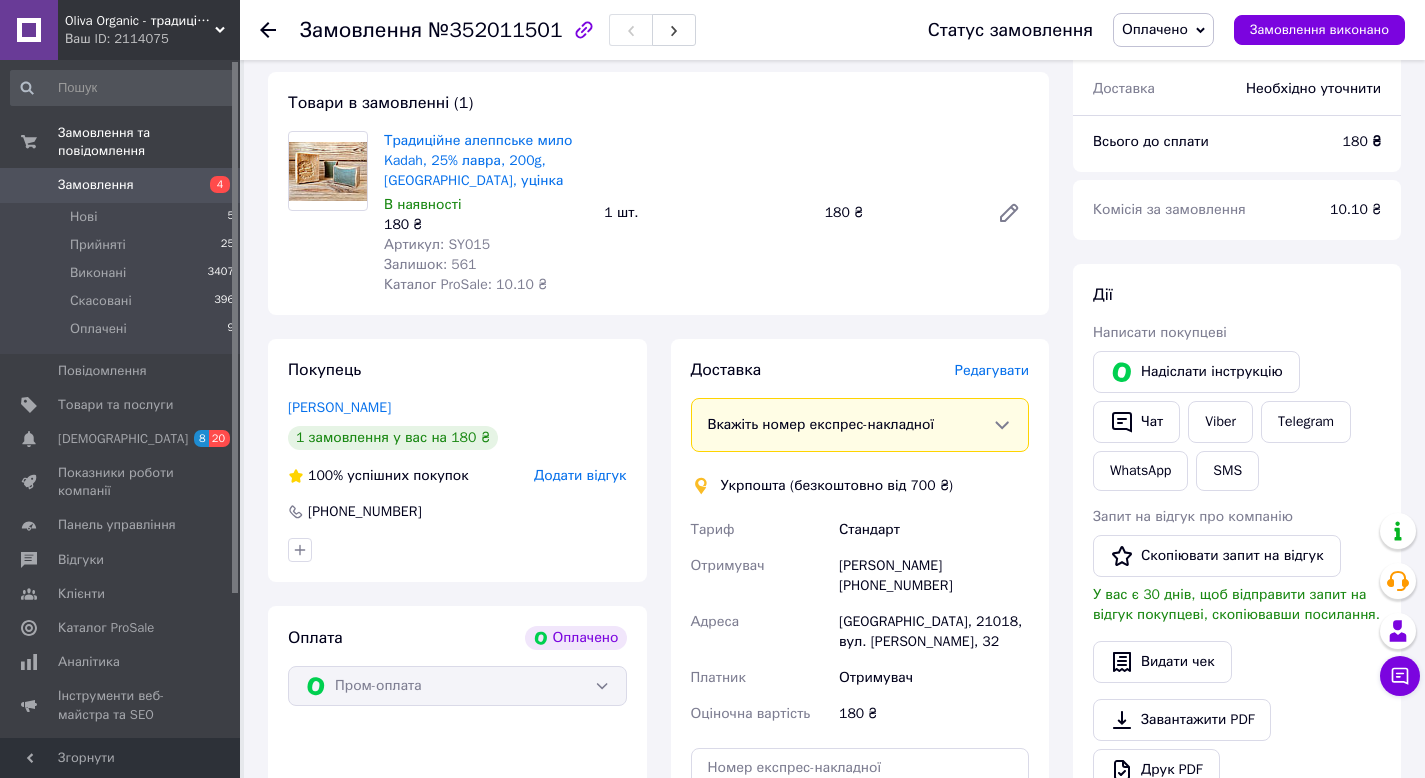 scroll, scrollTop: 734, scrollLeft: 0, axis: vertical 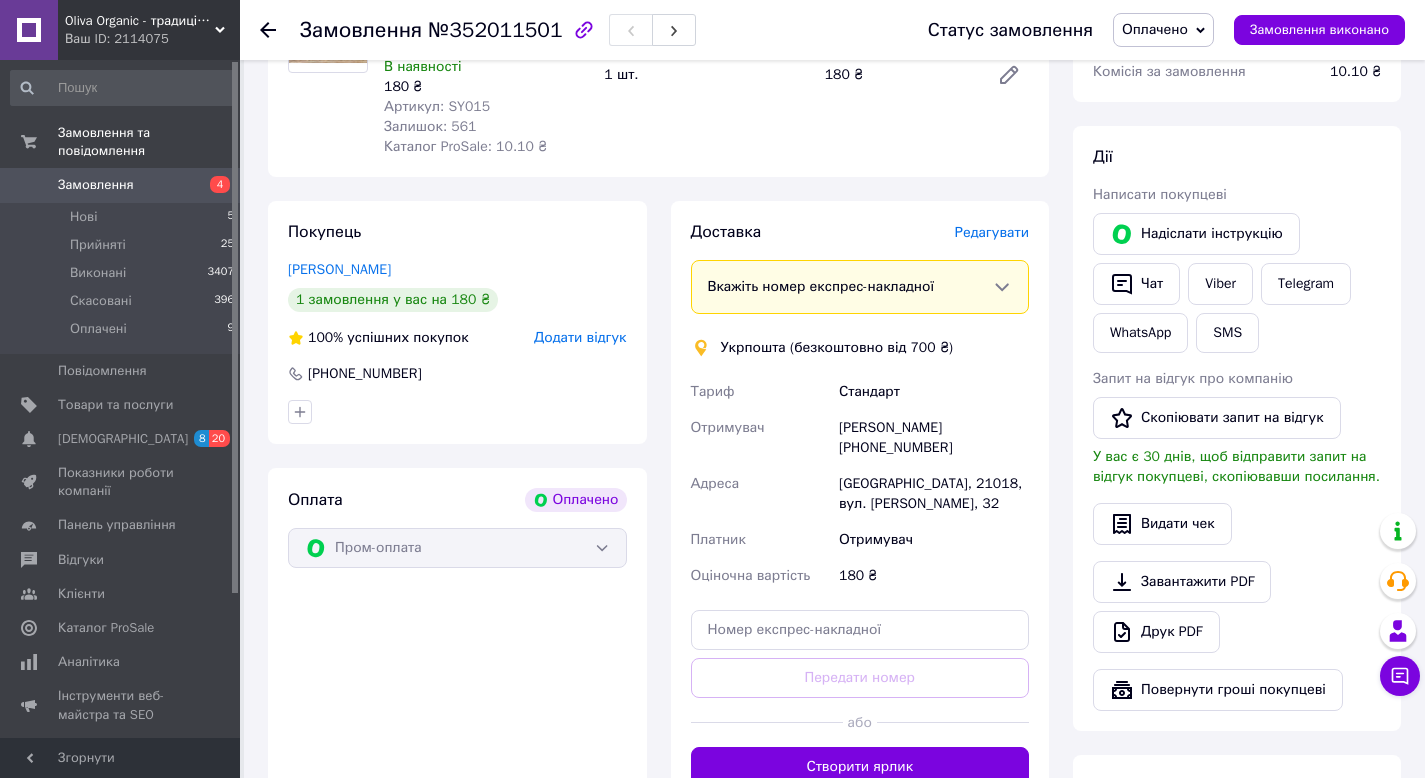 click on "Редагувати" at bounding box center [992, 232] 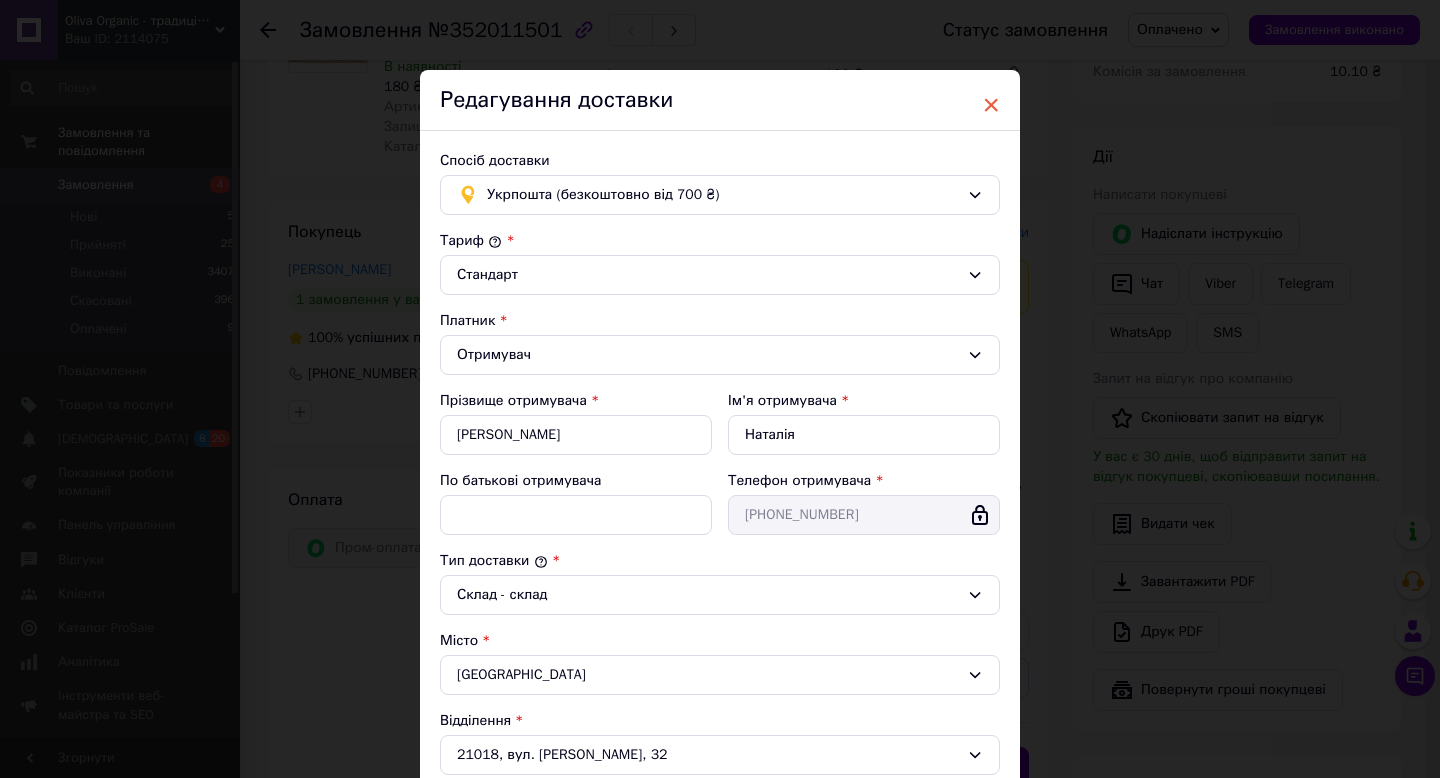 click on "×" at bounding box center (991, 105) 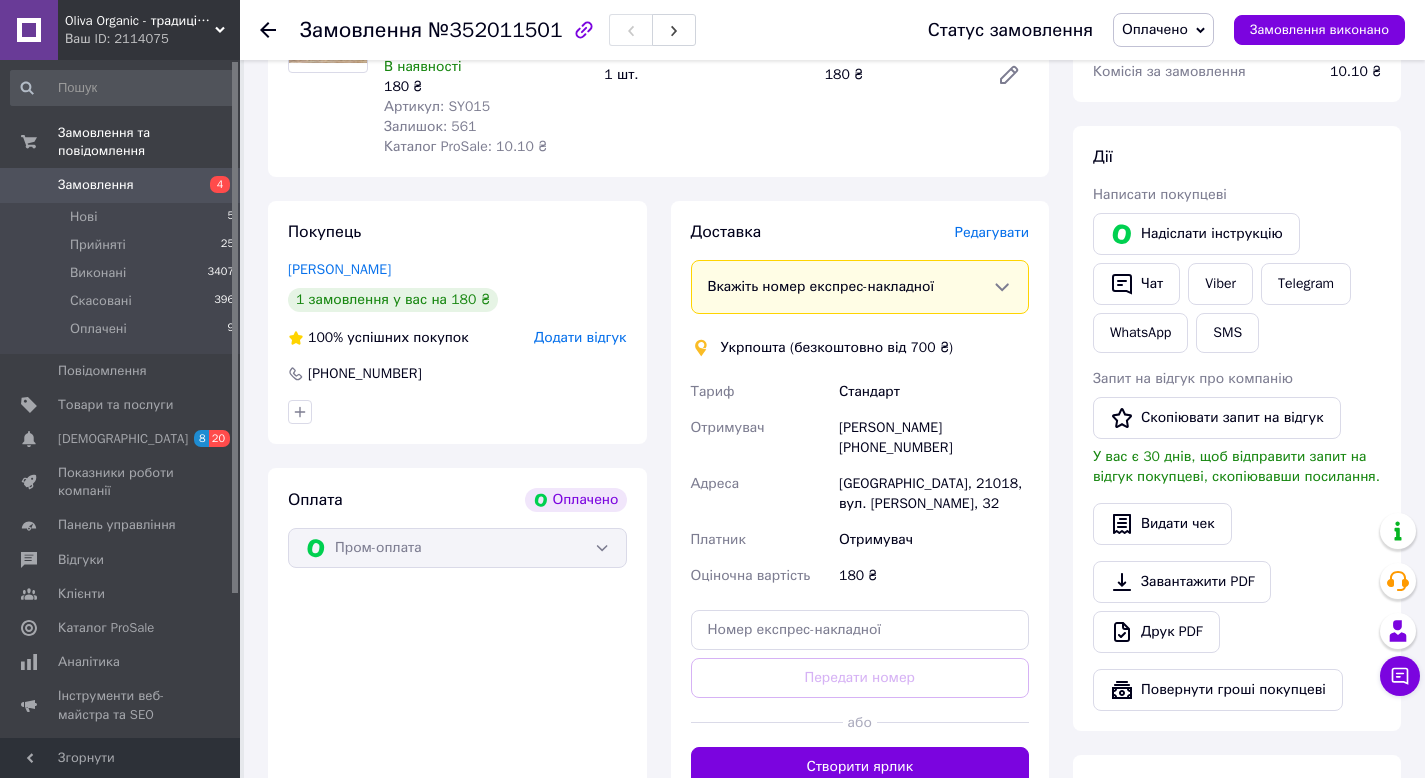 click on "Редагувати" at bounding box center [992, 232] 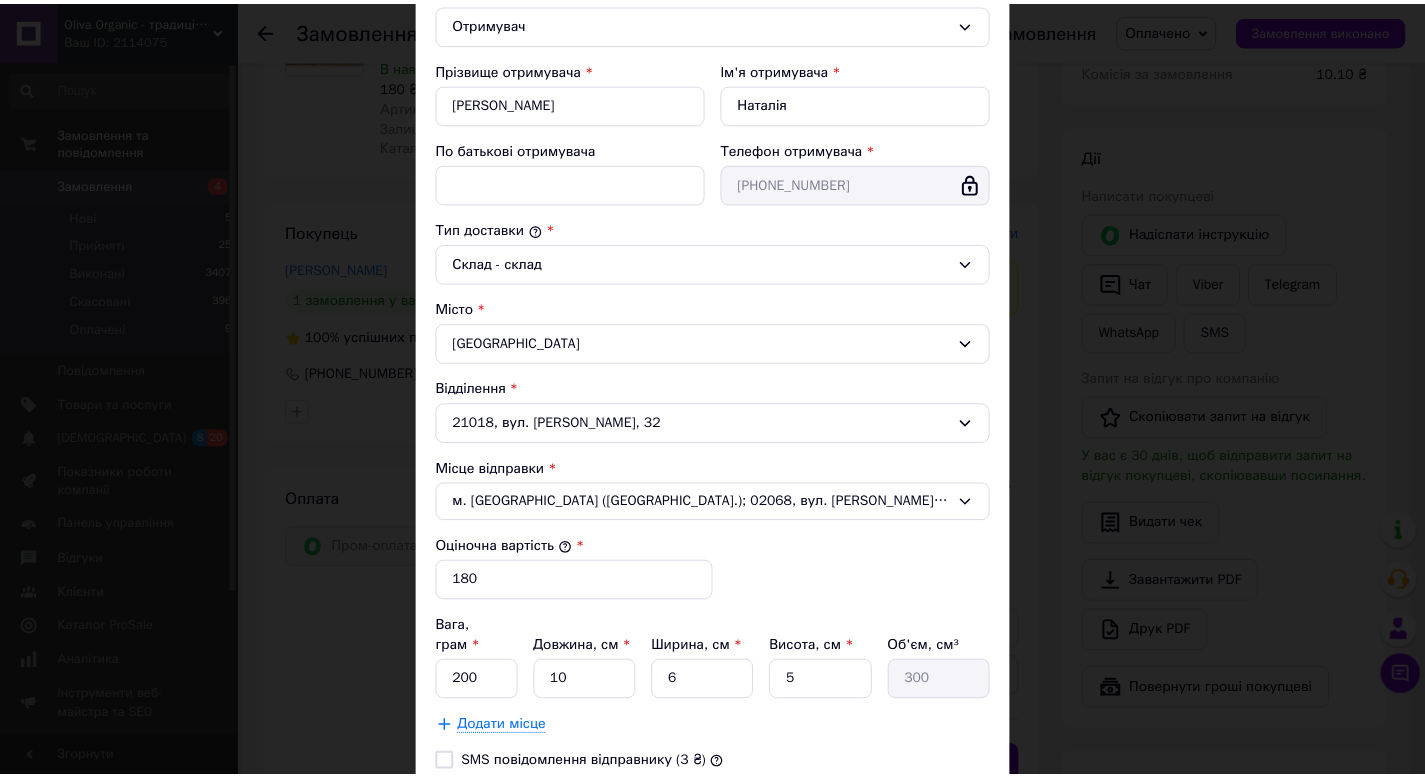 scroll, scrollTop: 473, scrollLeft: 0, axis: vertical 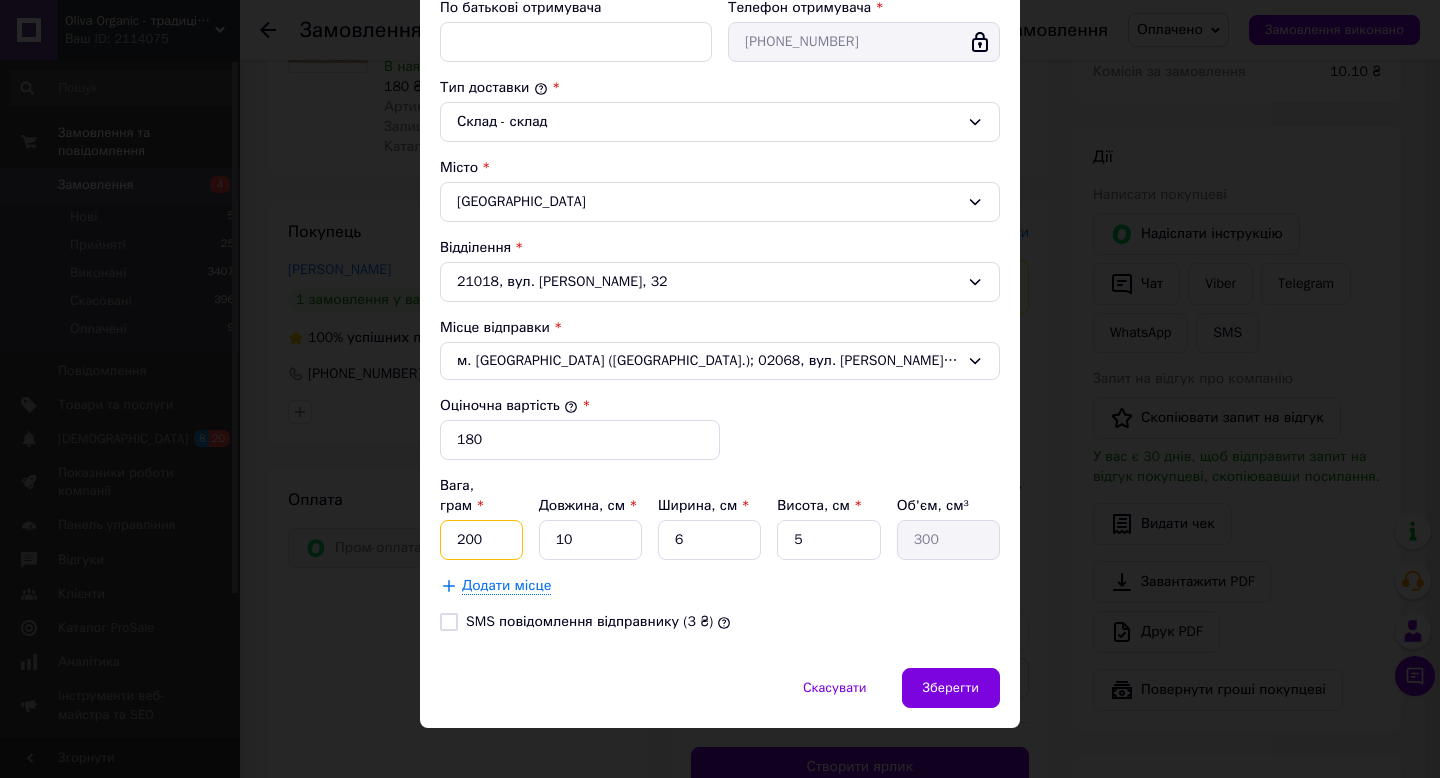 click on "200" at bounding box center (481, 540) 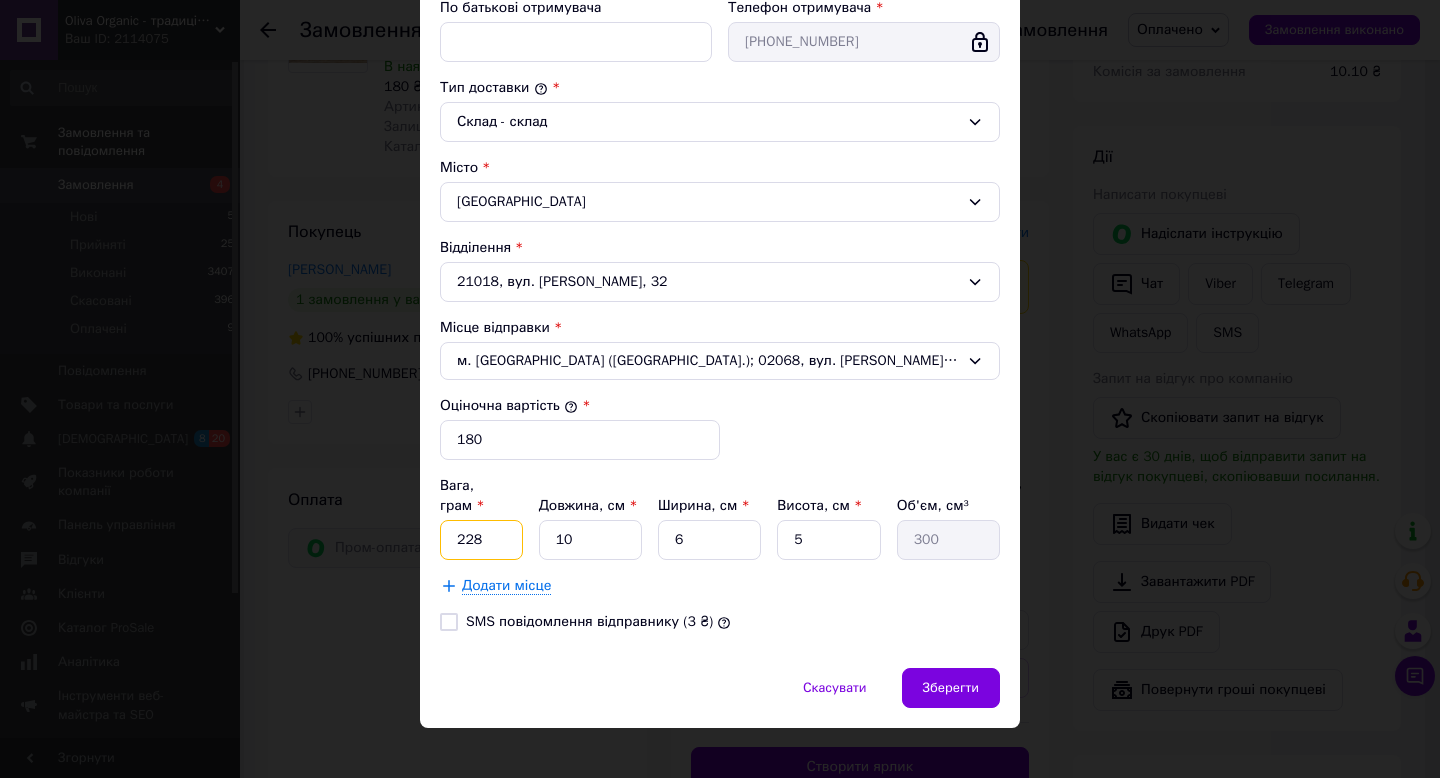 type on "228" 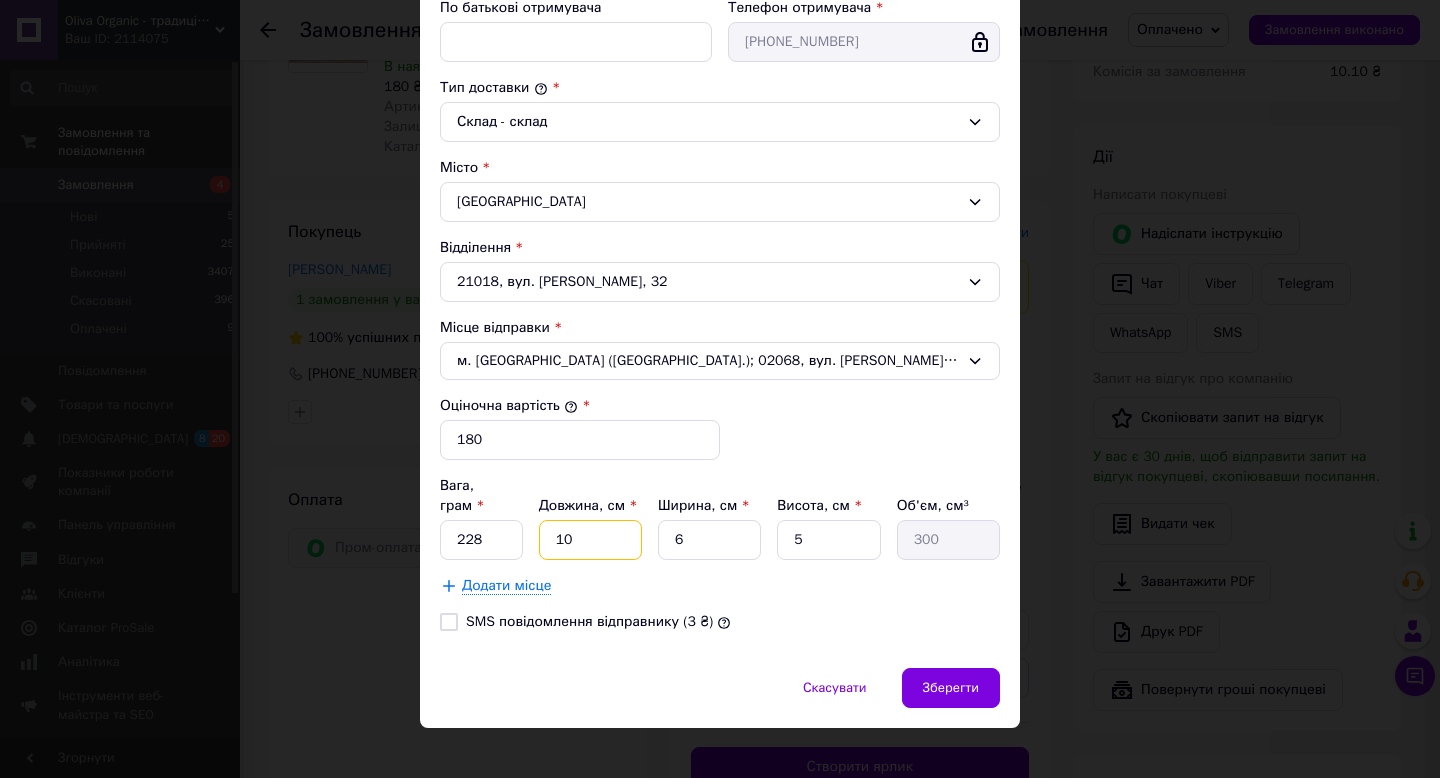 type on "1" 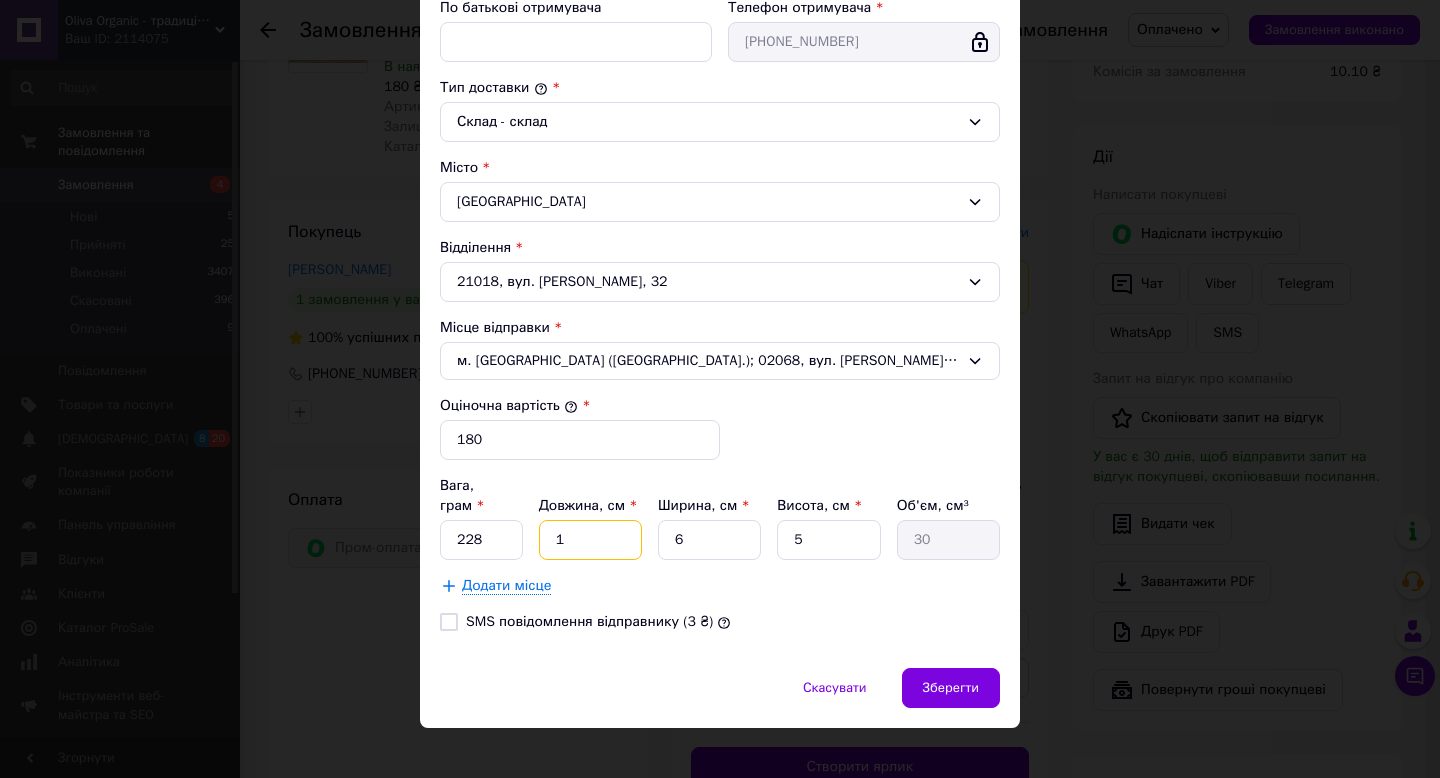 type on "12" 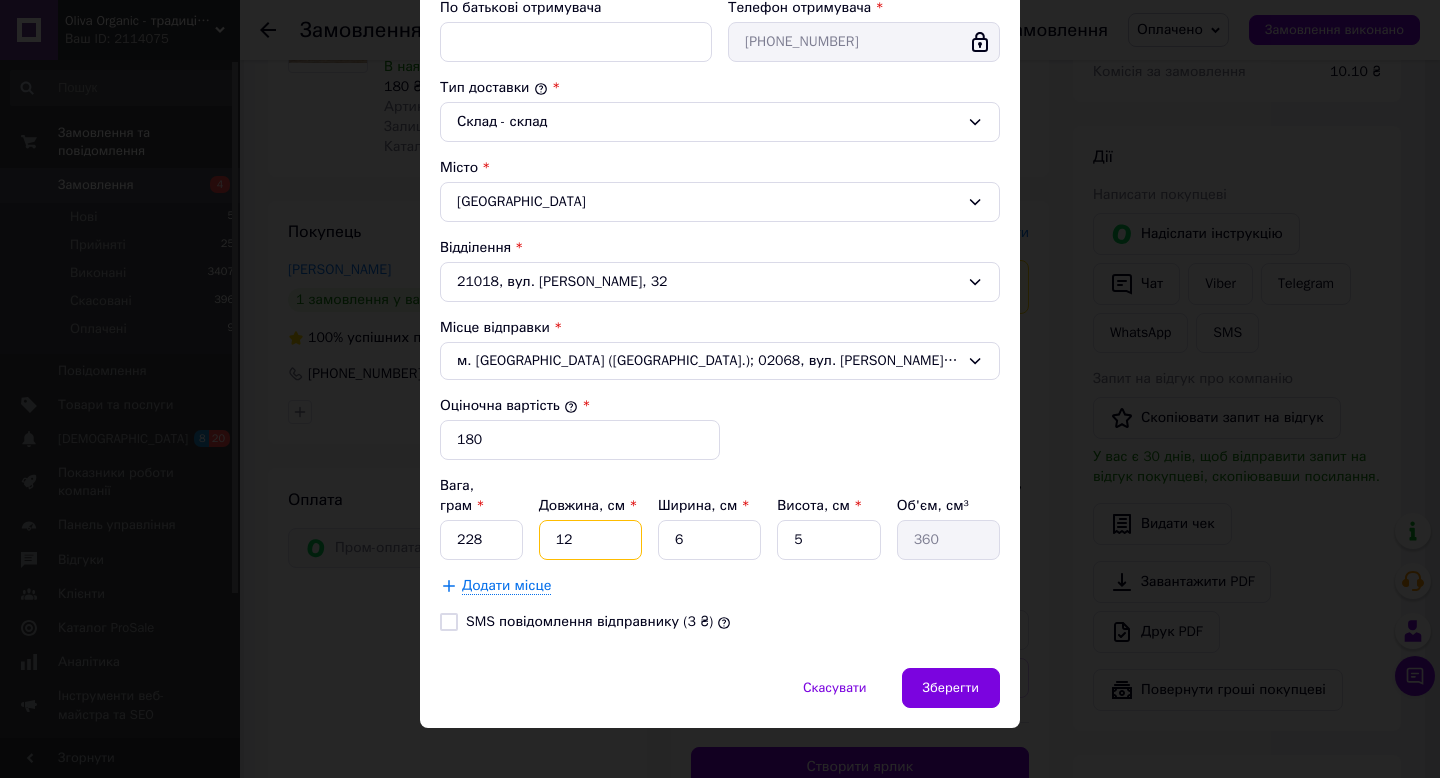 type on "12" 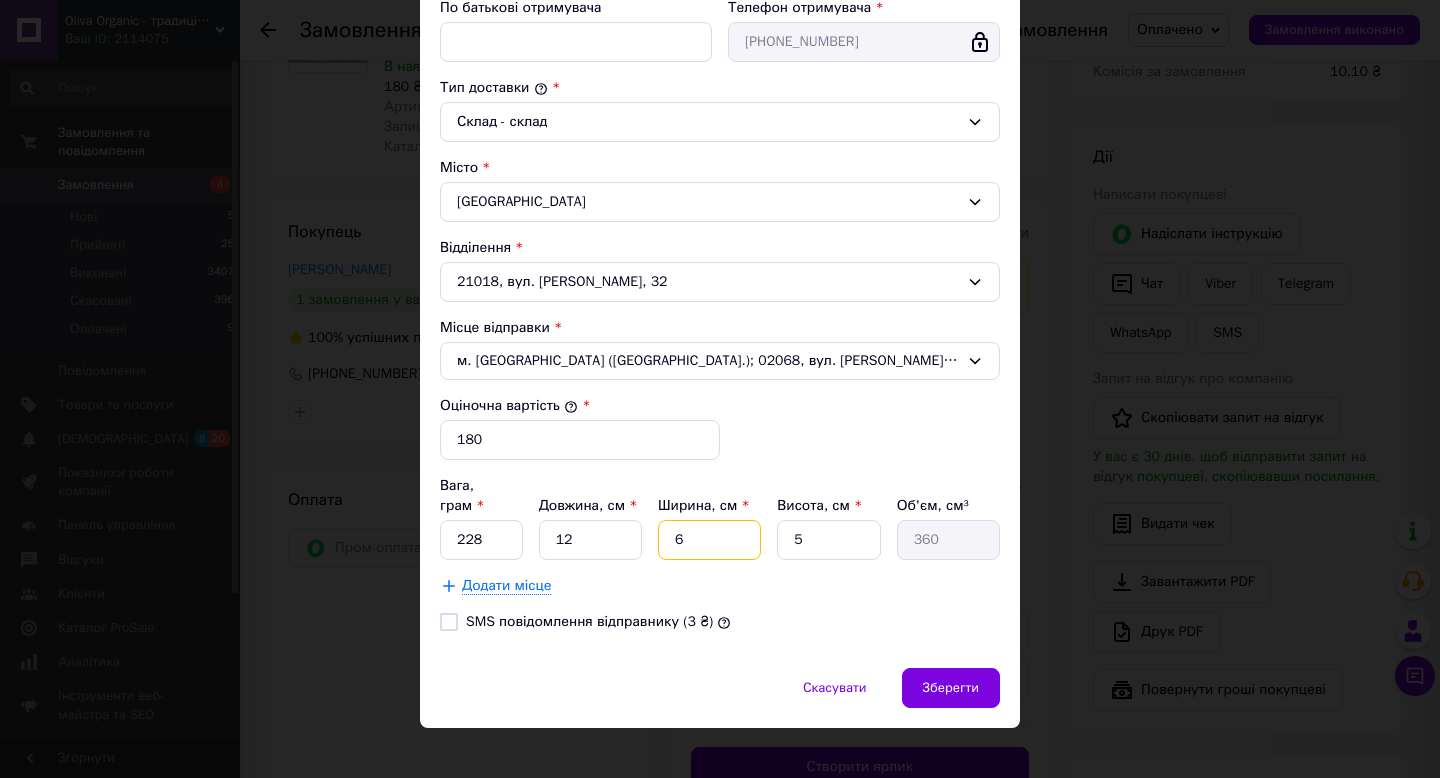 type on "8" 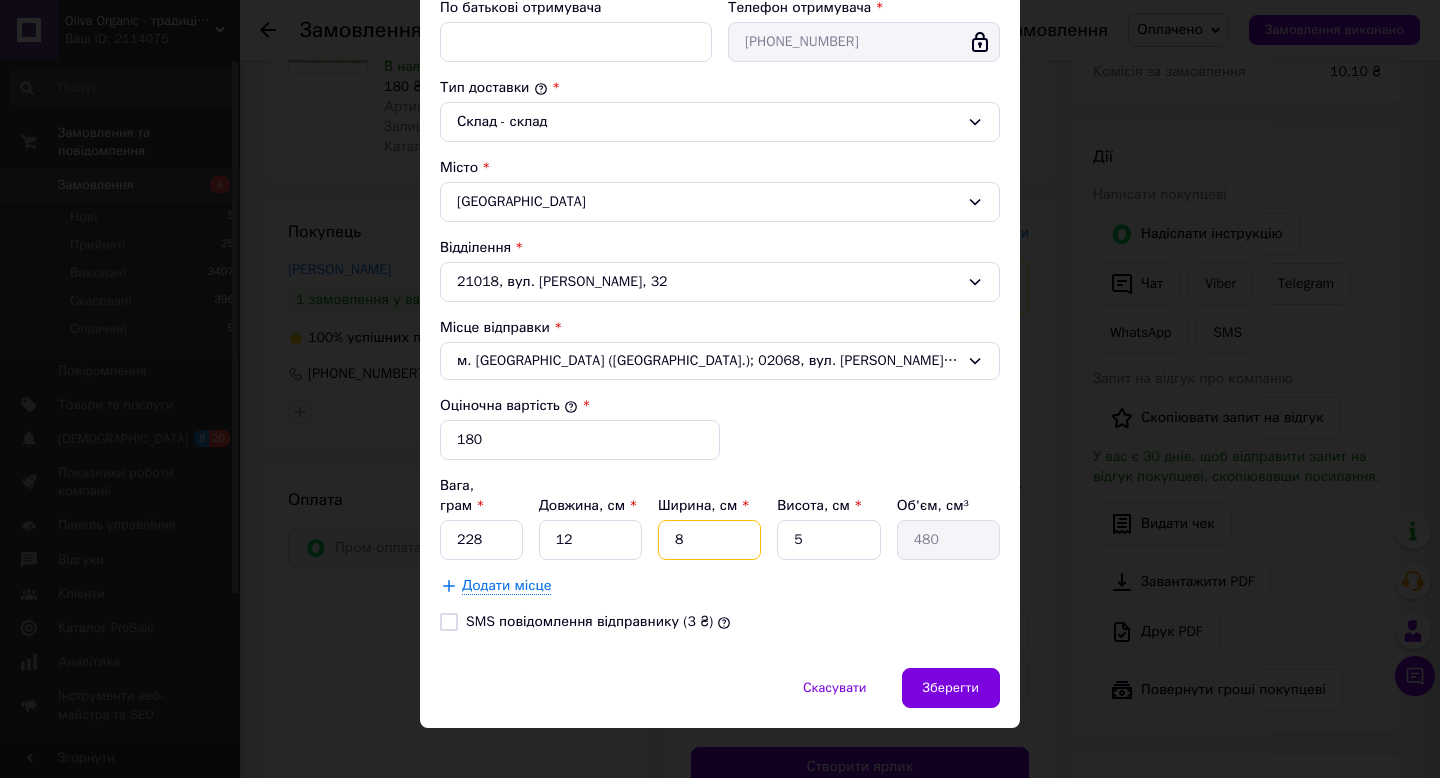 type on "8" 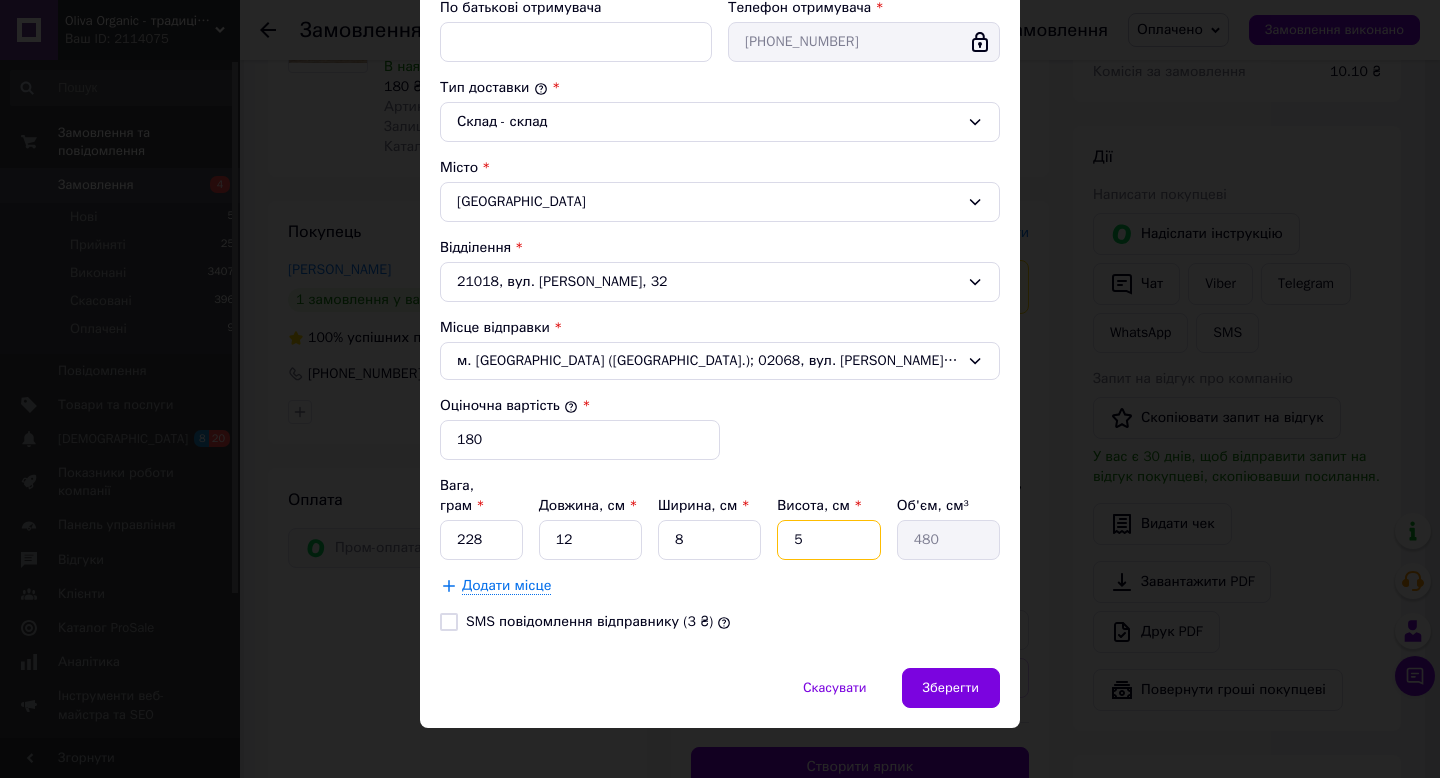 type on "6" 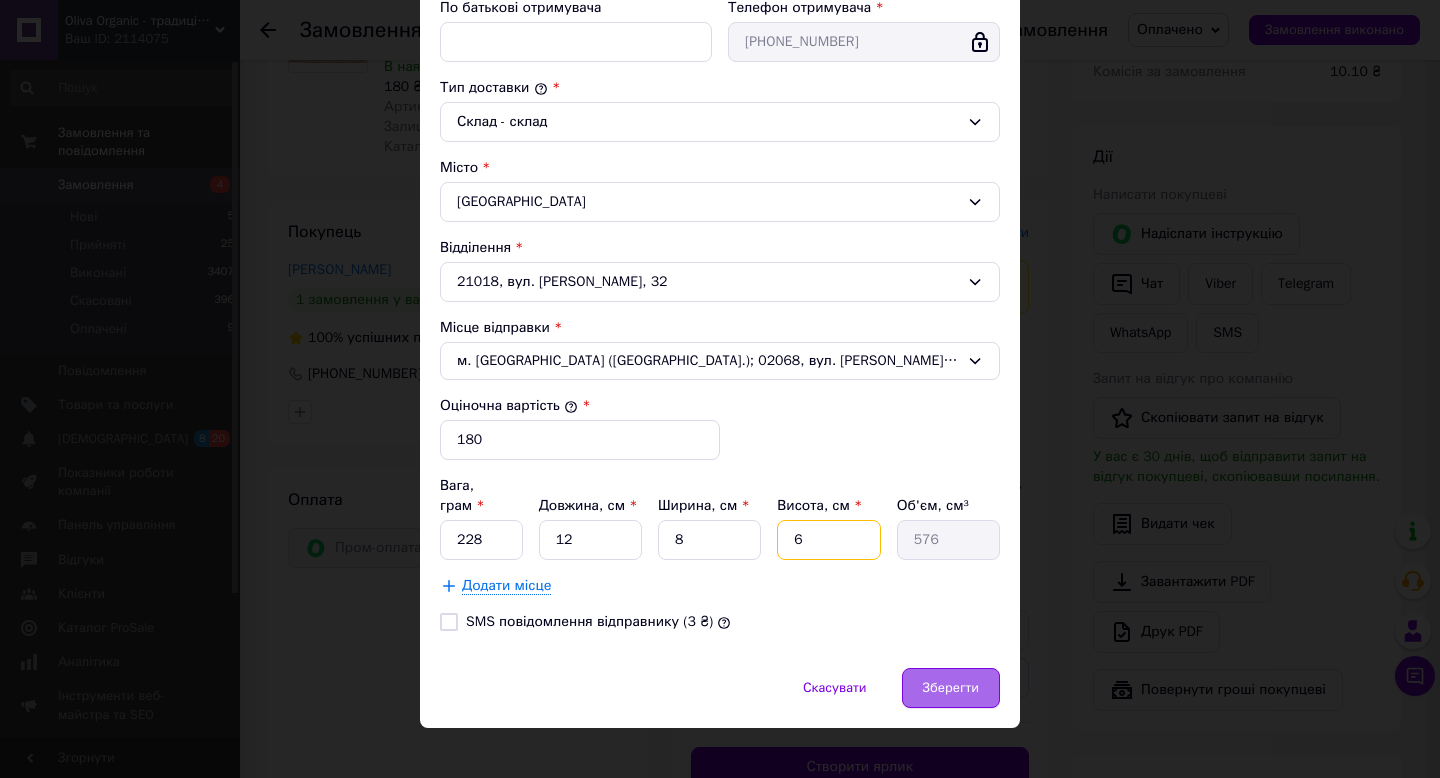 type on "6" 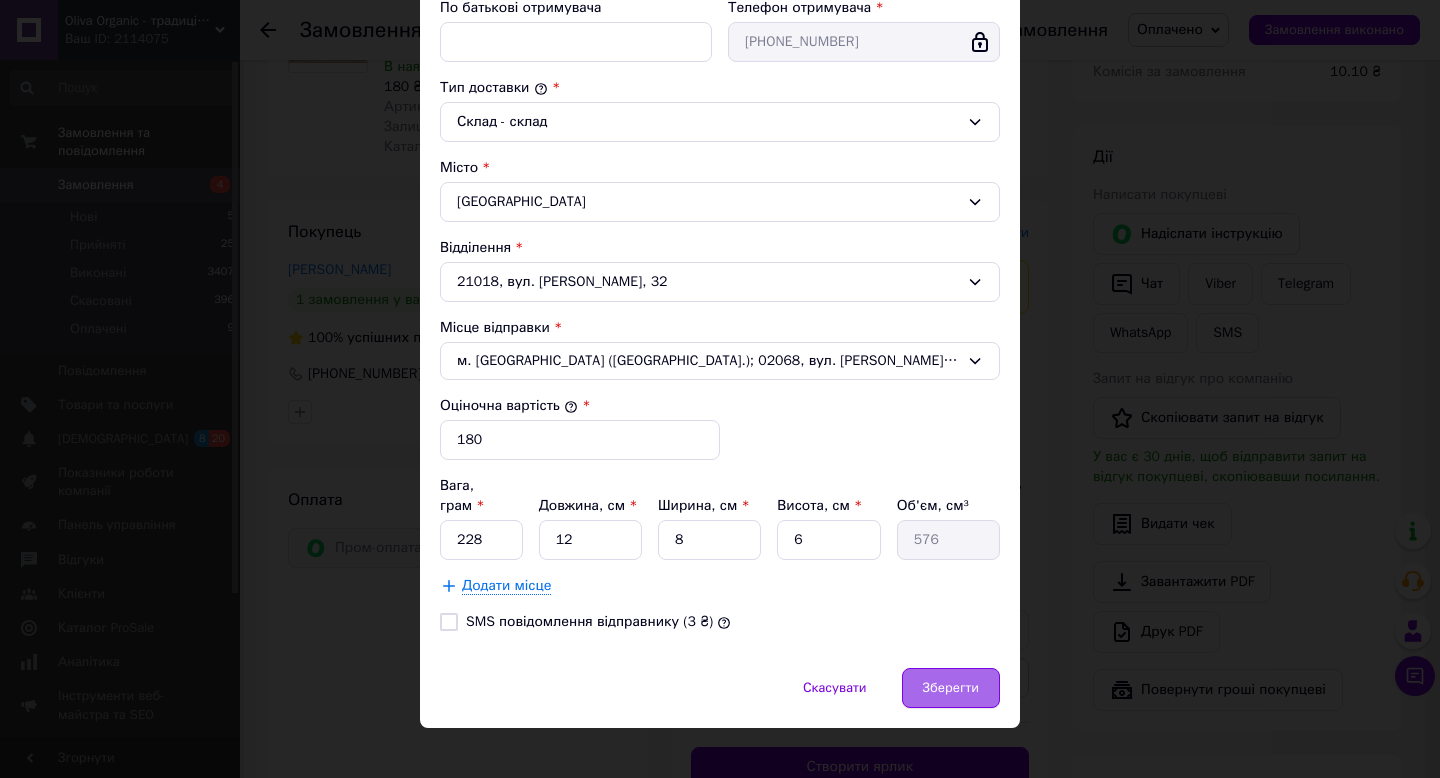 click on "Зберегти" at bounding box center (951, 688) 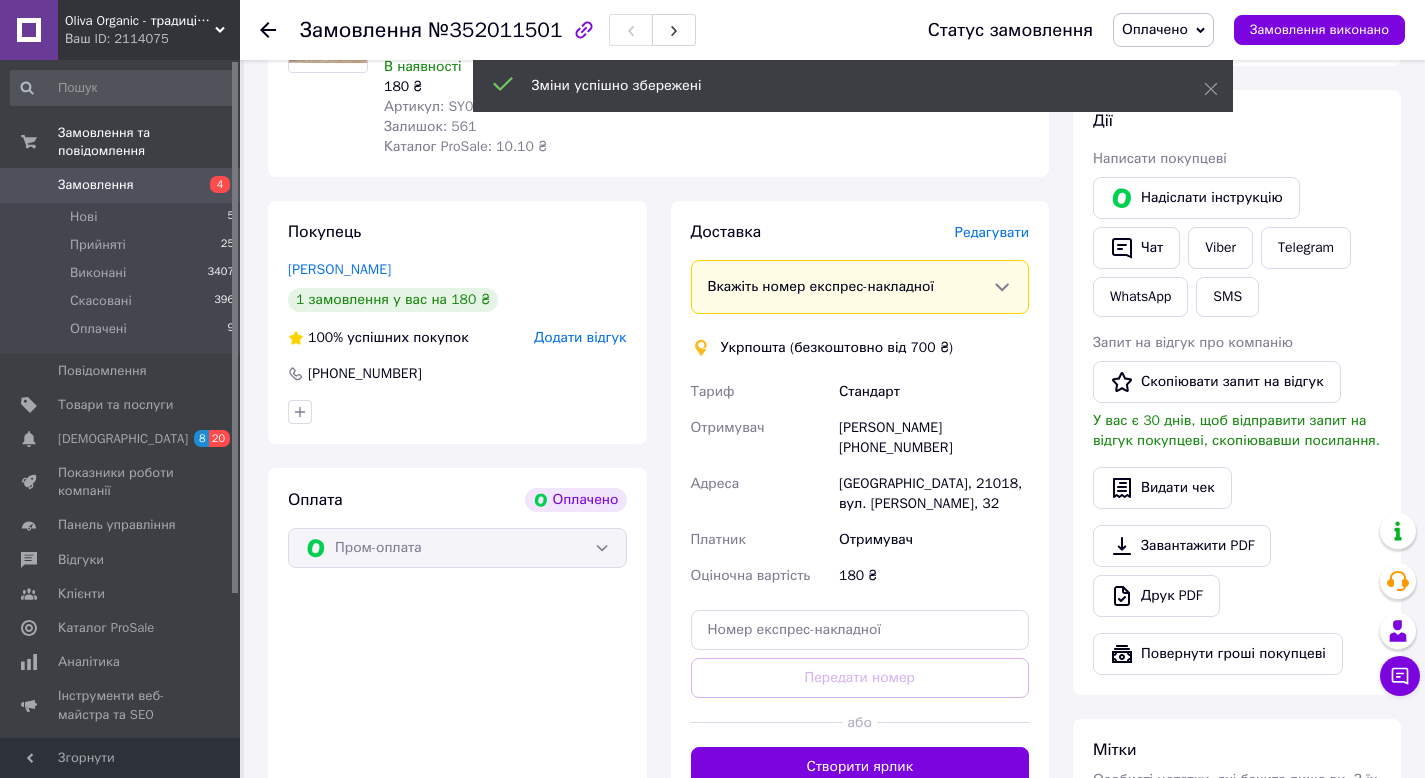 scroll, scrollTop: 152, scrollLeft: 0, axis: vertical 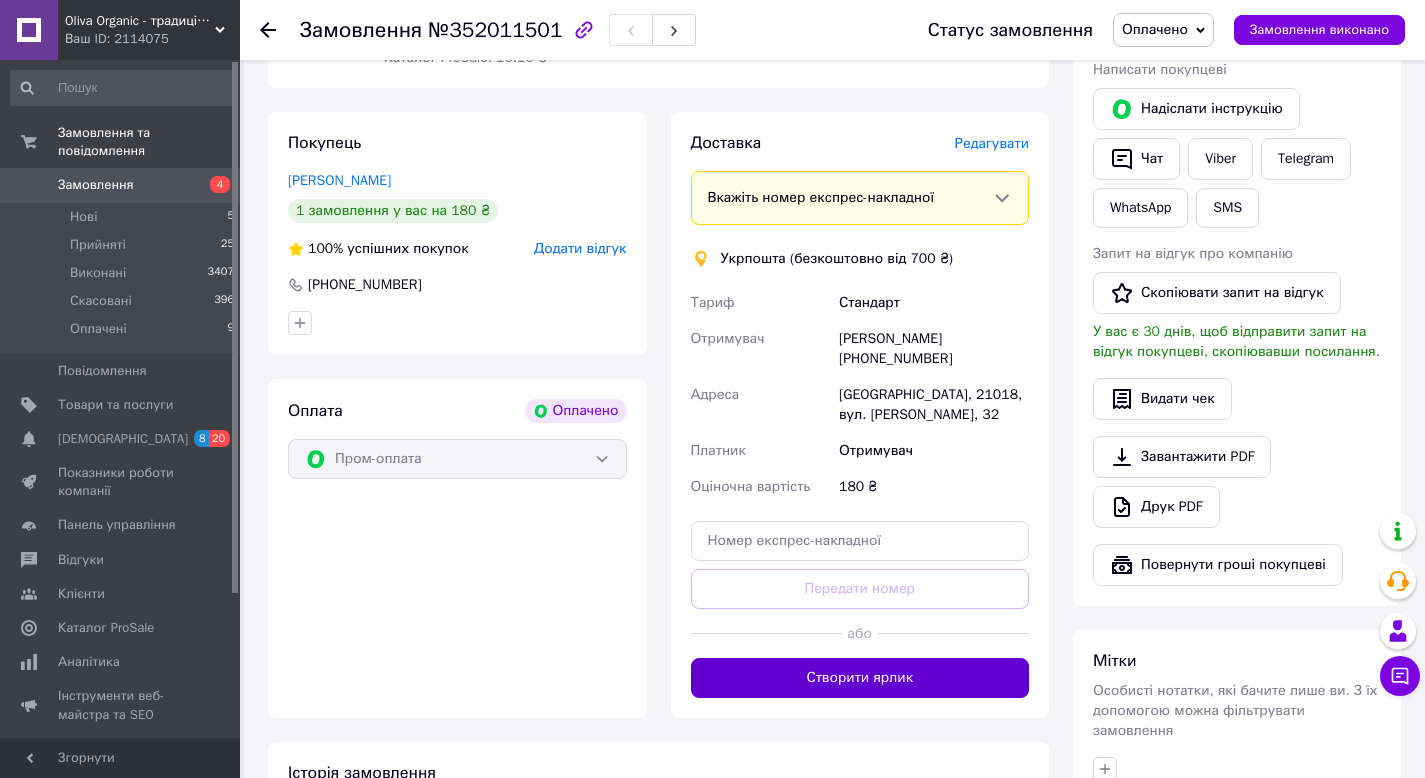 click on "Створити ярлик" at bounding box center (860, 678) 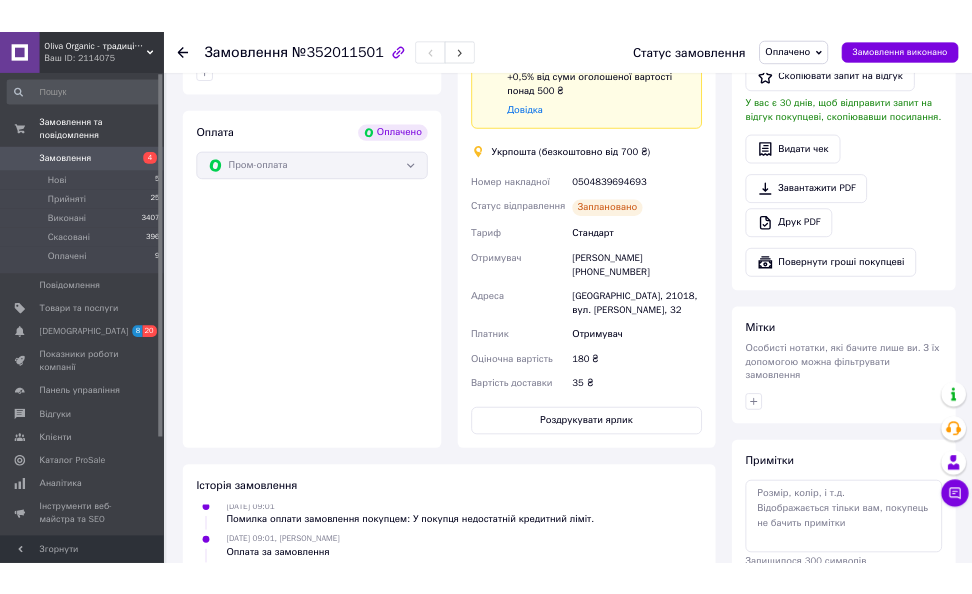 scroll, scrollTop: 652, scrollLeft: 0, axis: vertical 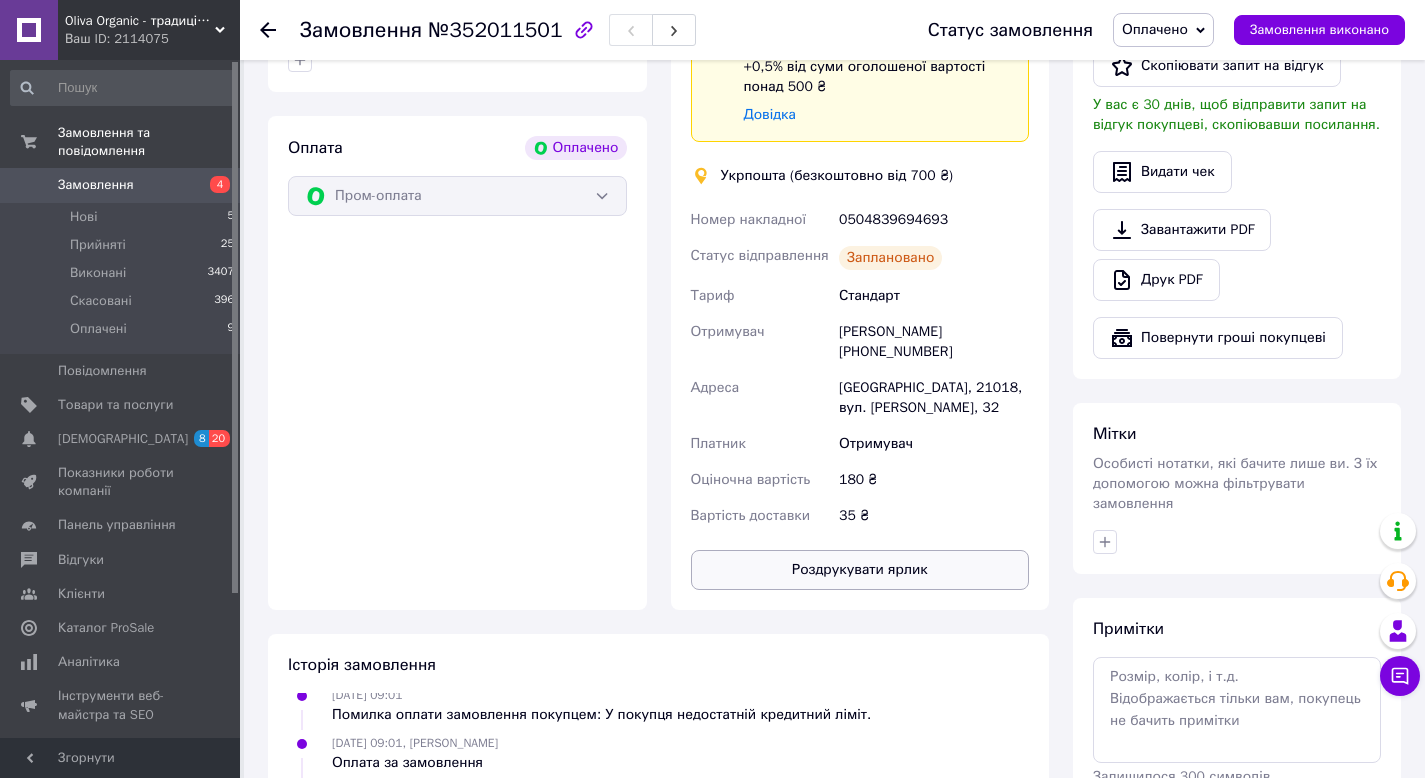 click on "Роздрукувати ярлик" at bounding box center (860, 570) 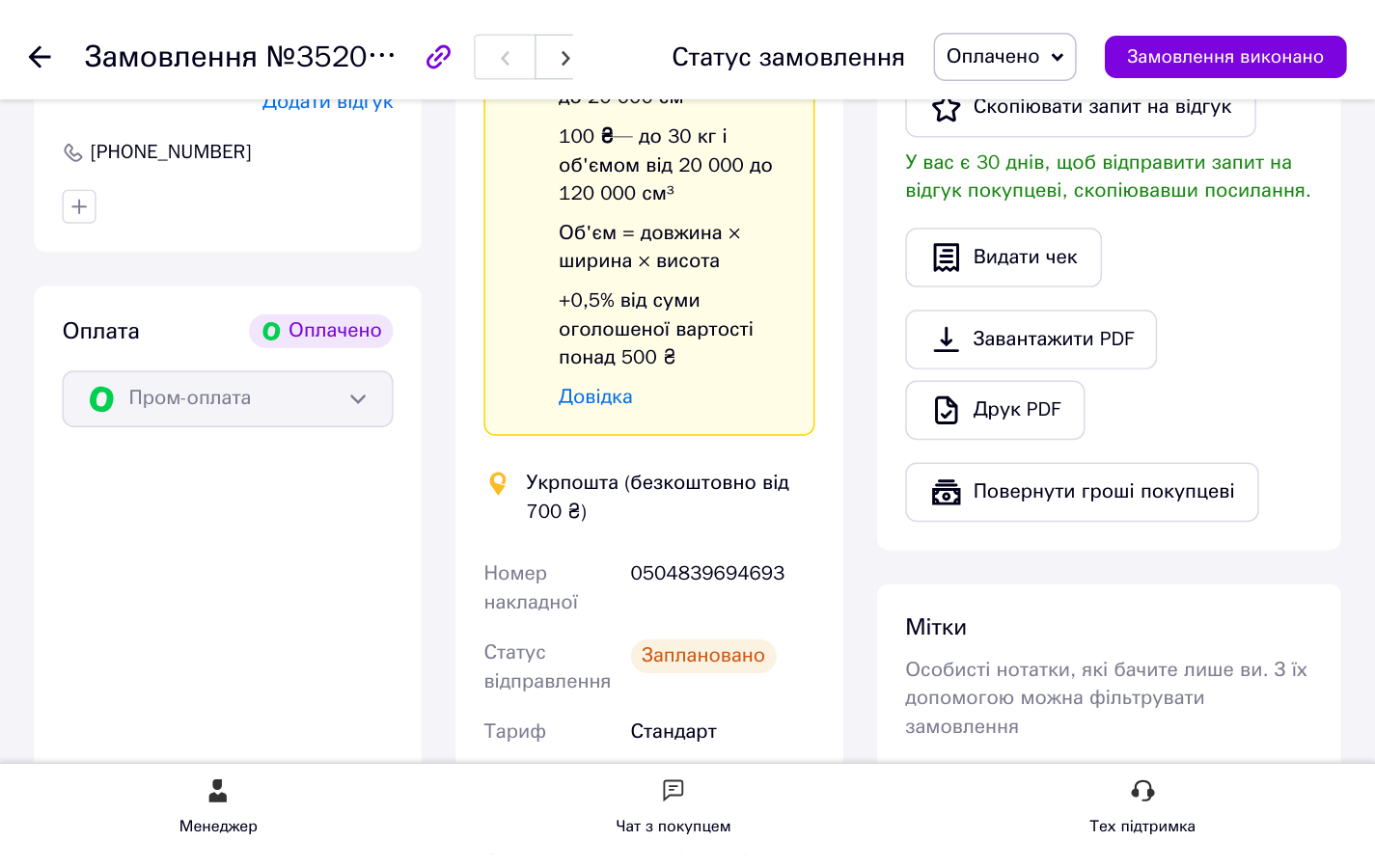 scroll, scrollTop: 166, scrollLeft: 0, axis: vertical 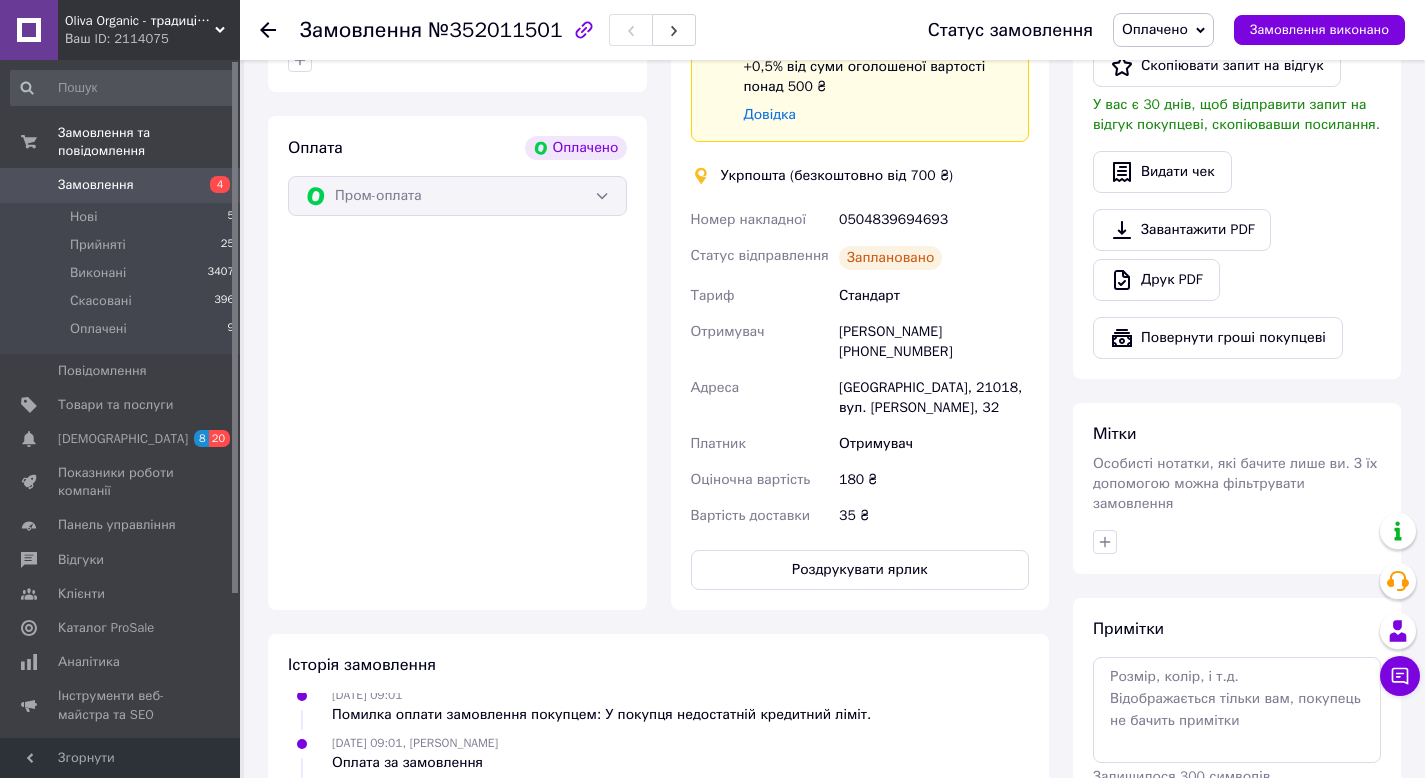 click on "Замовлення" at bounding box center [96, 185] 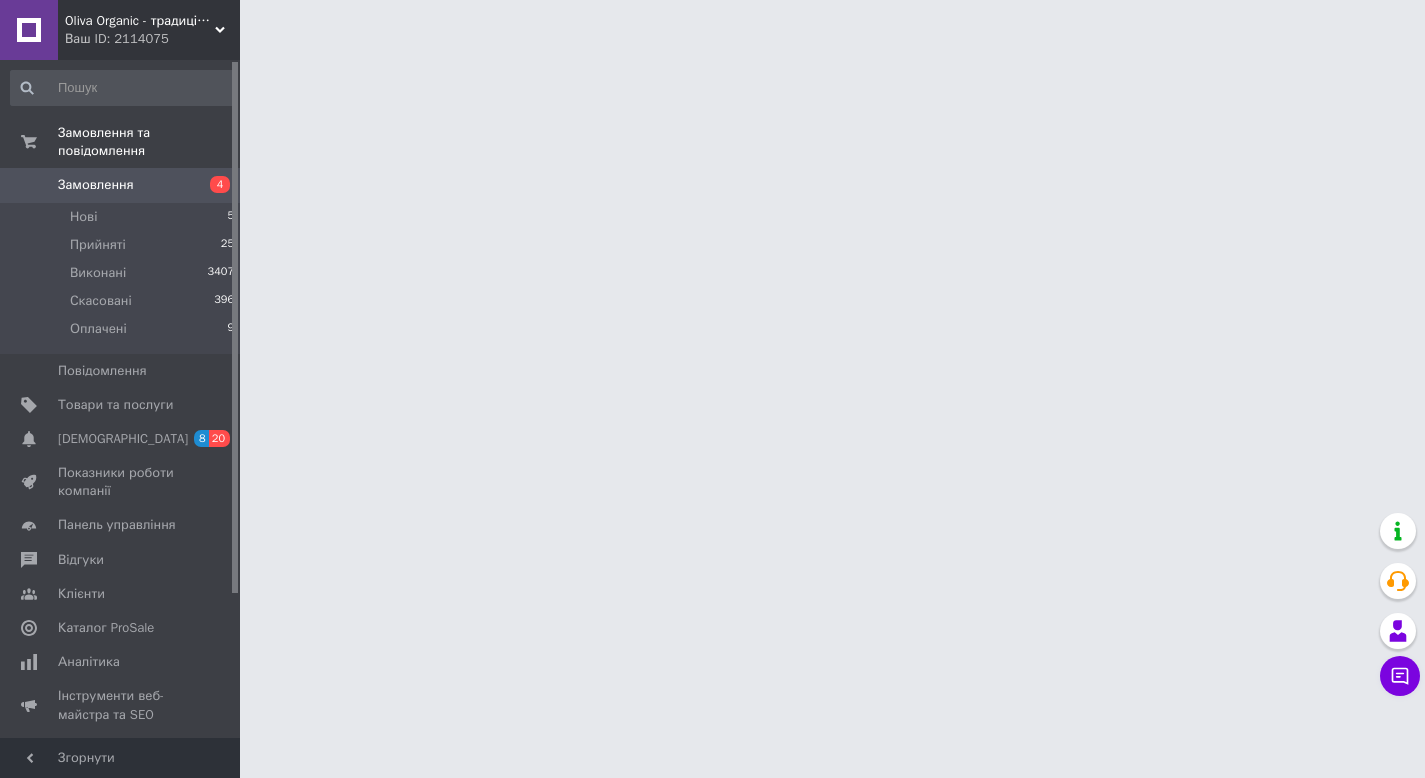 scroll, scrollTop: 0, scrollLeft: 0, axis: both 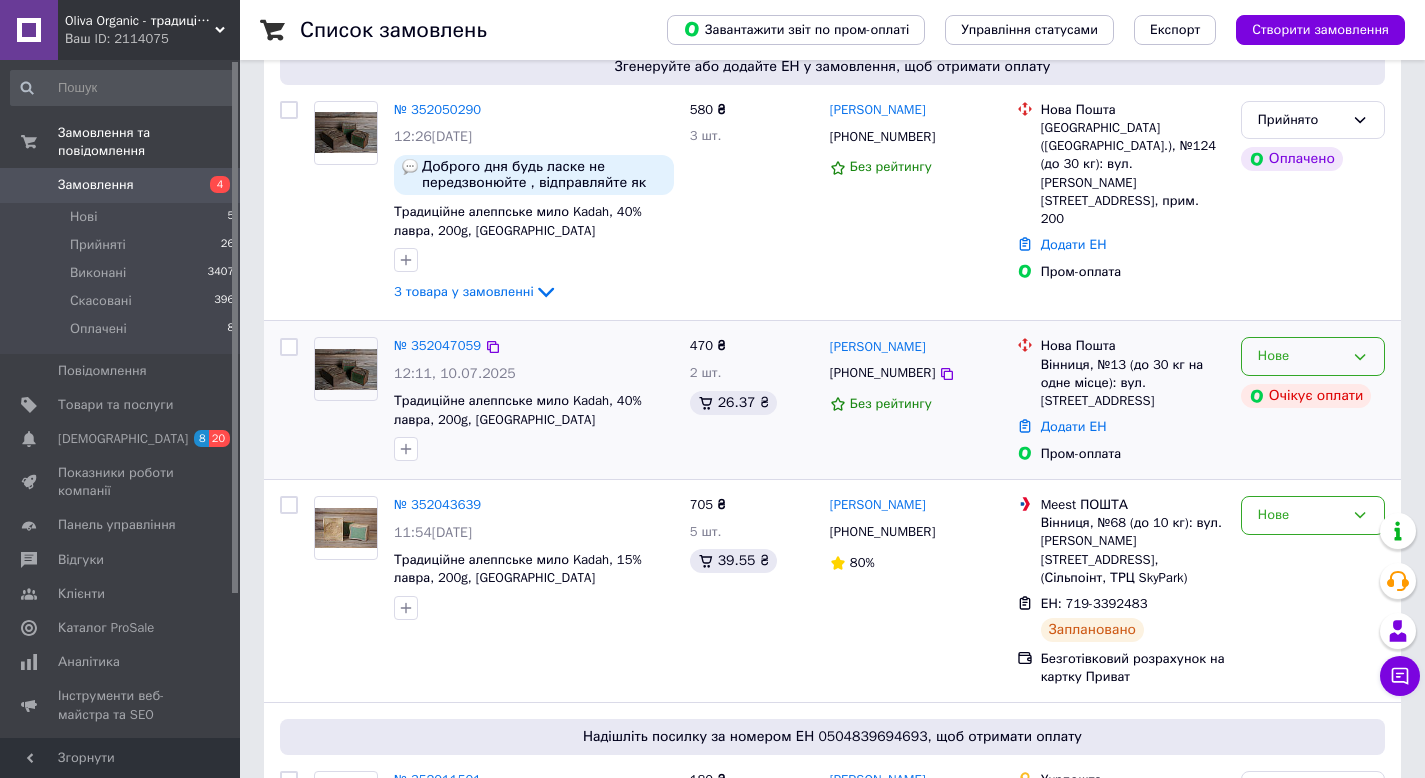 click 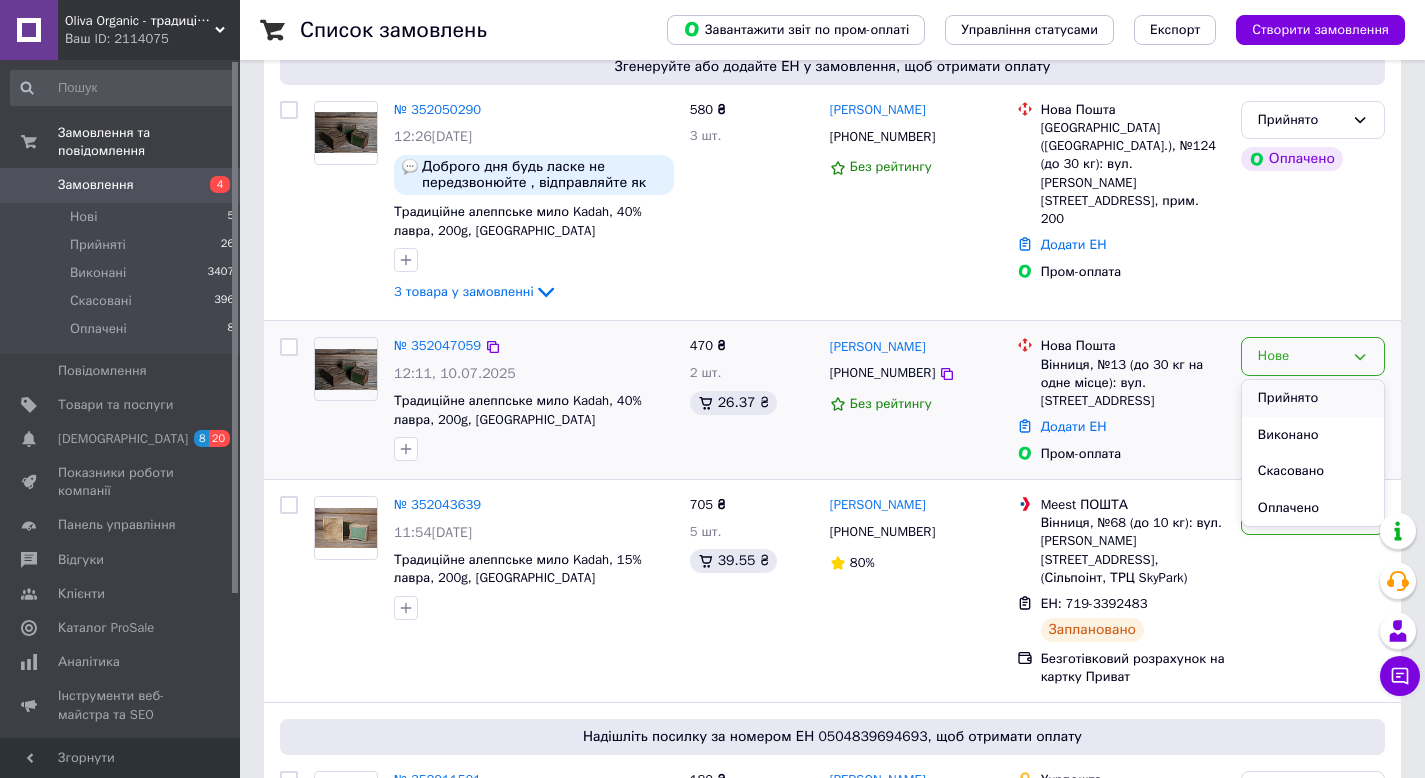 click on "Прийнято" at bounding box center (1313, 398) 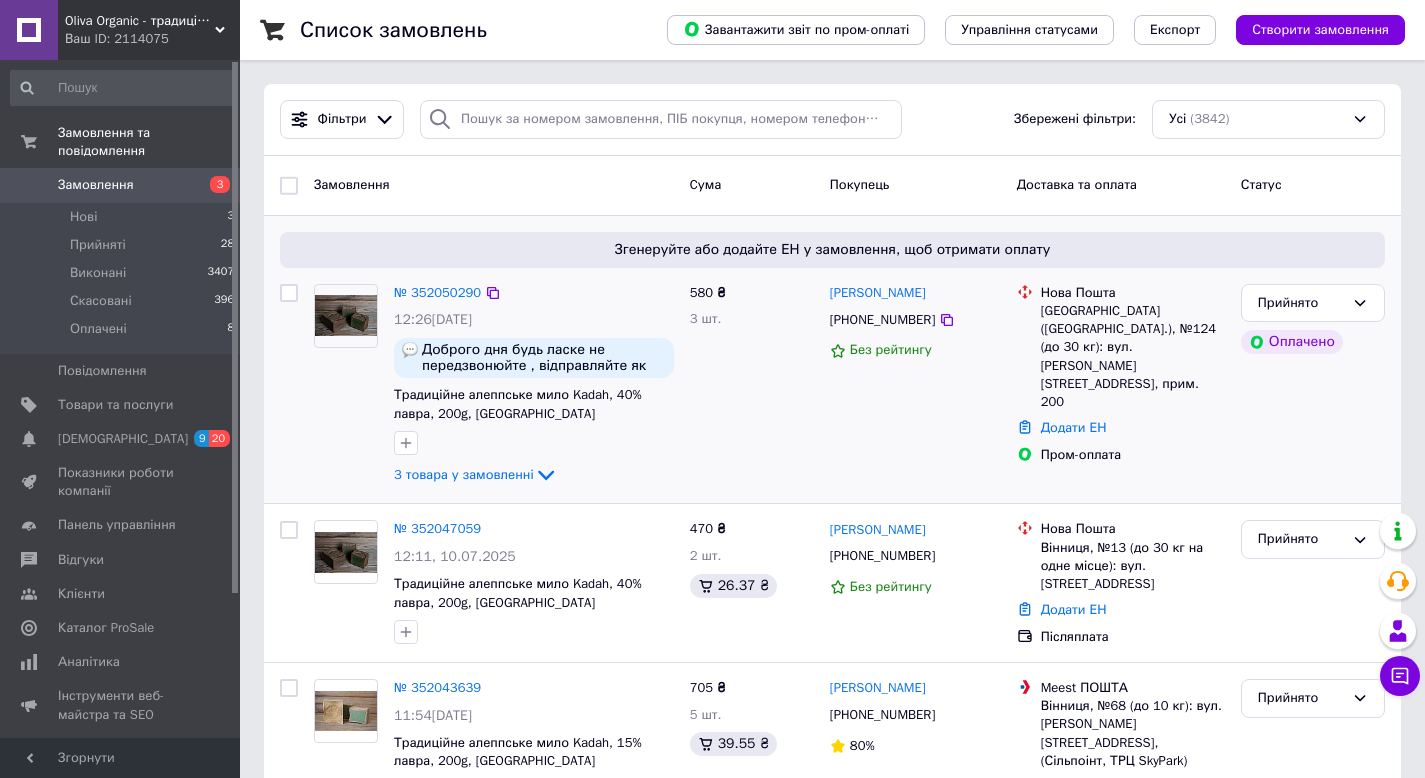 scroll, scrollTop: 182, scrollLeft: 0, axis: vertical 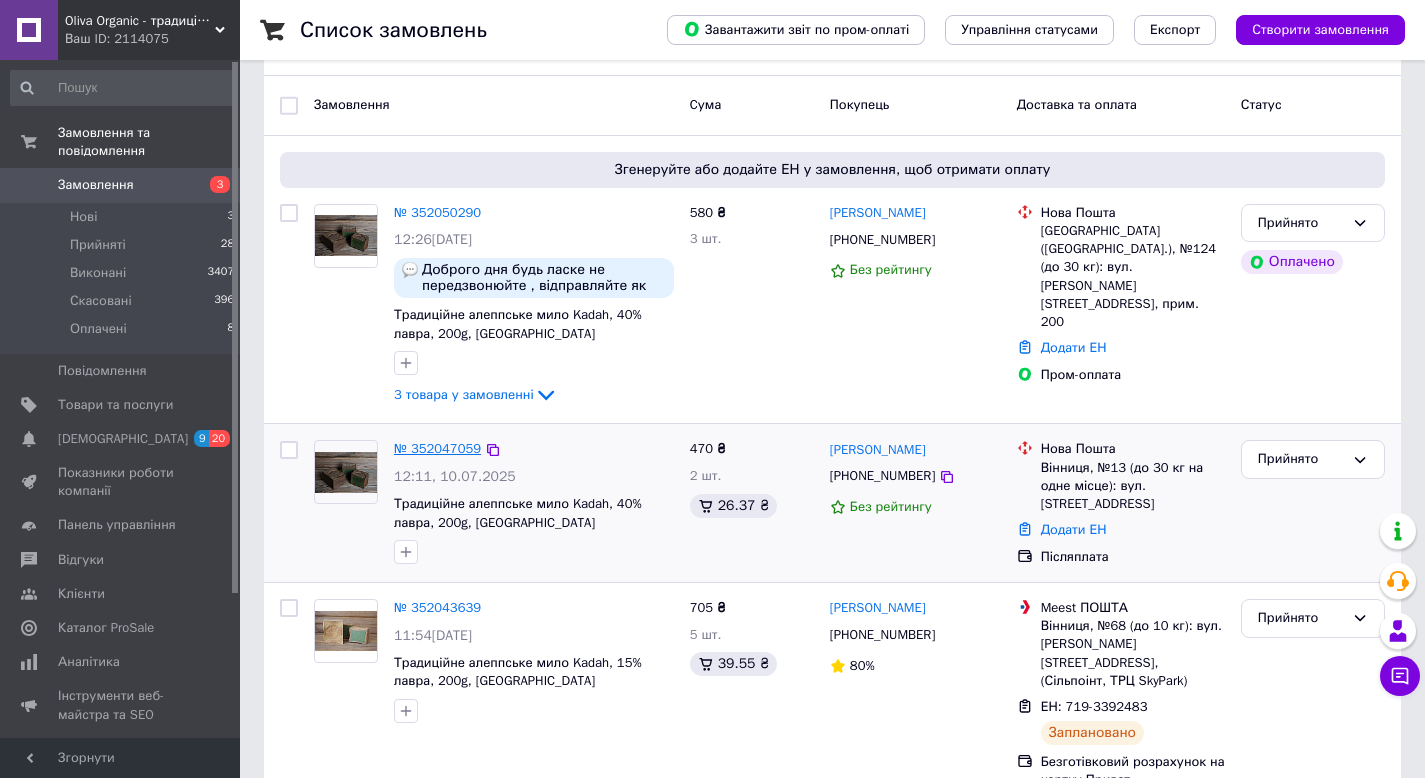 click on "№ 352047059" at bounding box center [437, 448] 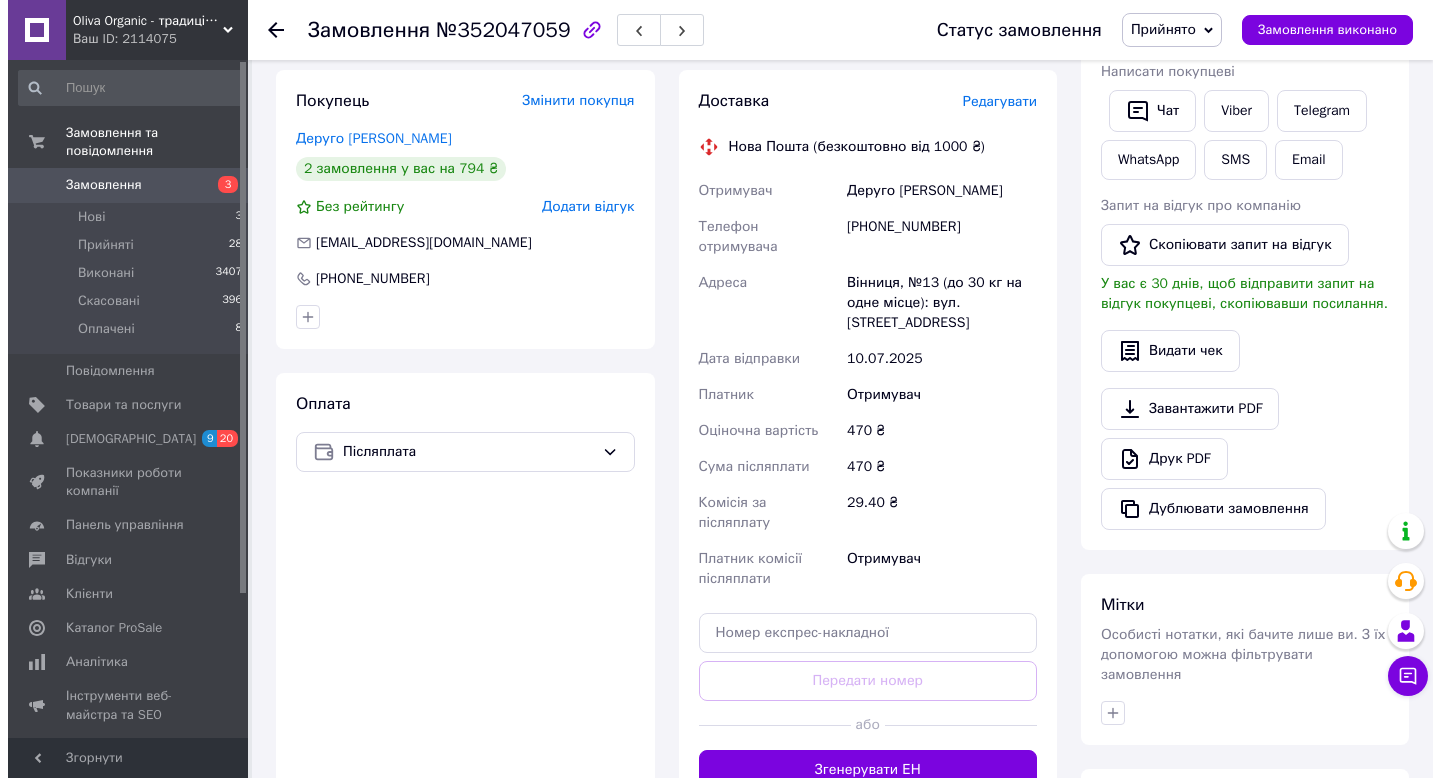 scroll, scrollTop: 404, scrollLeft: 0, axis: vertical 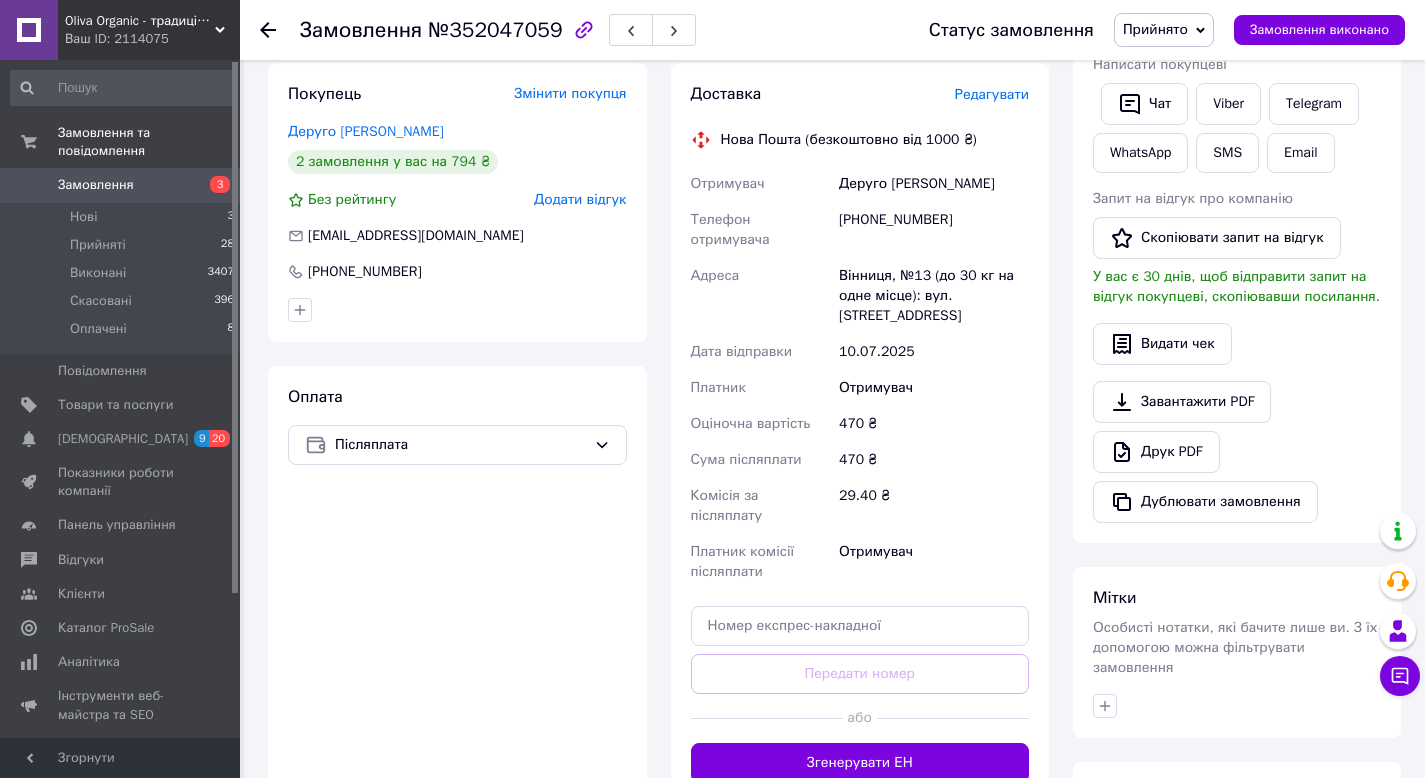 click on "Редагувати" at bounding box center (992, 94) 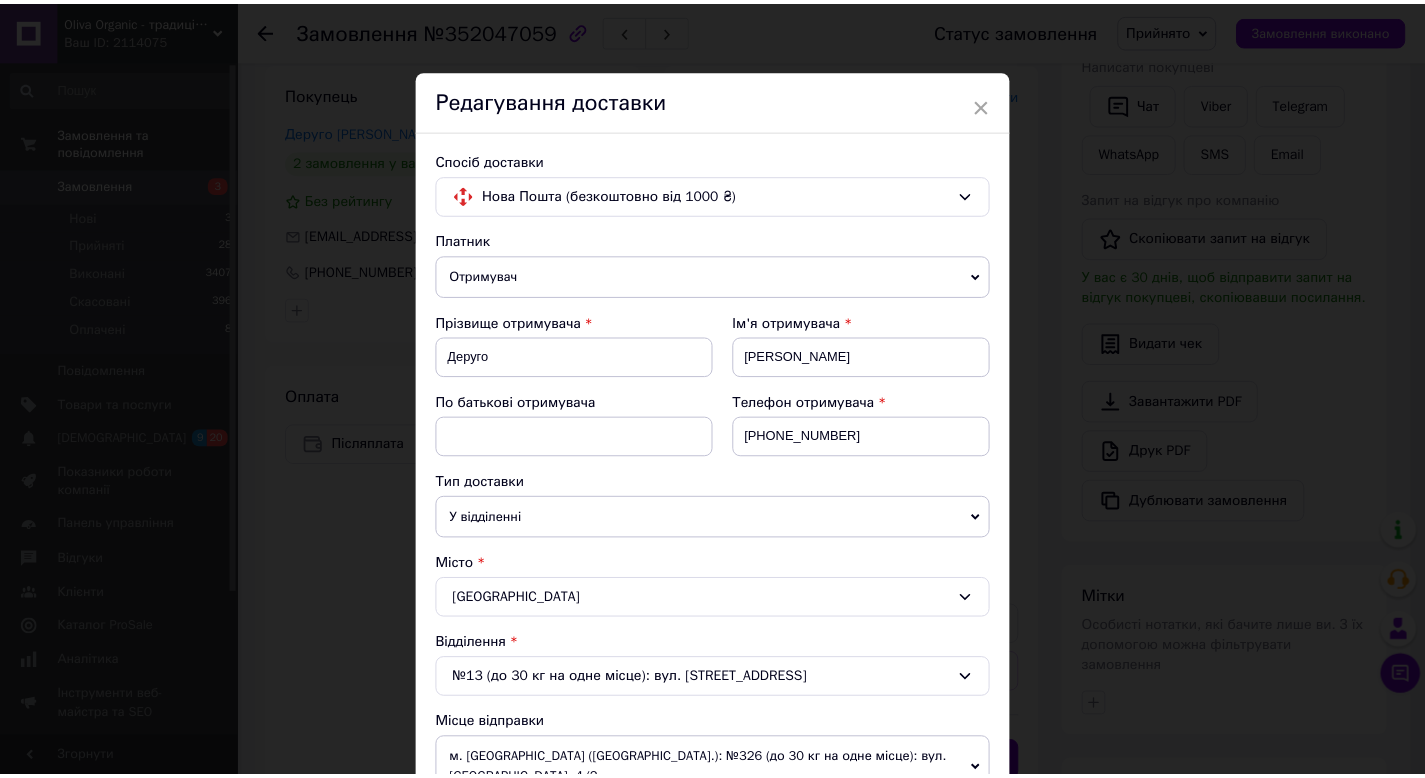 scroll, scrollTop: 768, scrollLeft: 0, axis: vertical 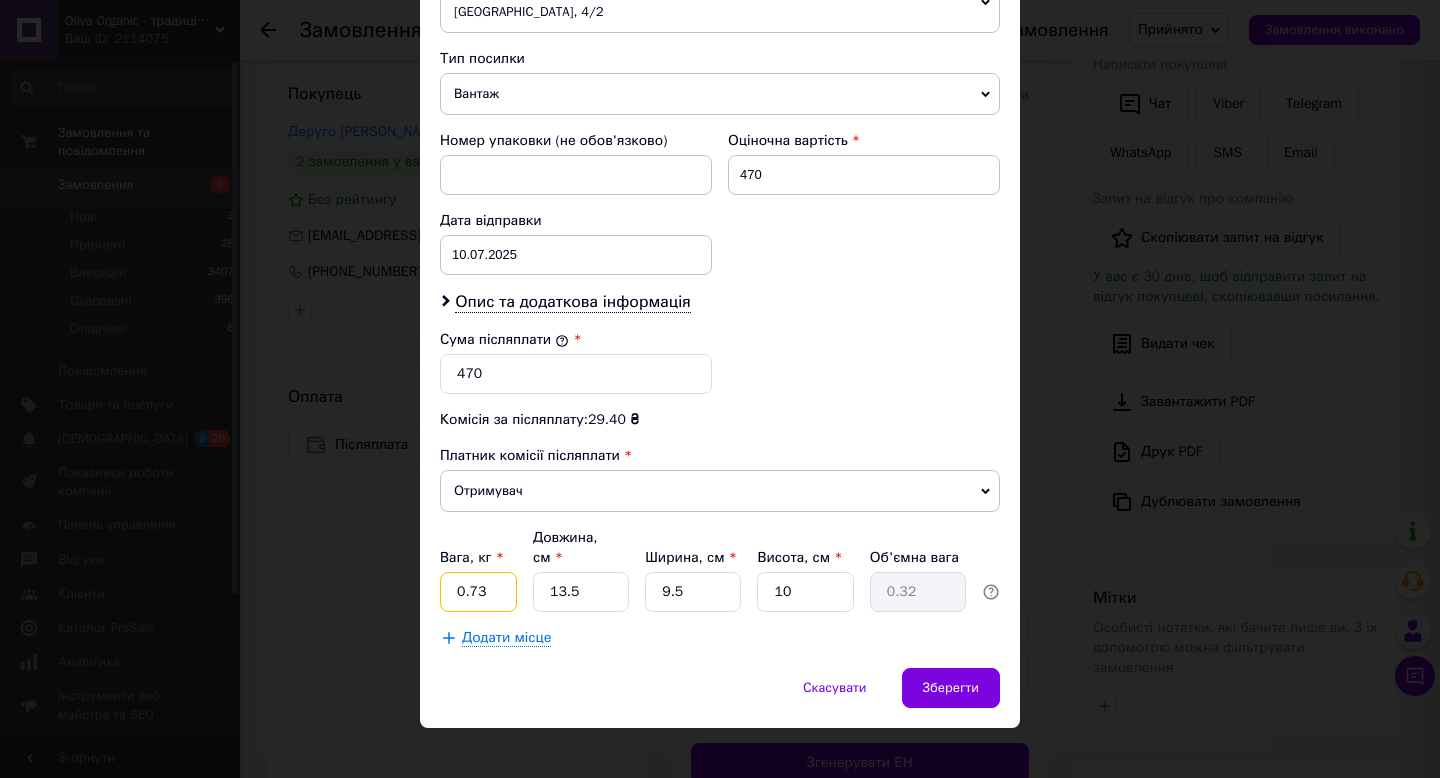 click on "0.73" at bounding box center (478, 592) 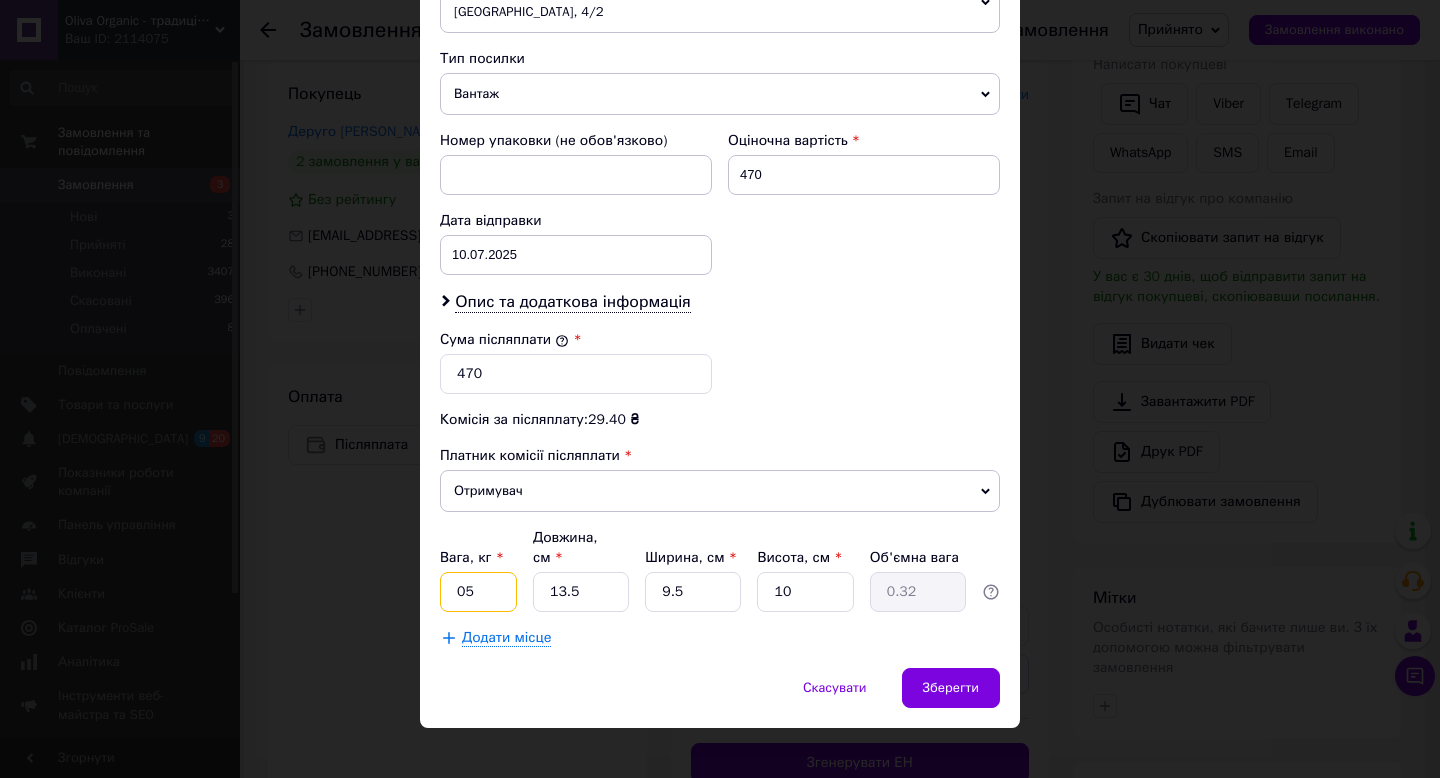 type on "0" 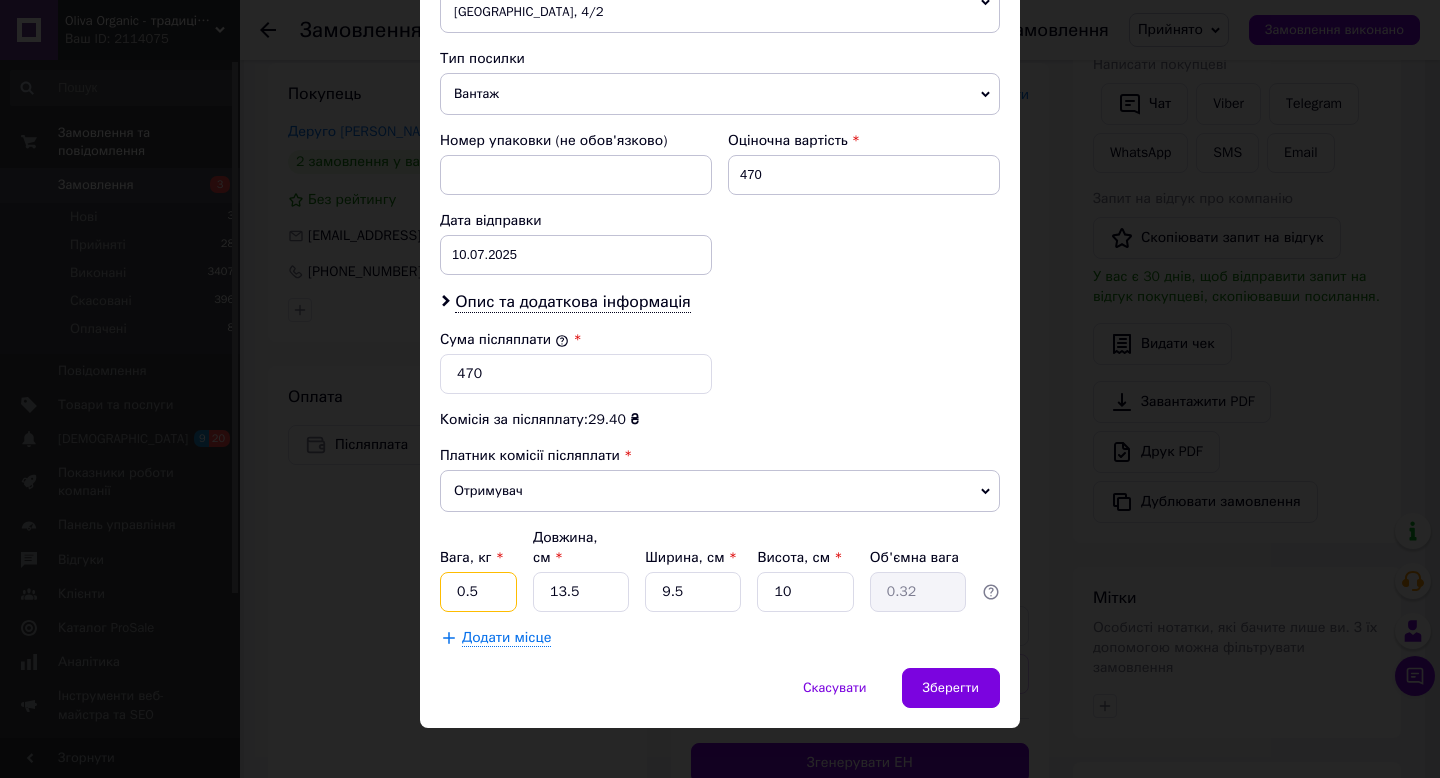 type on "0.5" 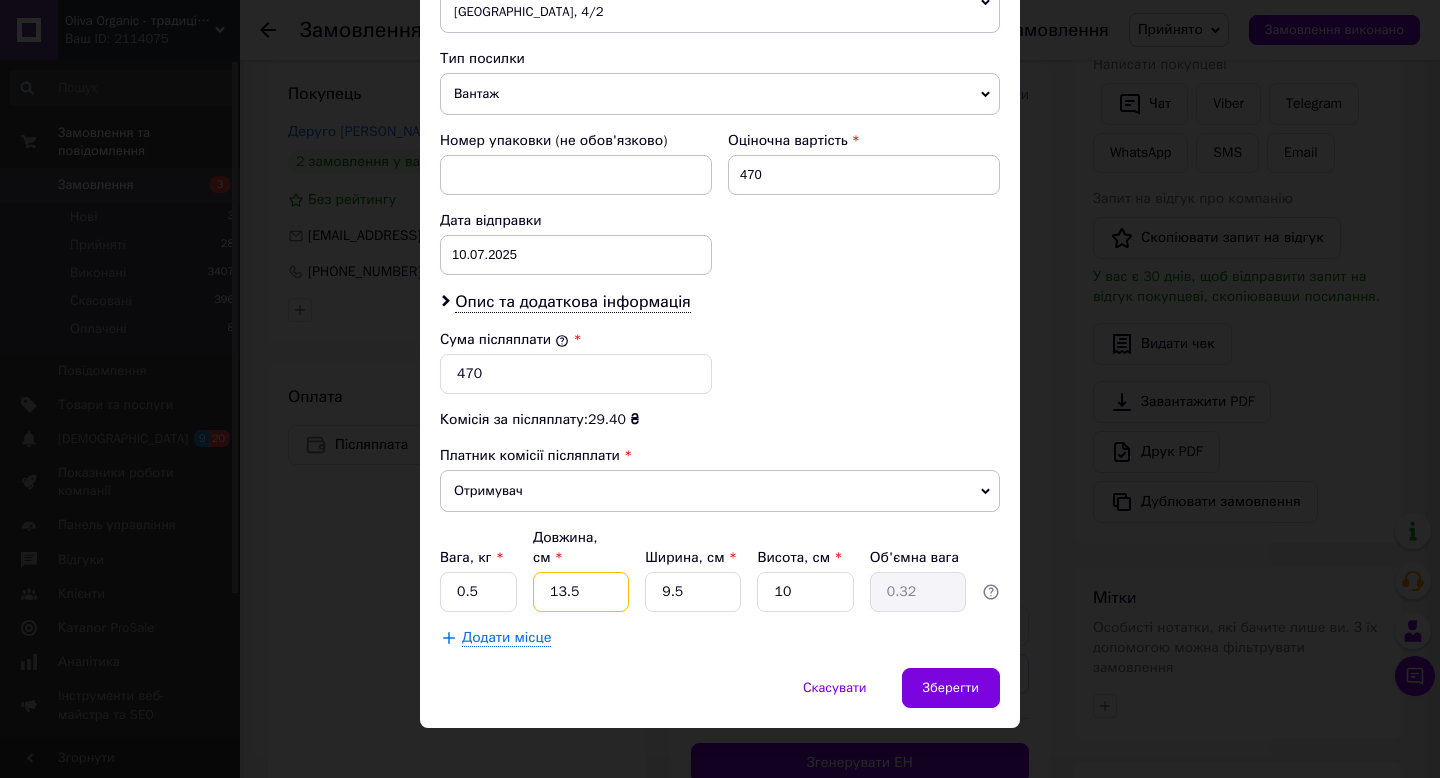 type on "1" 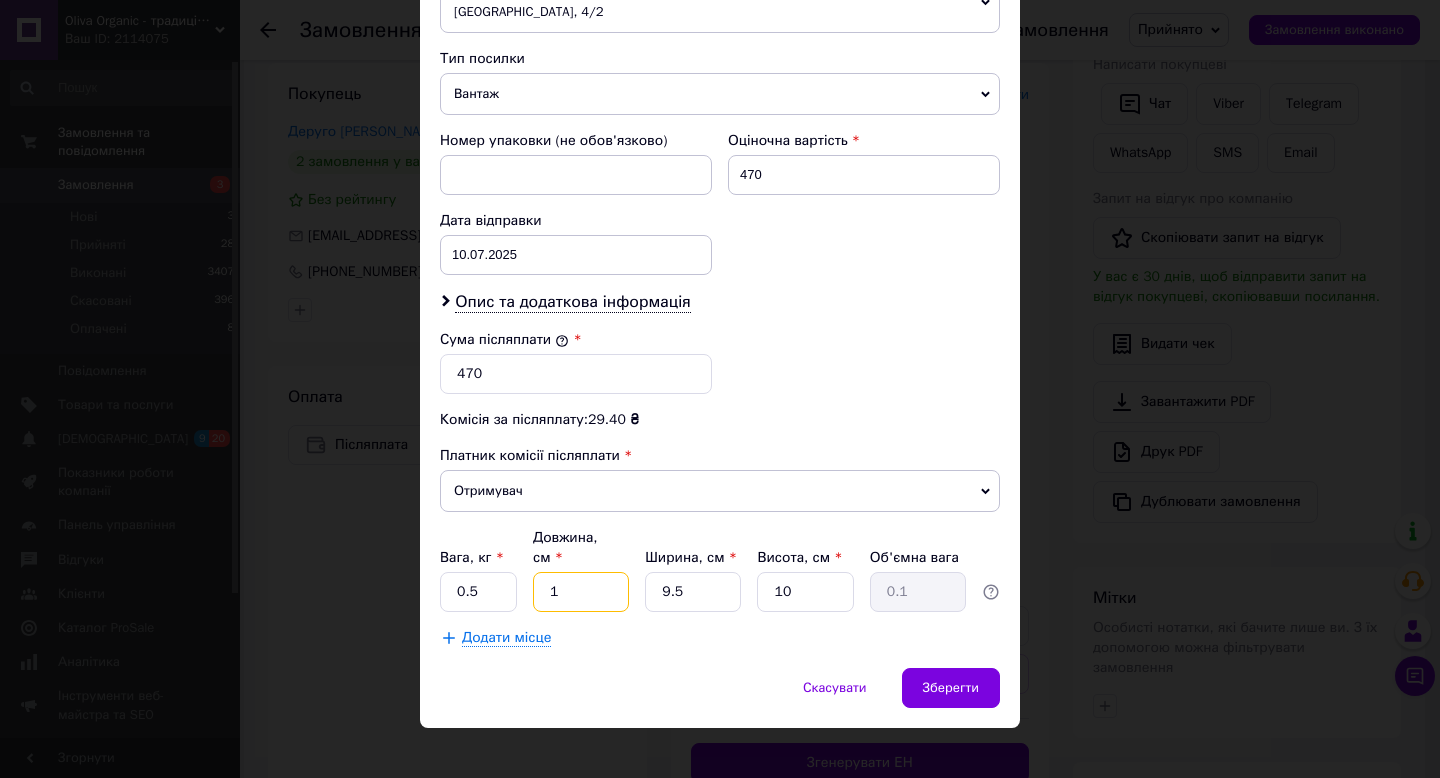 type on "14" 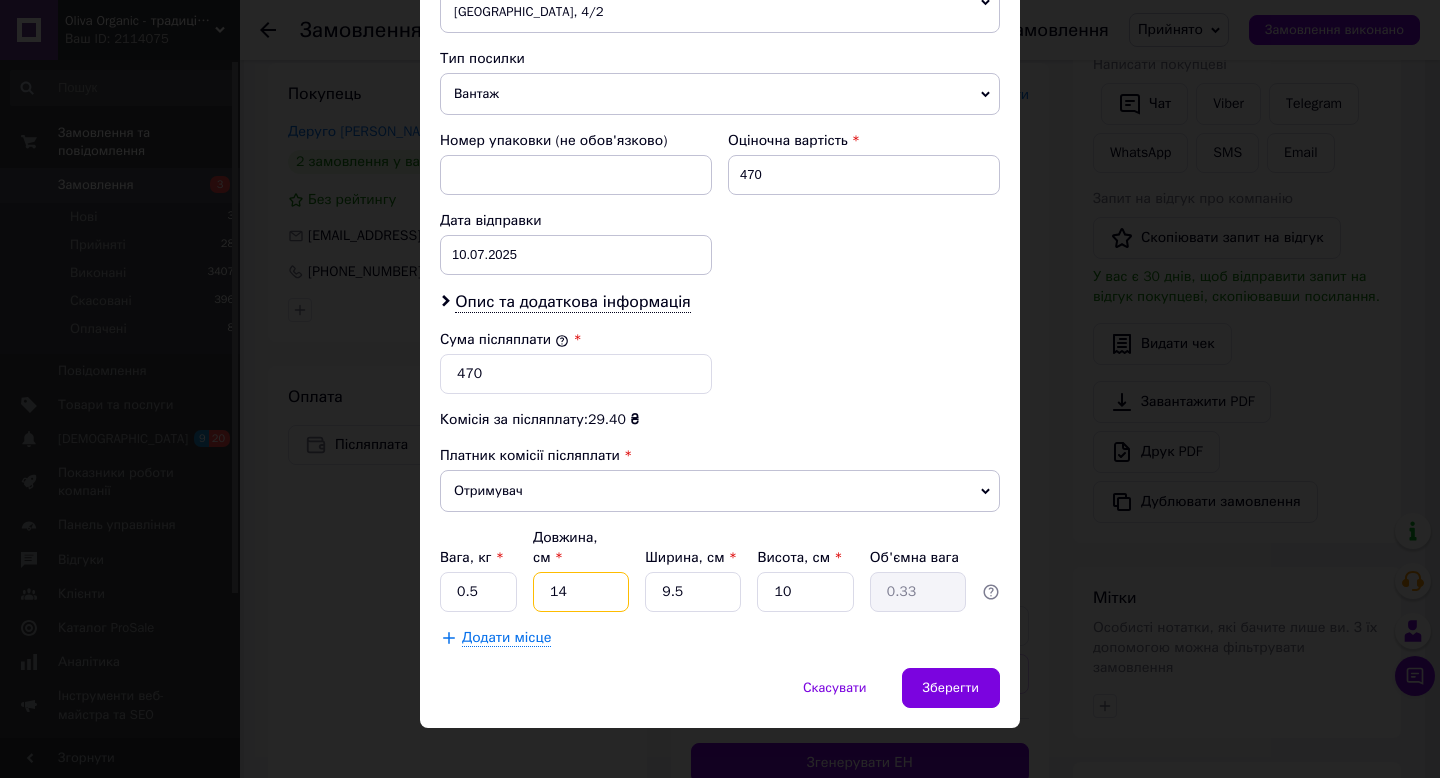 type on "14" 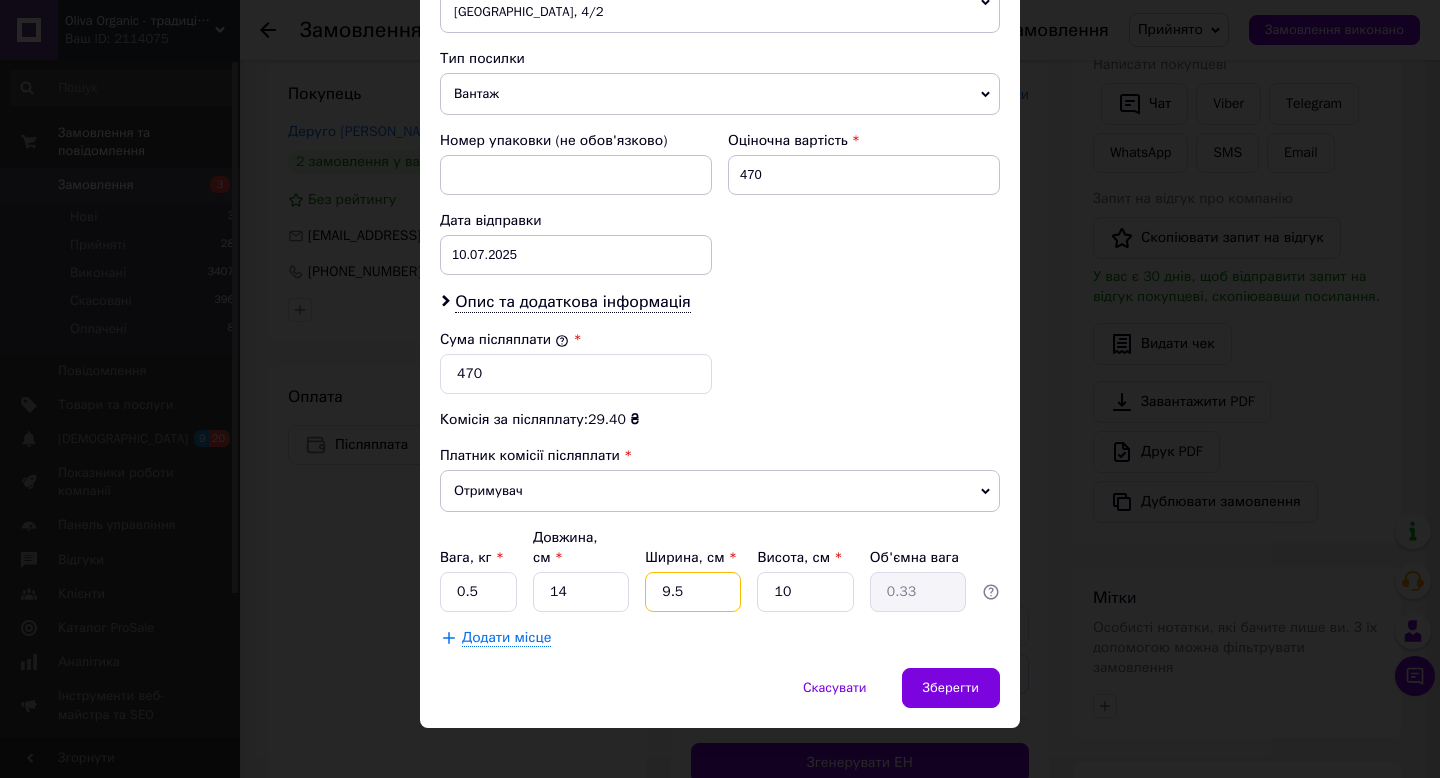 type on "1" 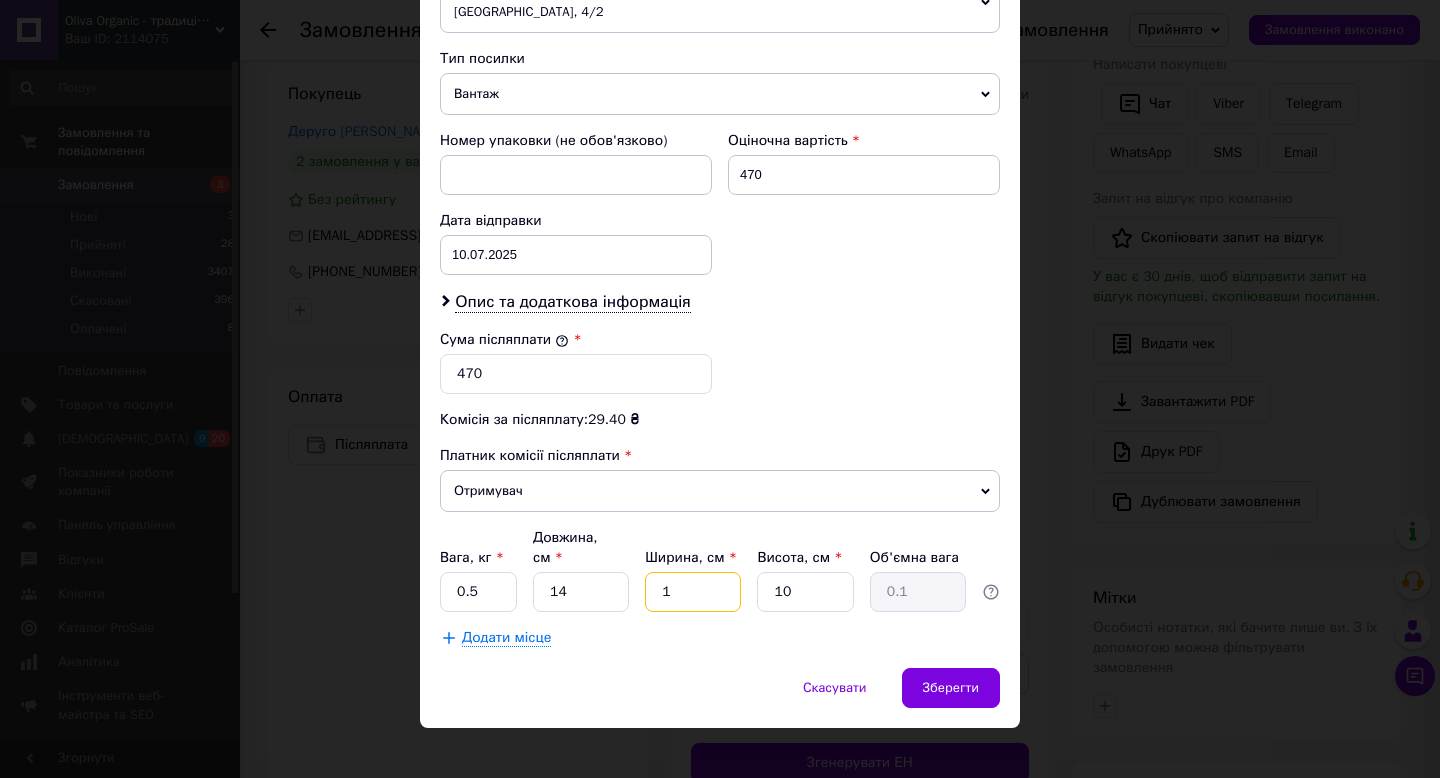 type on "10" 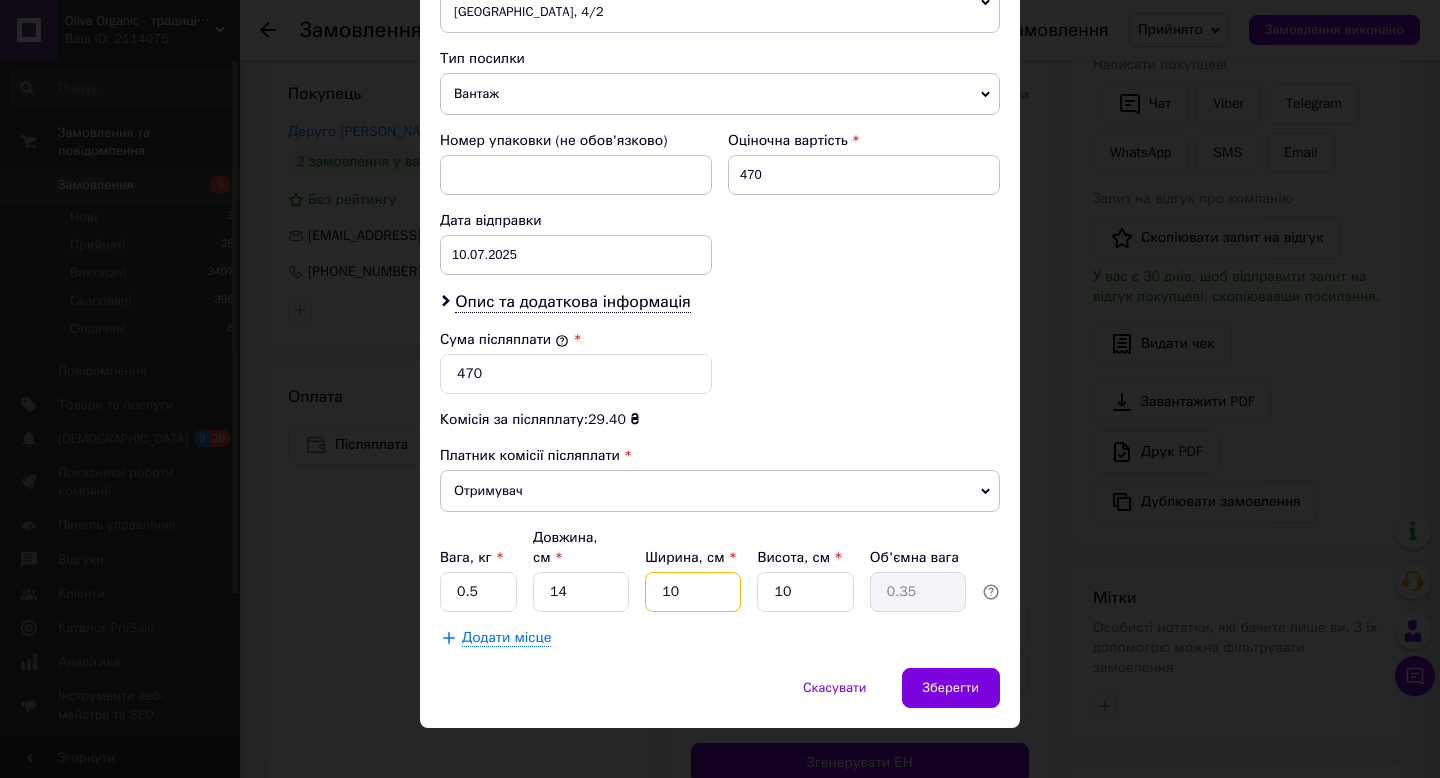type on "10" 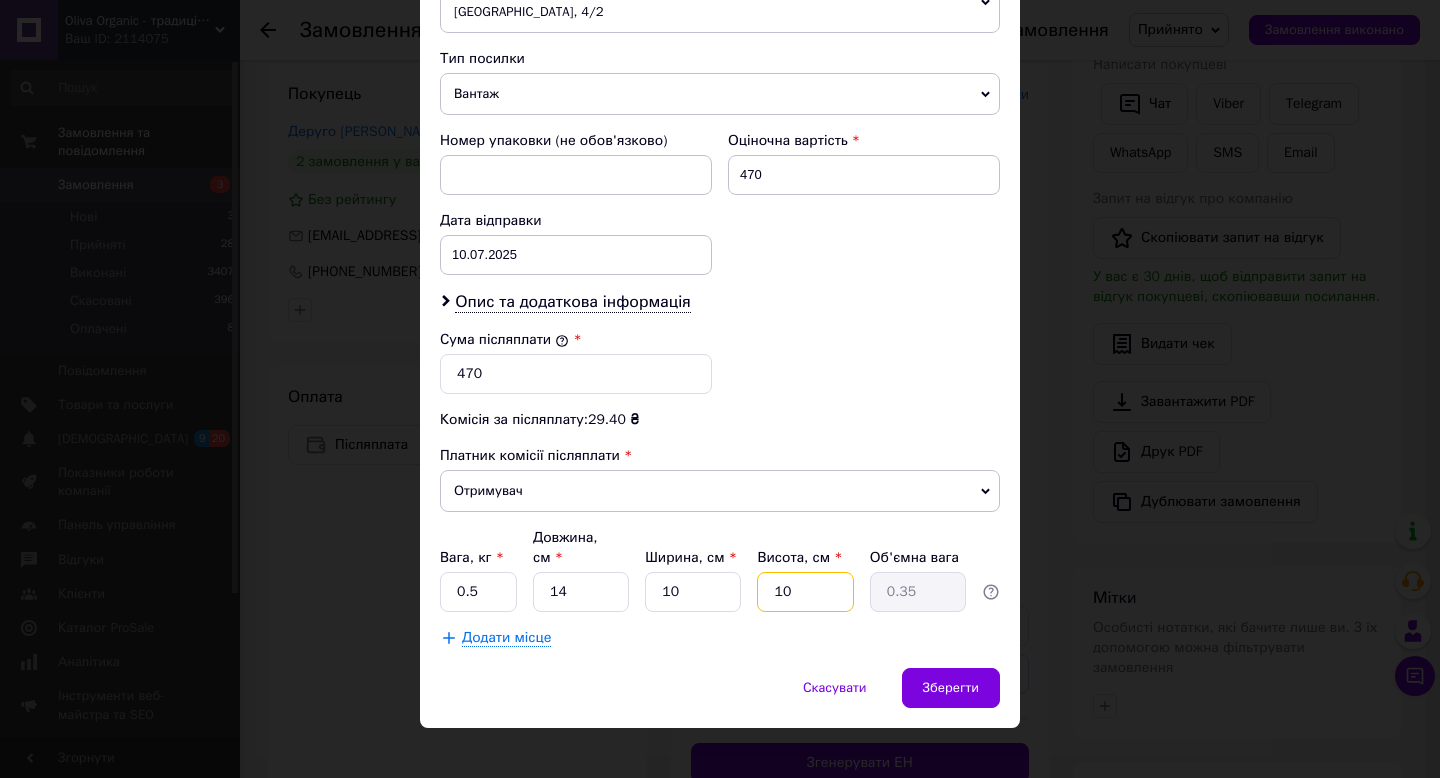type on "6" 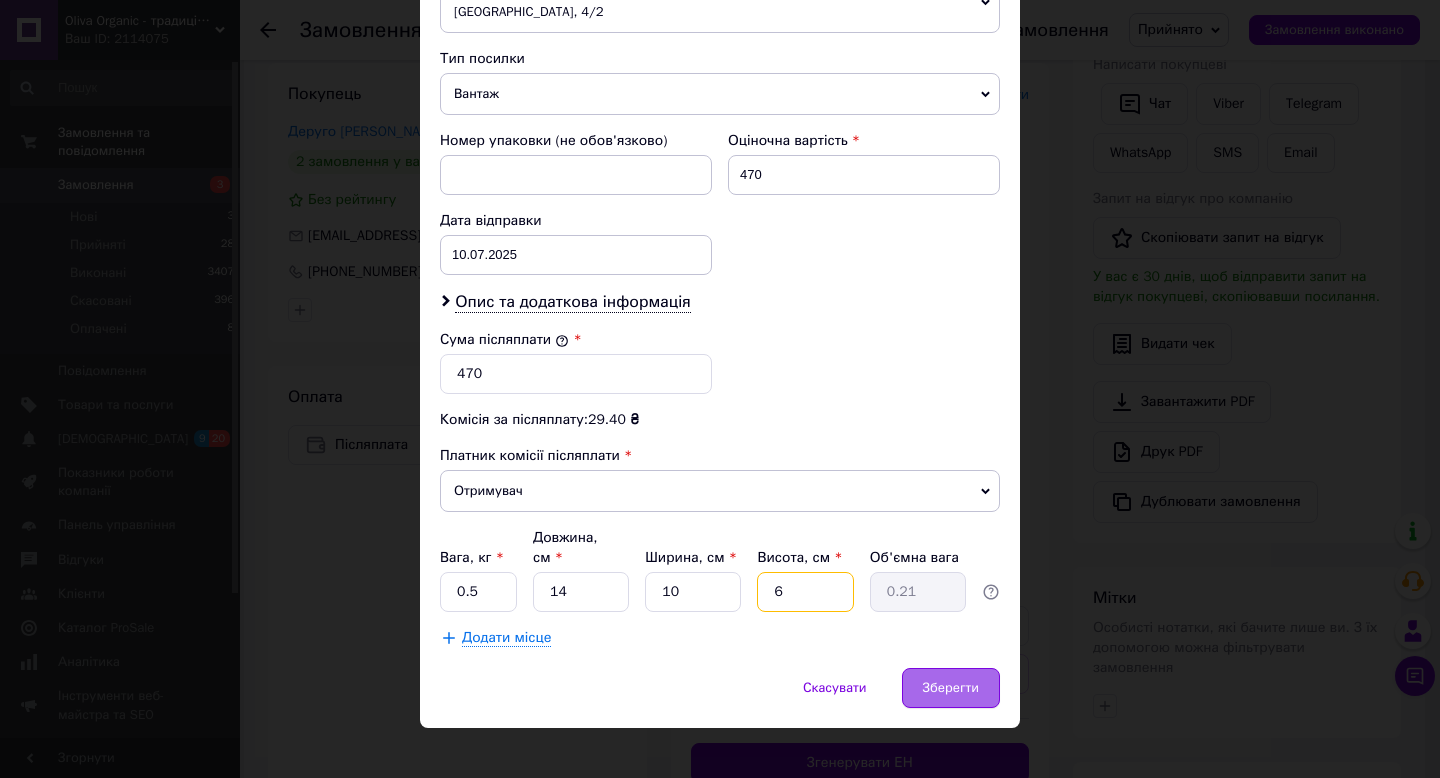 type on "6" 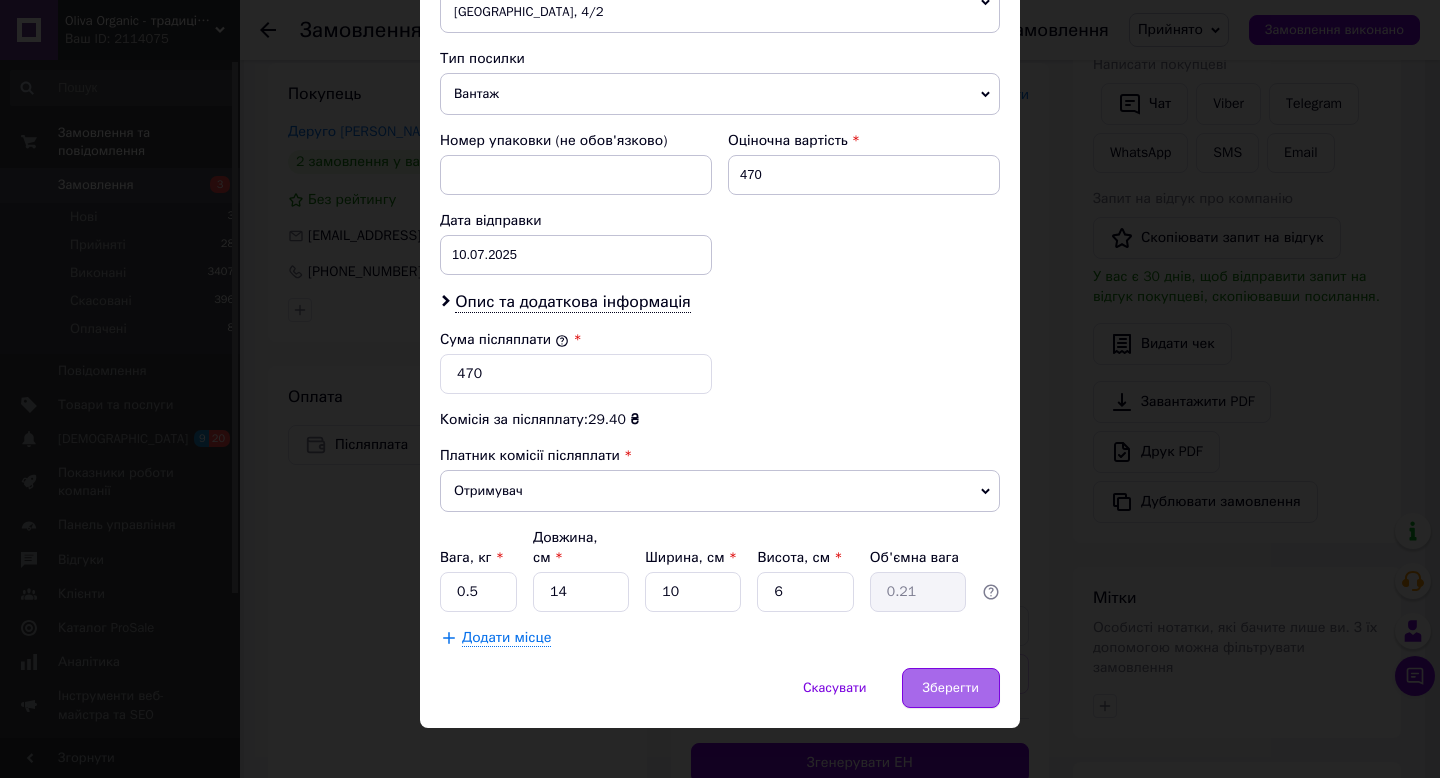 click on "Зберегти" at bounding box center [951, 688] 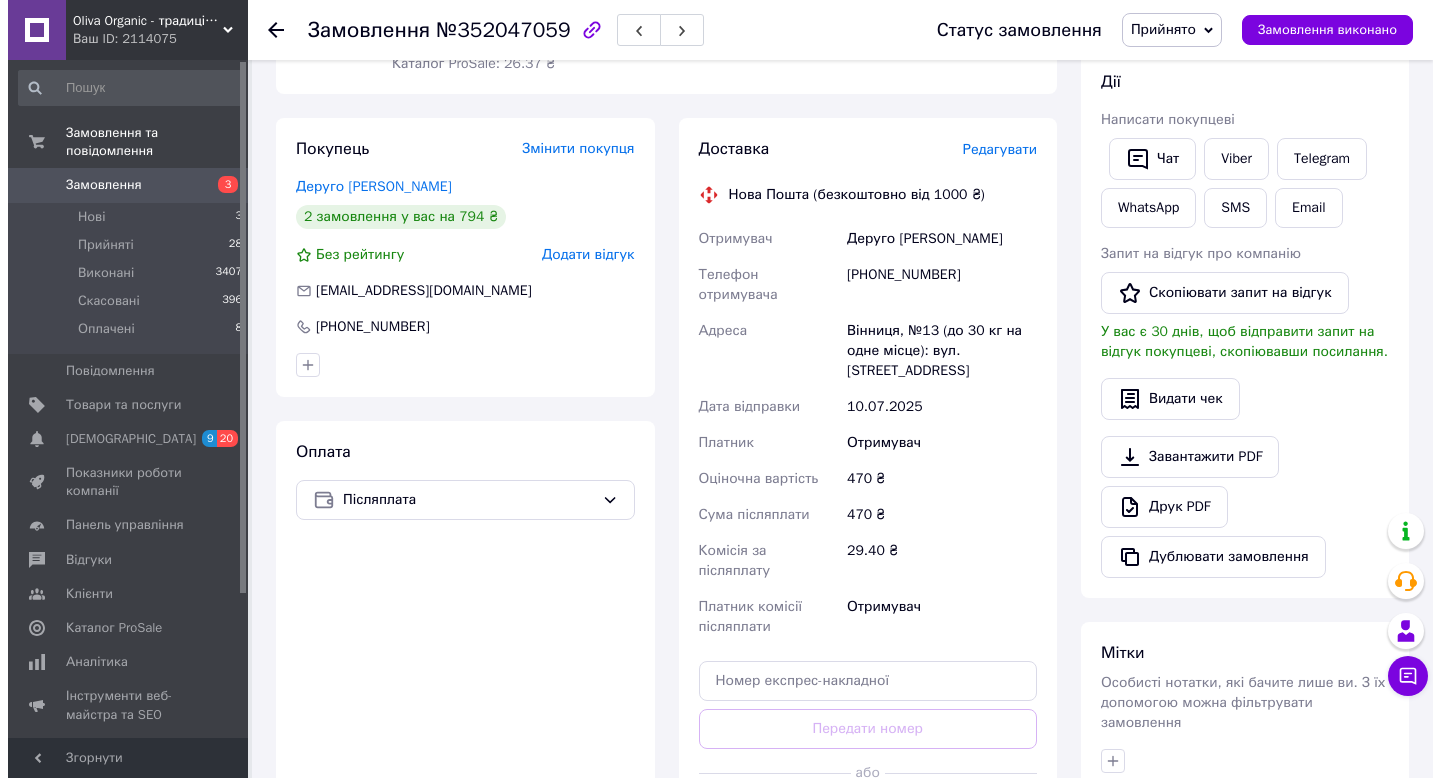 scroll, scrollTop: 348, scrollLeft: 0, axis: vertical 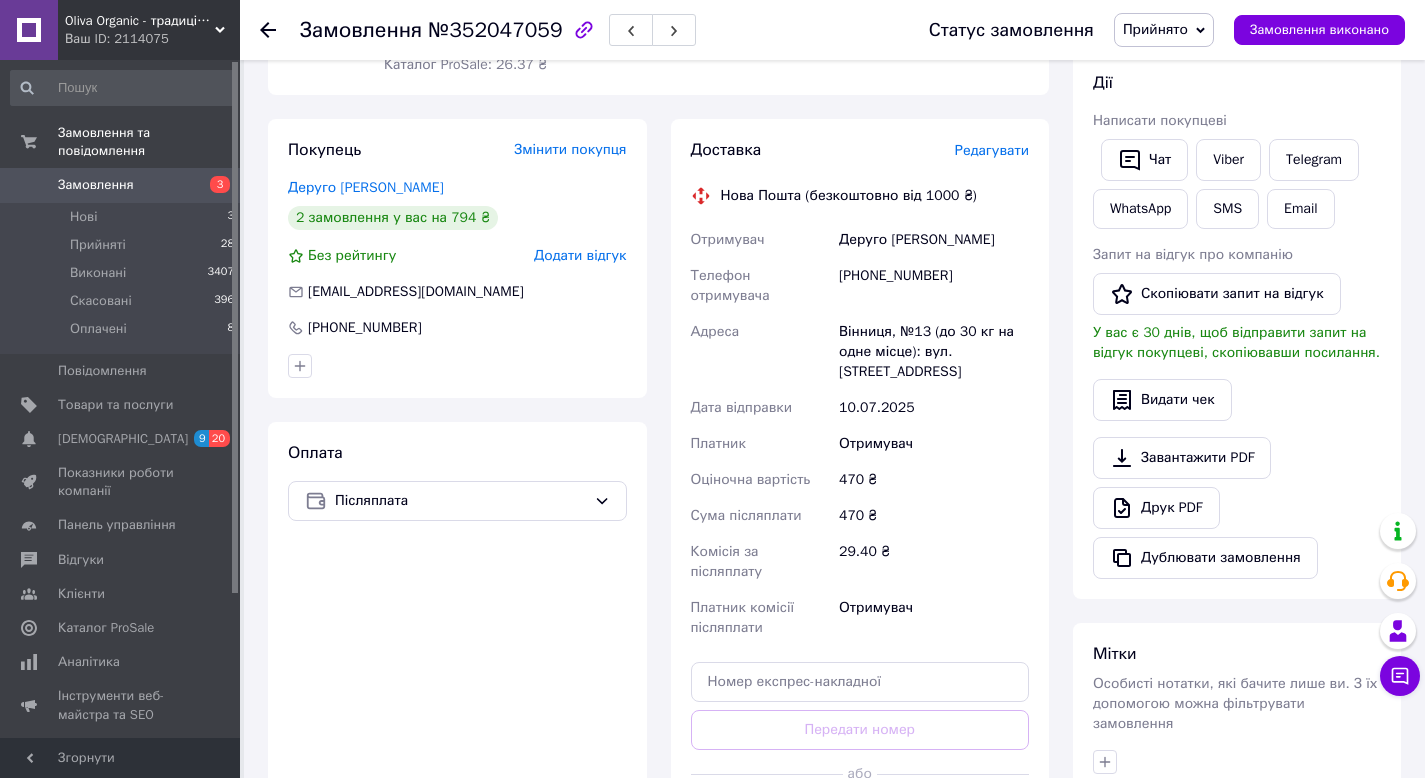 click on "Редагувати" at bounding box center [992, 150] 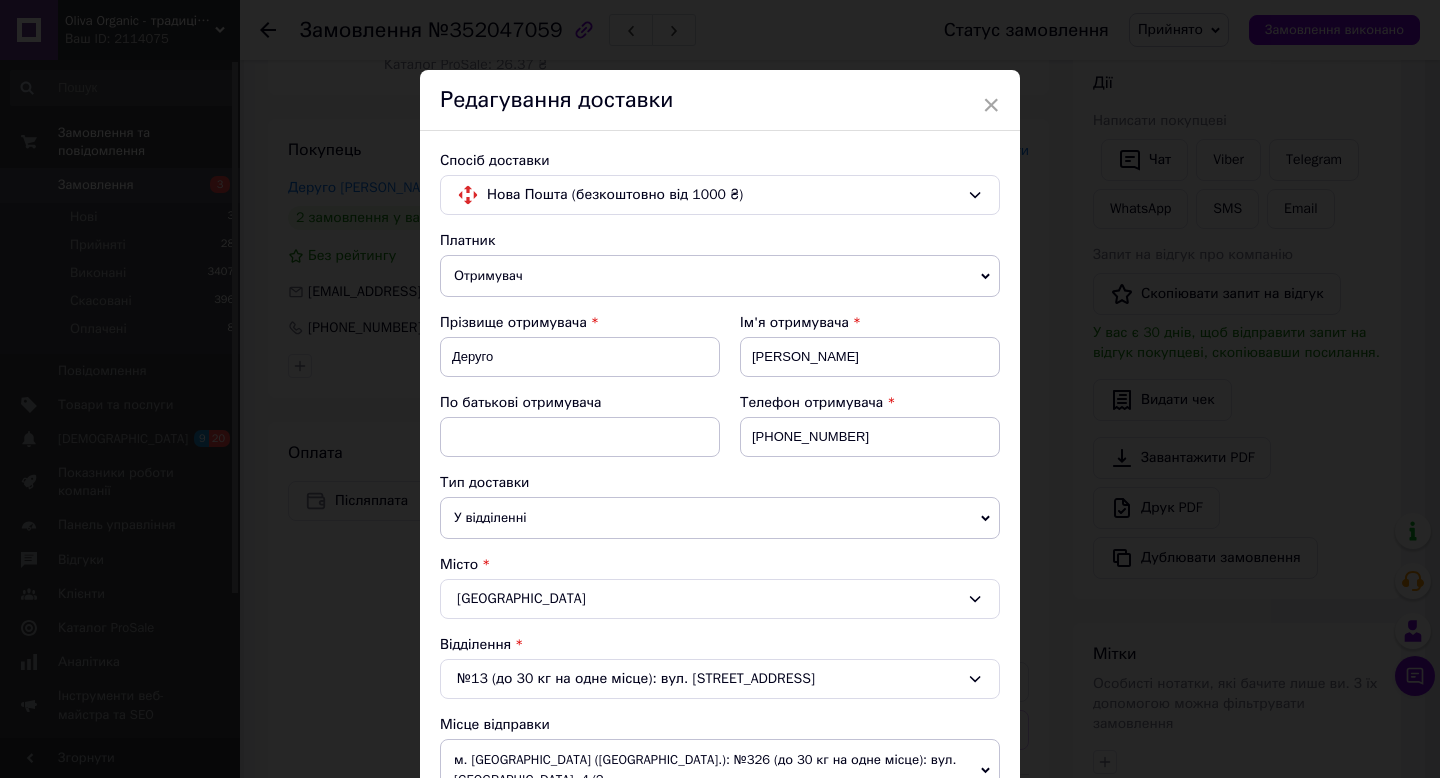 scroll, scrollTop: 768, scrollLeft: 0, axis: vertical 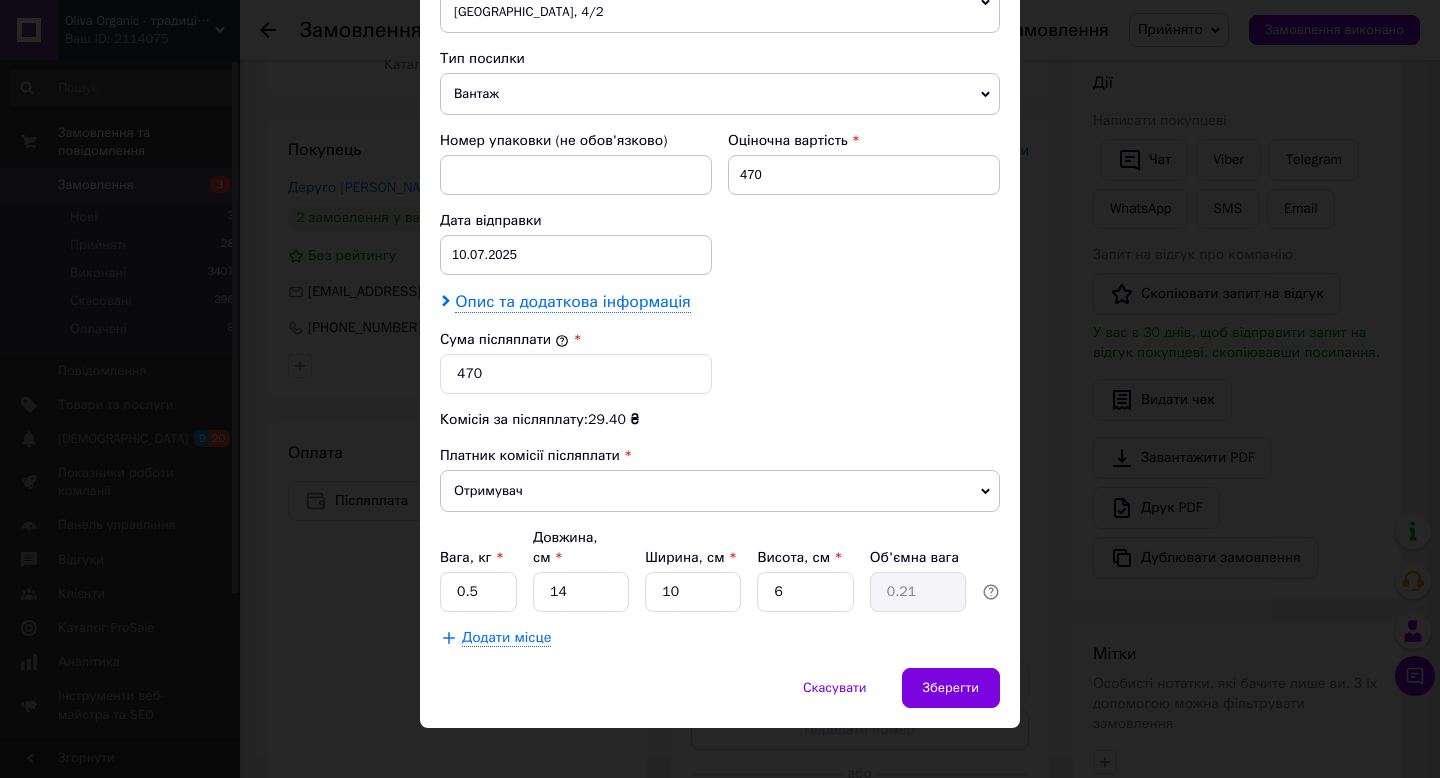 click on "Опис та додаткова інформація" at bounding box center [572, 302] 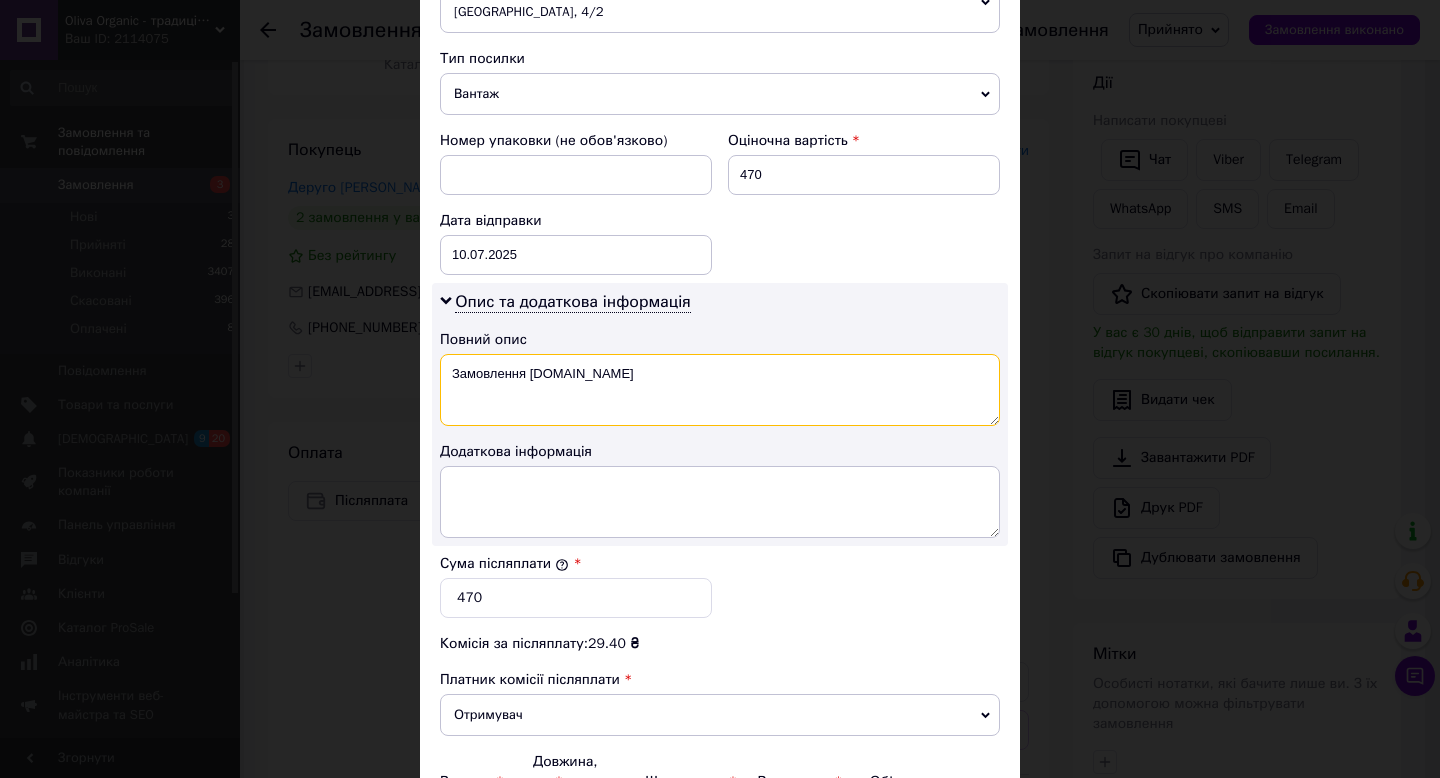 click on "Замовлення [DOMAIN_NAME]" at bounding box center (720, 390) 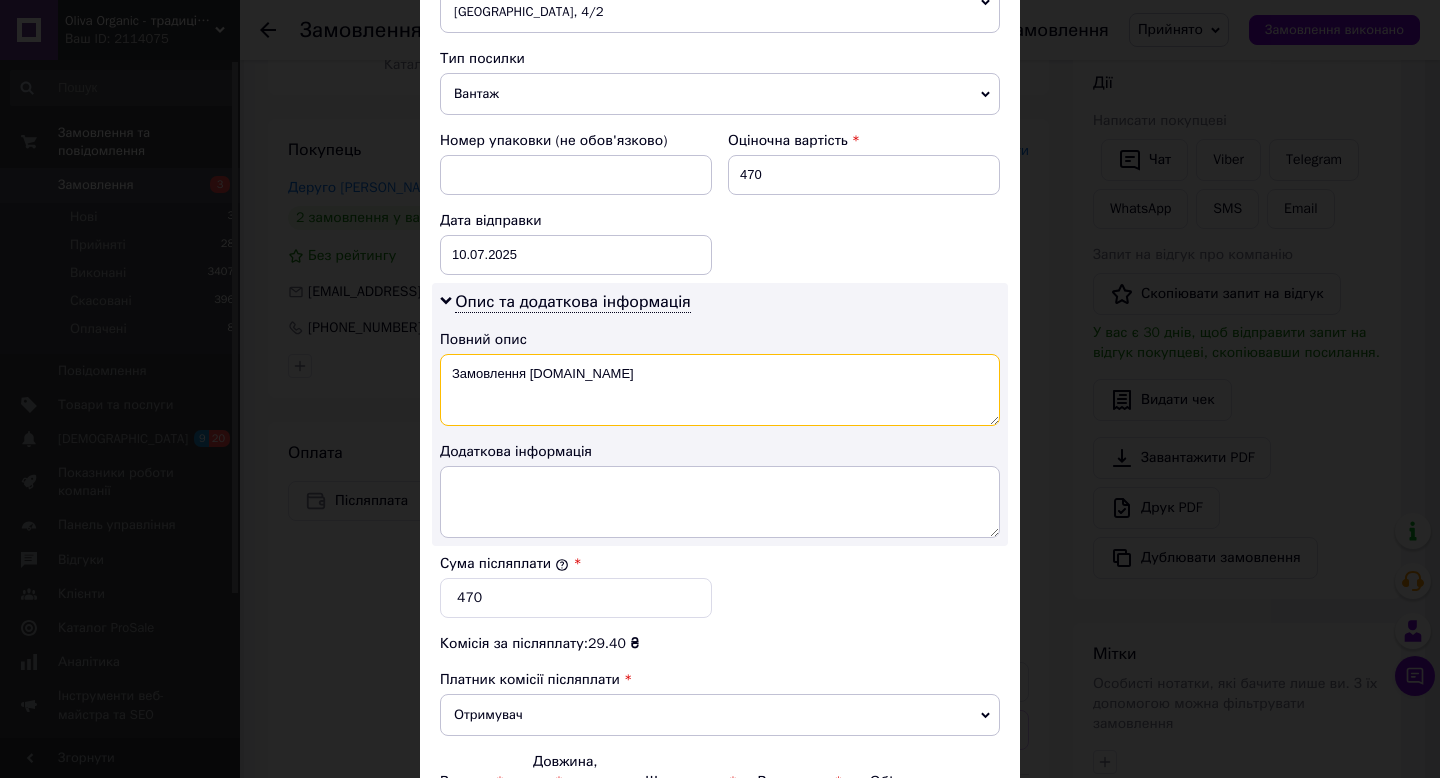 paste on "ило" 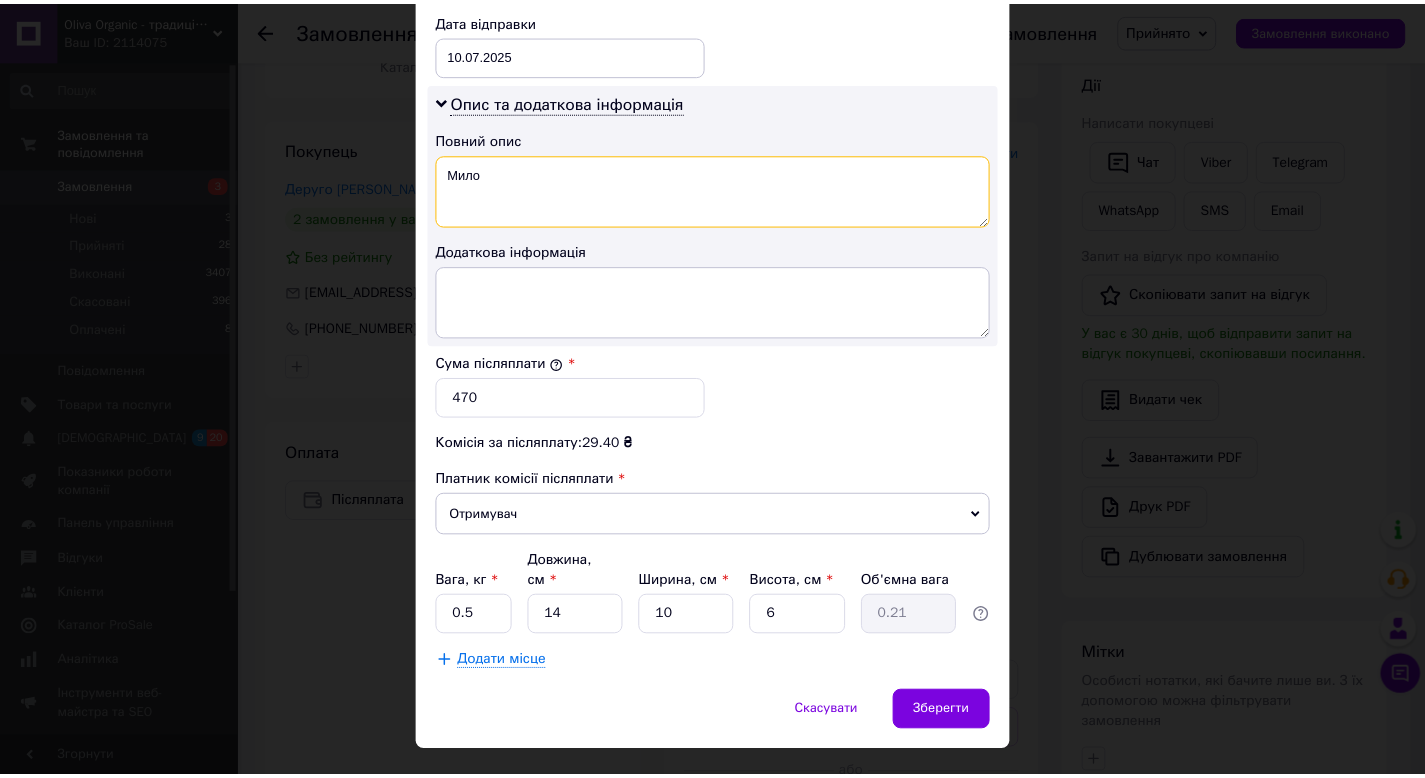 scroll, scrollTop: 992, scrollLeft: 0, axis: vertical 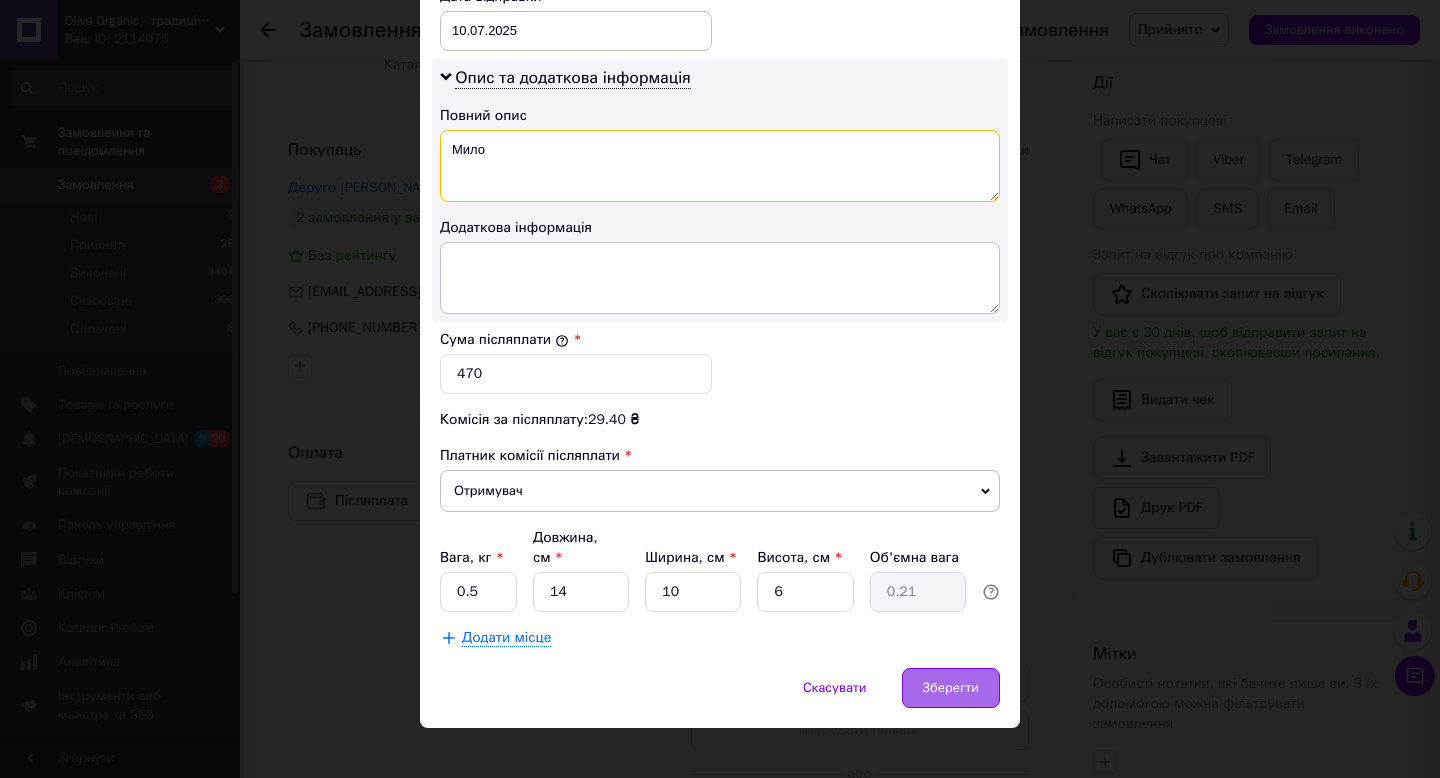 type on "Мило" 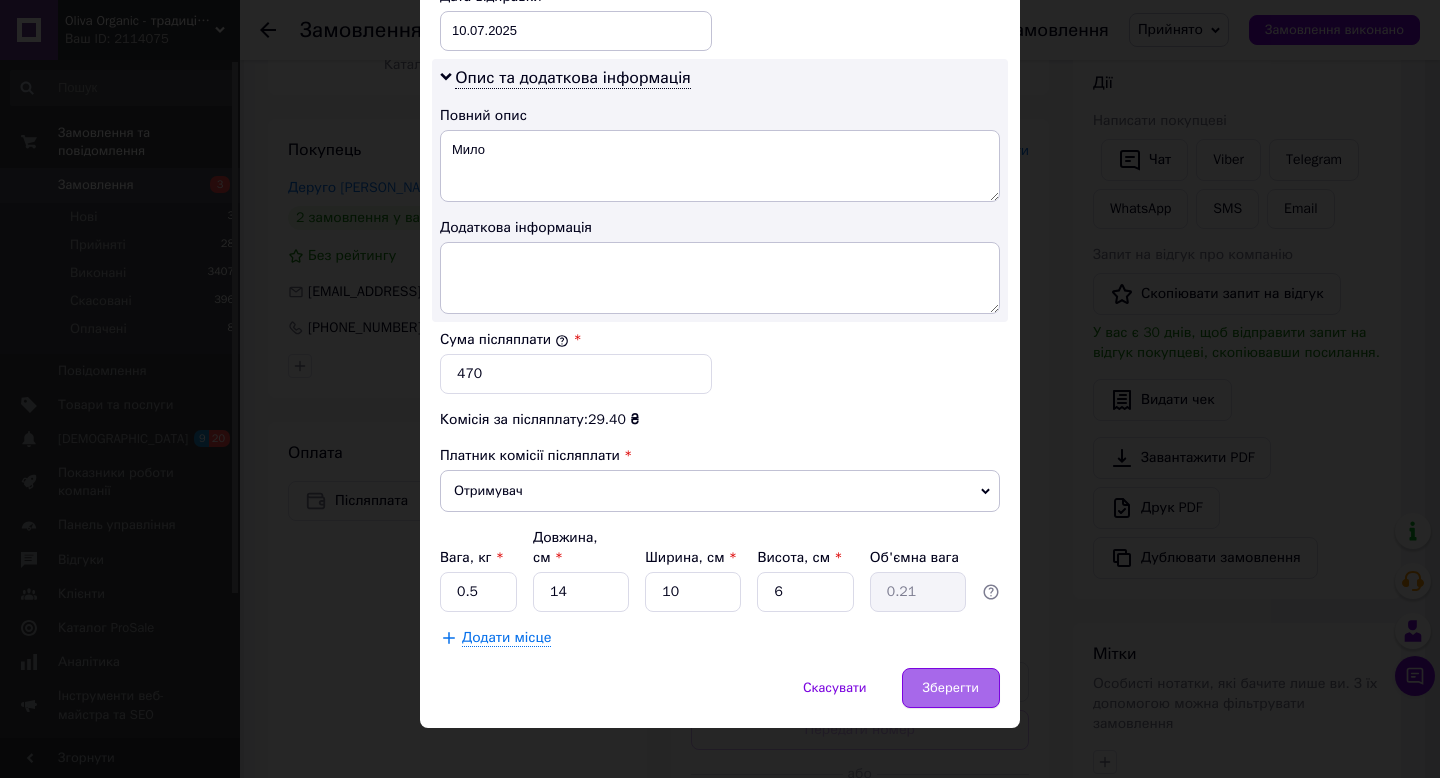 click on "Зберегти" at bounding box center [951, 688] 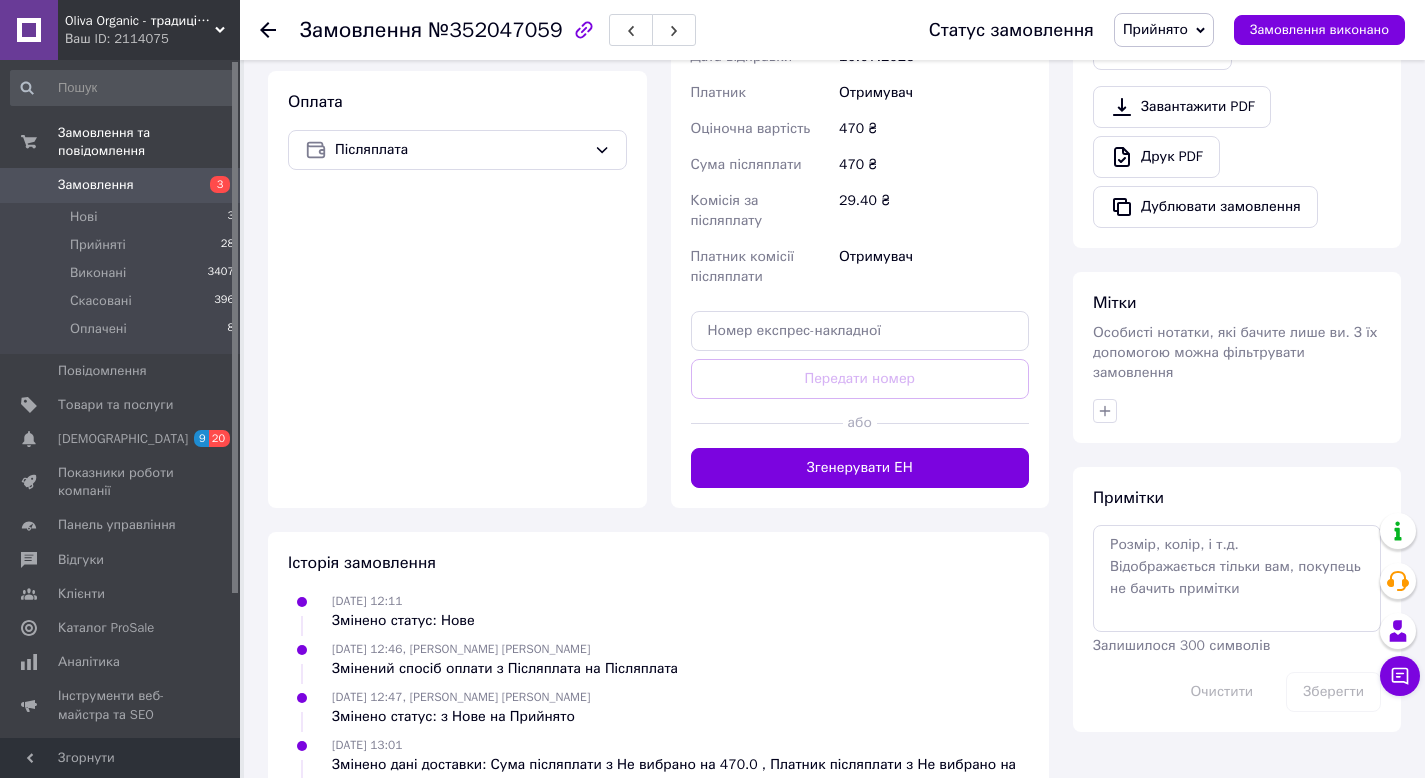 scroll, scrollTop: 660, scrollLeft: 0, axis: vertical 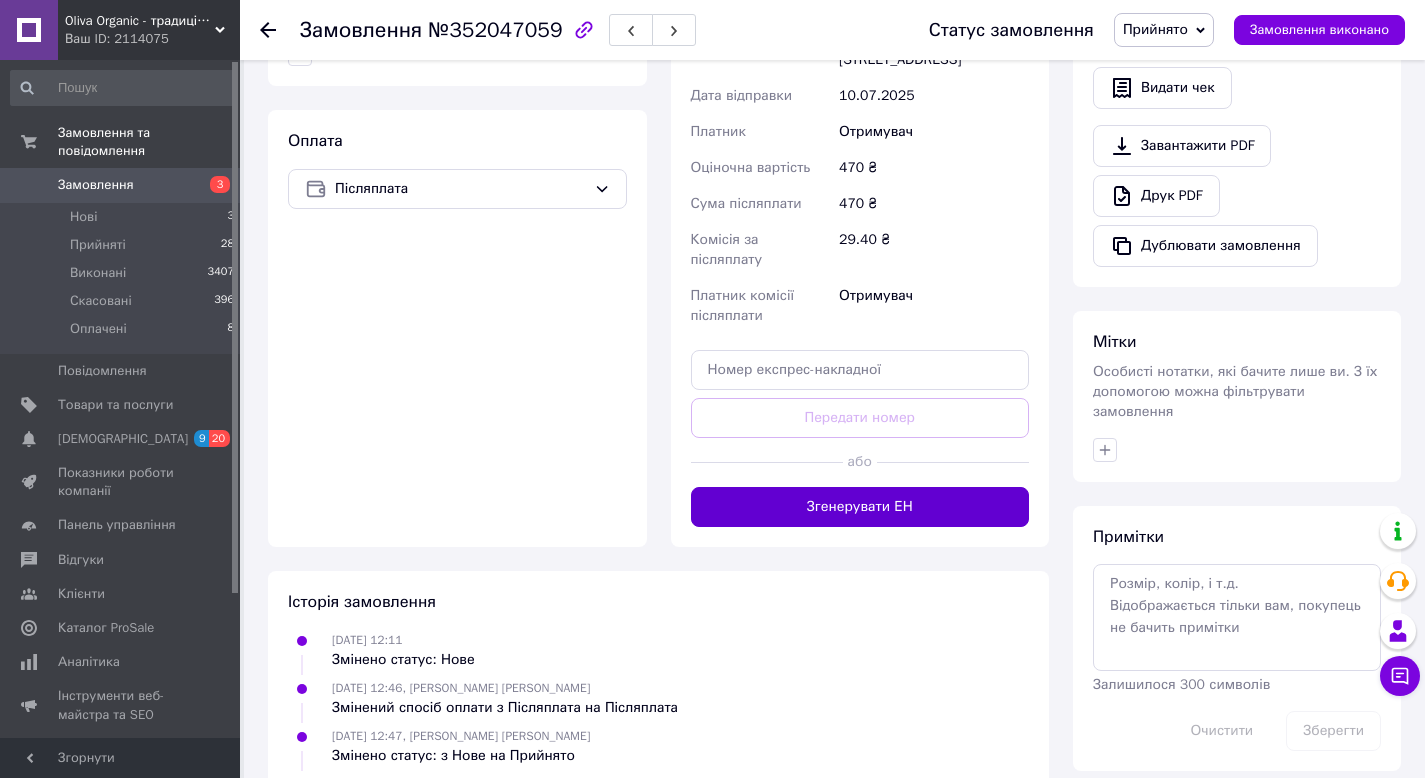click on "Згенерувати ЕН" at bounding box center [860, 507] 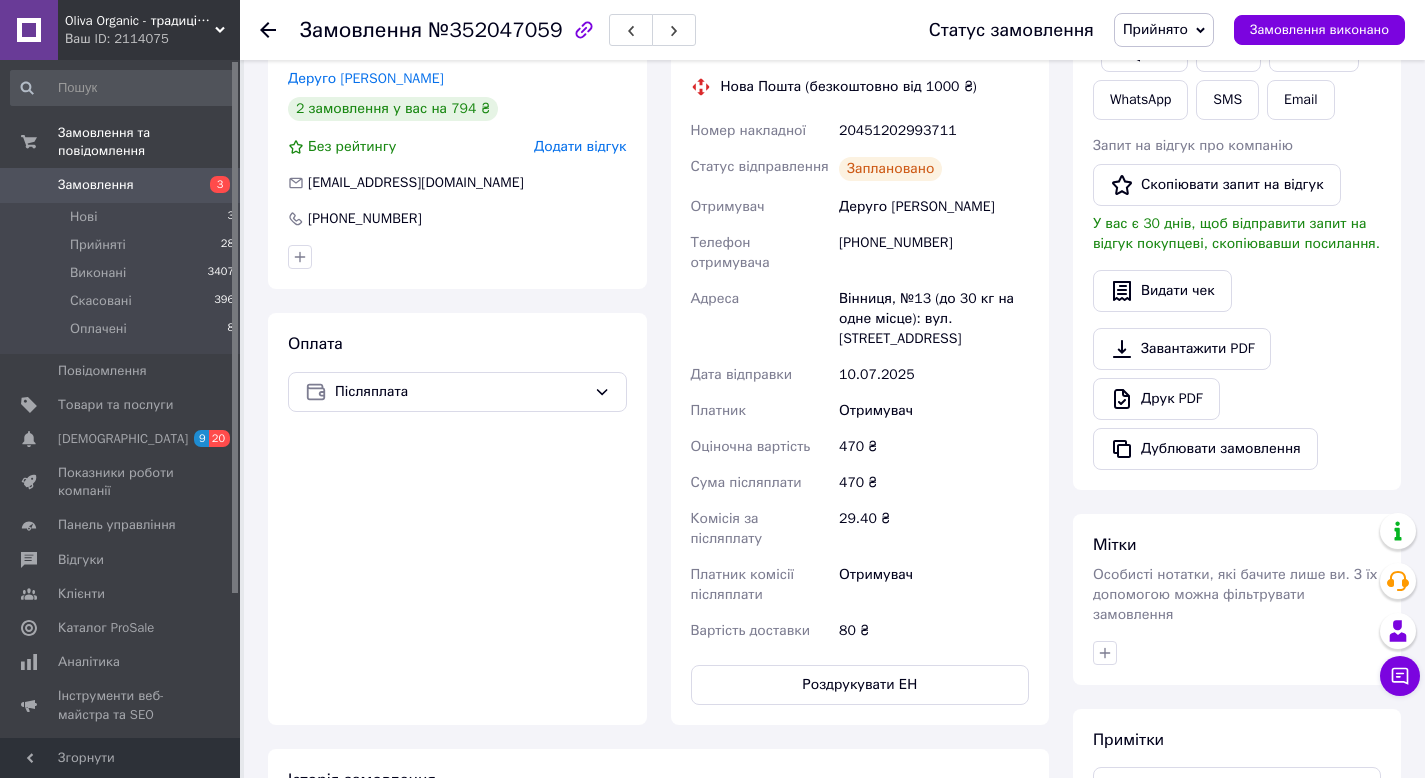 scroll, scrollTop: 0, scrollLeft: 0, axis: both 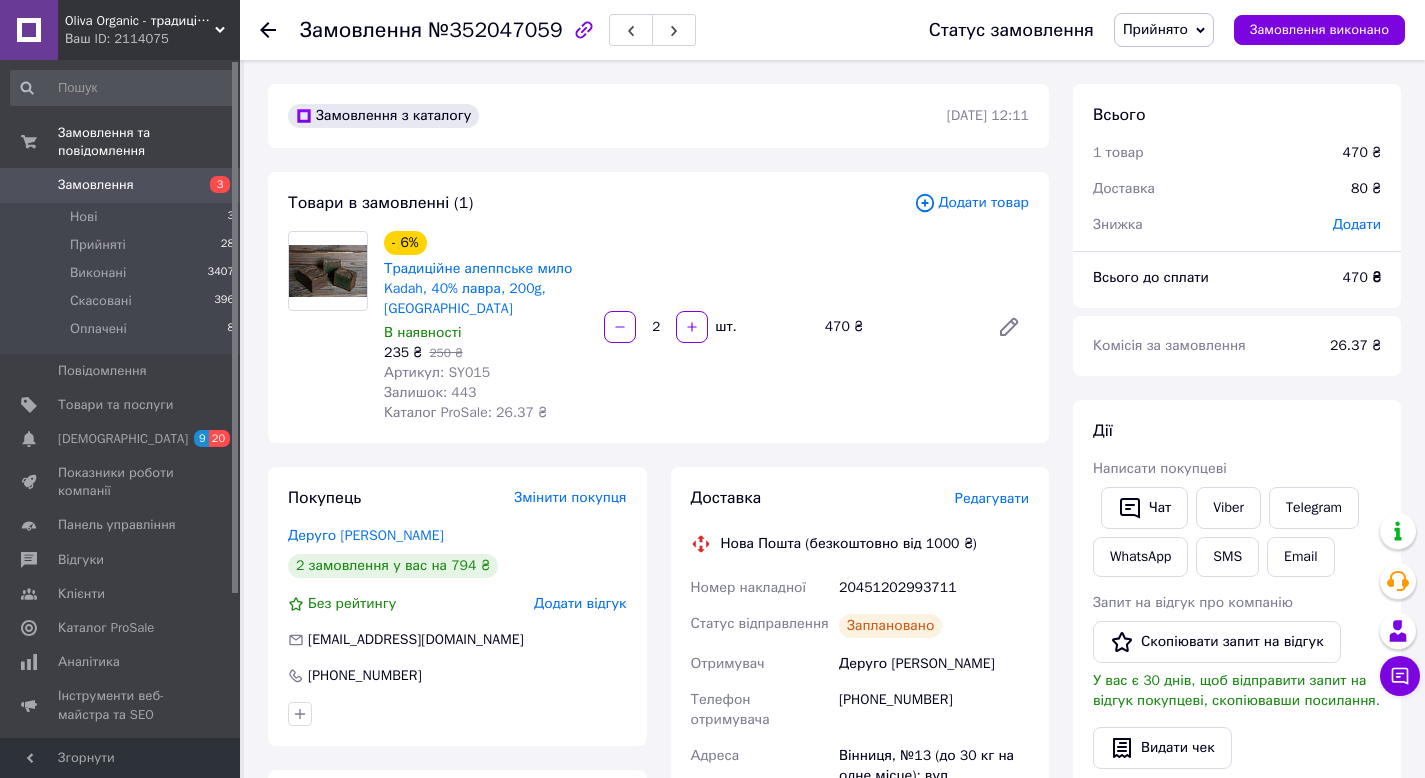 click on "Замовлення" at bounding box center (121, 185) 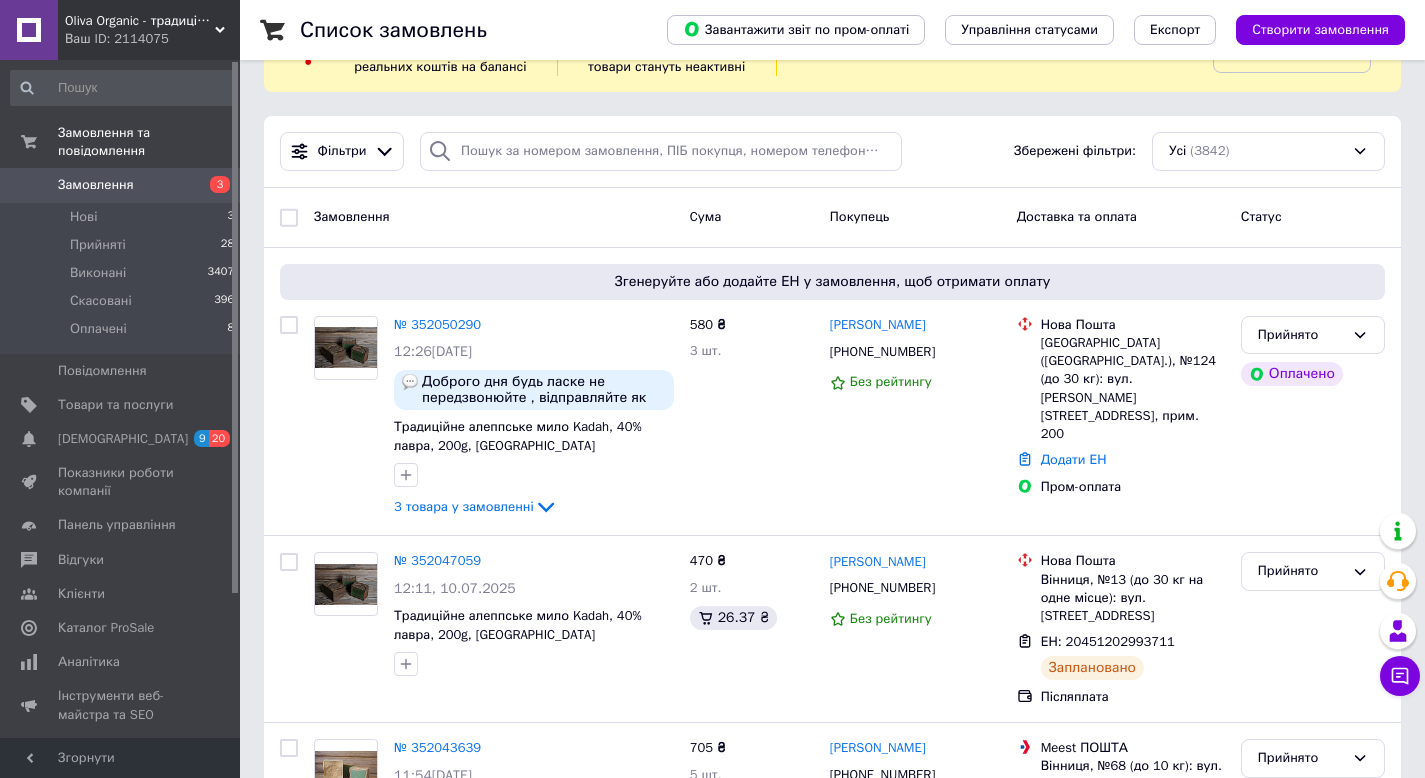 scroll, scrollTop: 0, scrollLeft: 0, axis: both 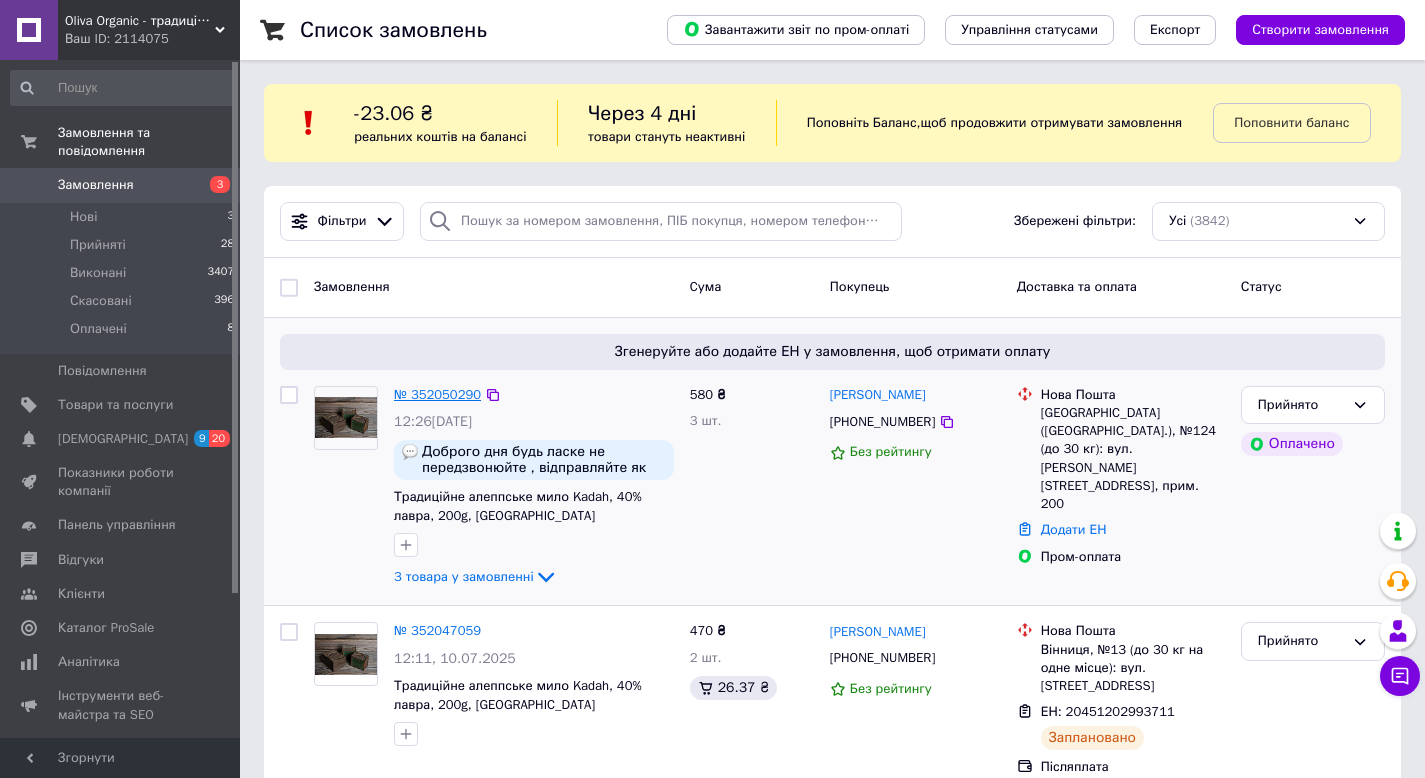 click on "№ 352050290" at bounding box center [437, 394] 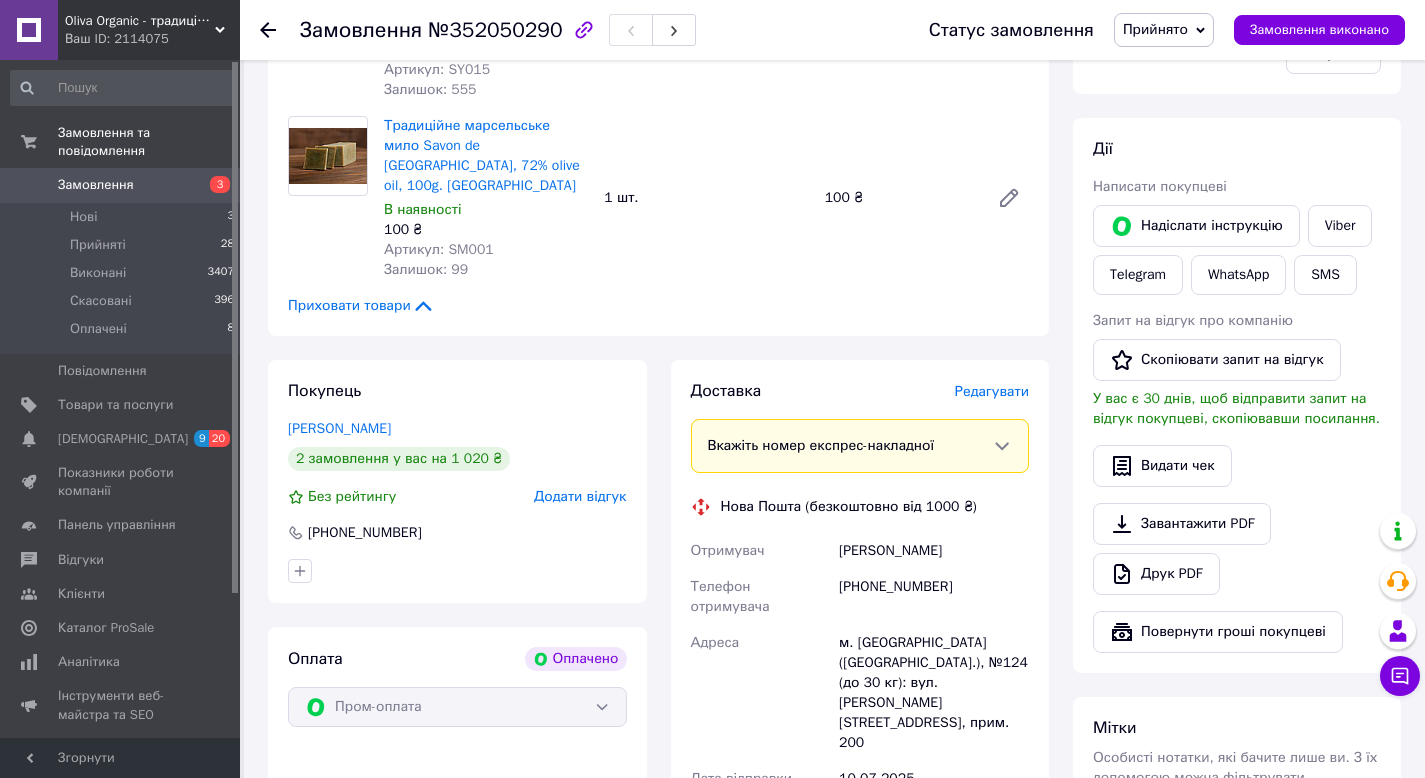 scroll, scrollTop: 536, scrollLeft: 0, axis: vertical 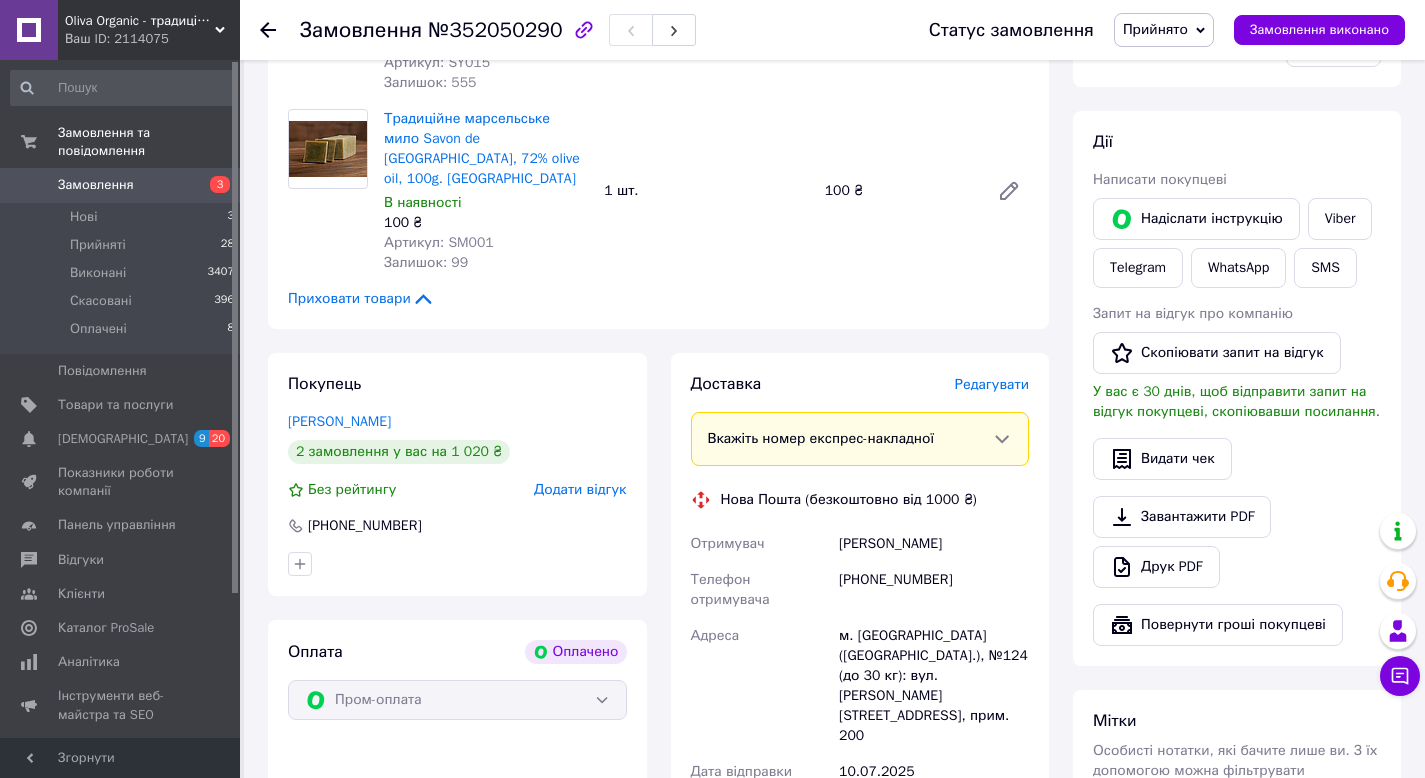 click on "Редагувати" at bounding box center [992, 384] 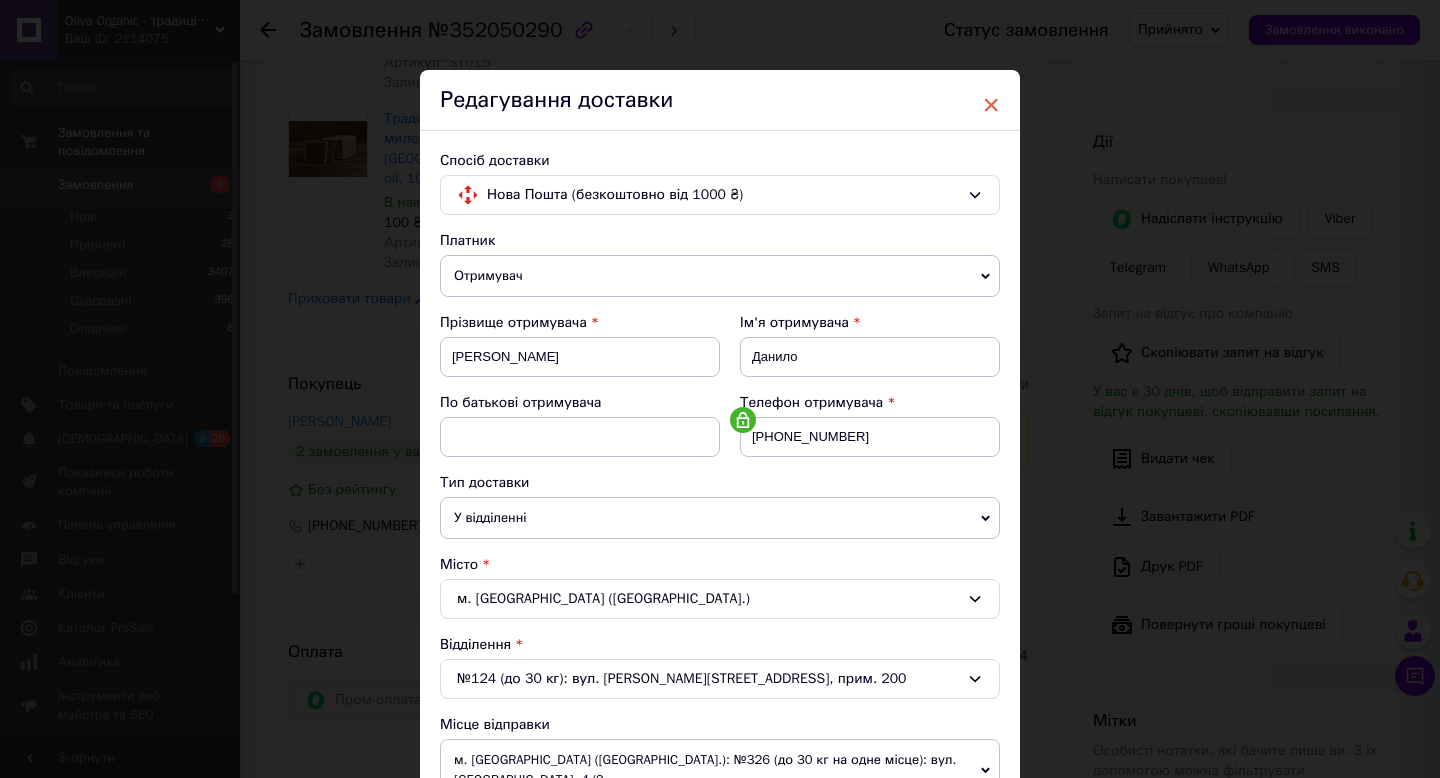 click on "×" at bounding box center [991, 105] 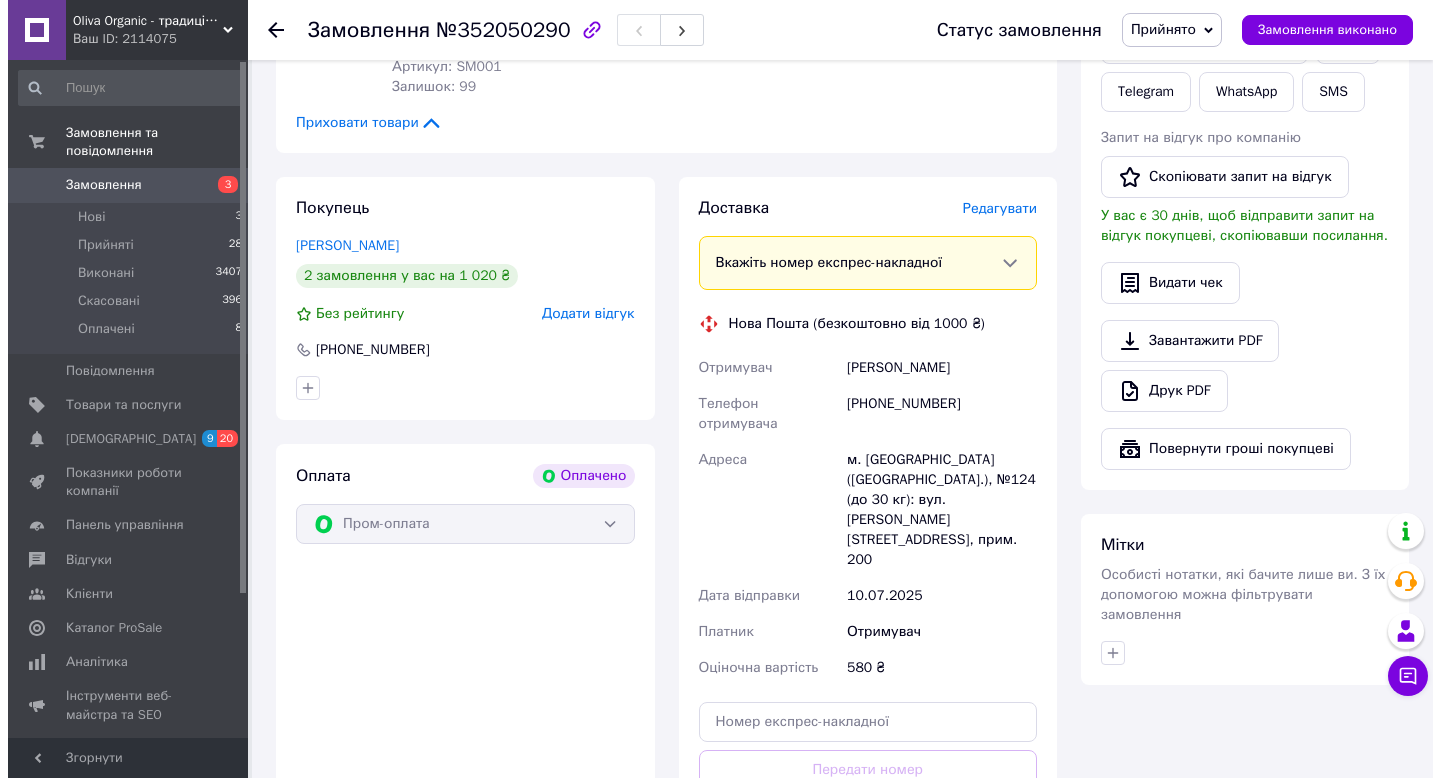scroll, scrollTop: 715, scrollLeft: 0, axis: vertical 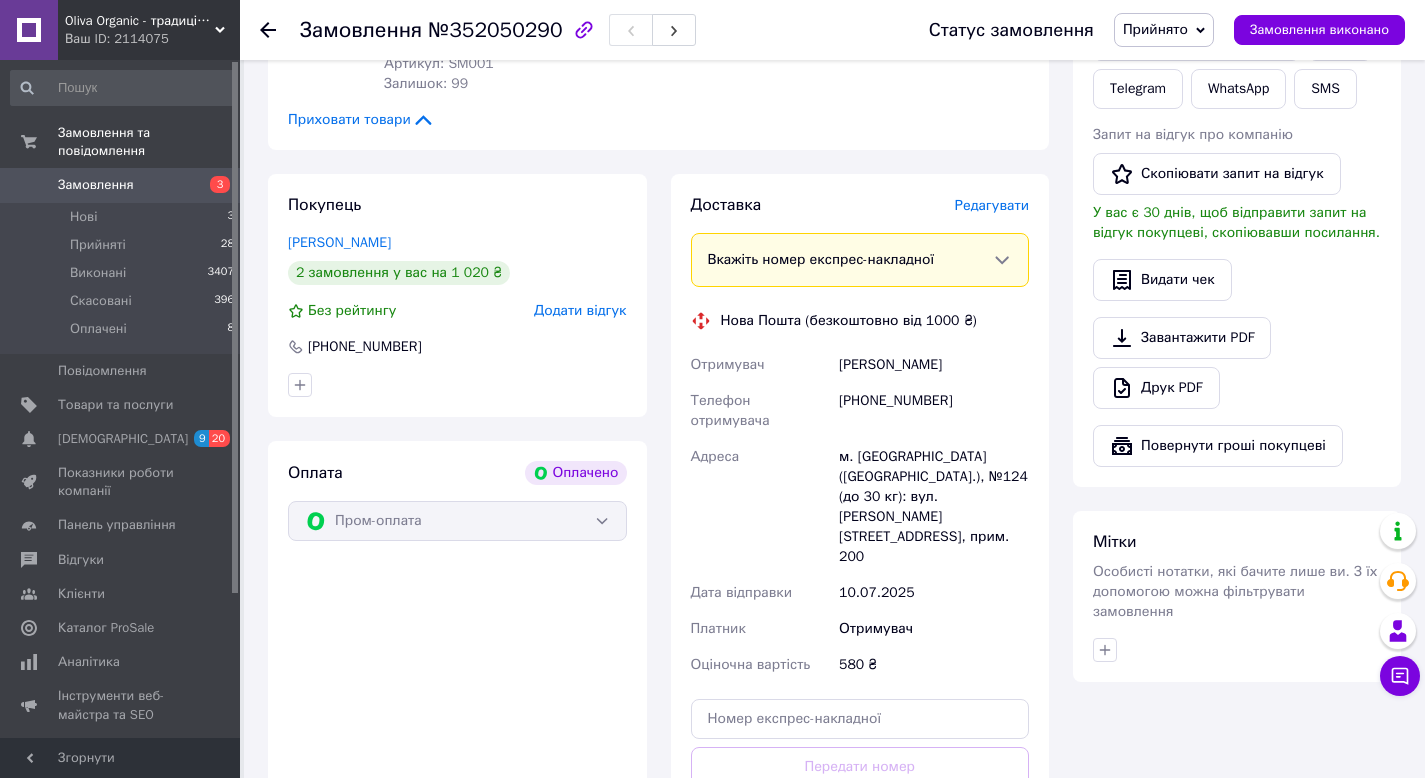 click on "Редагувати" at bounding box center [992, 205] 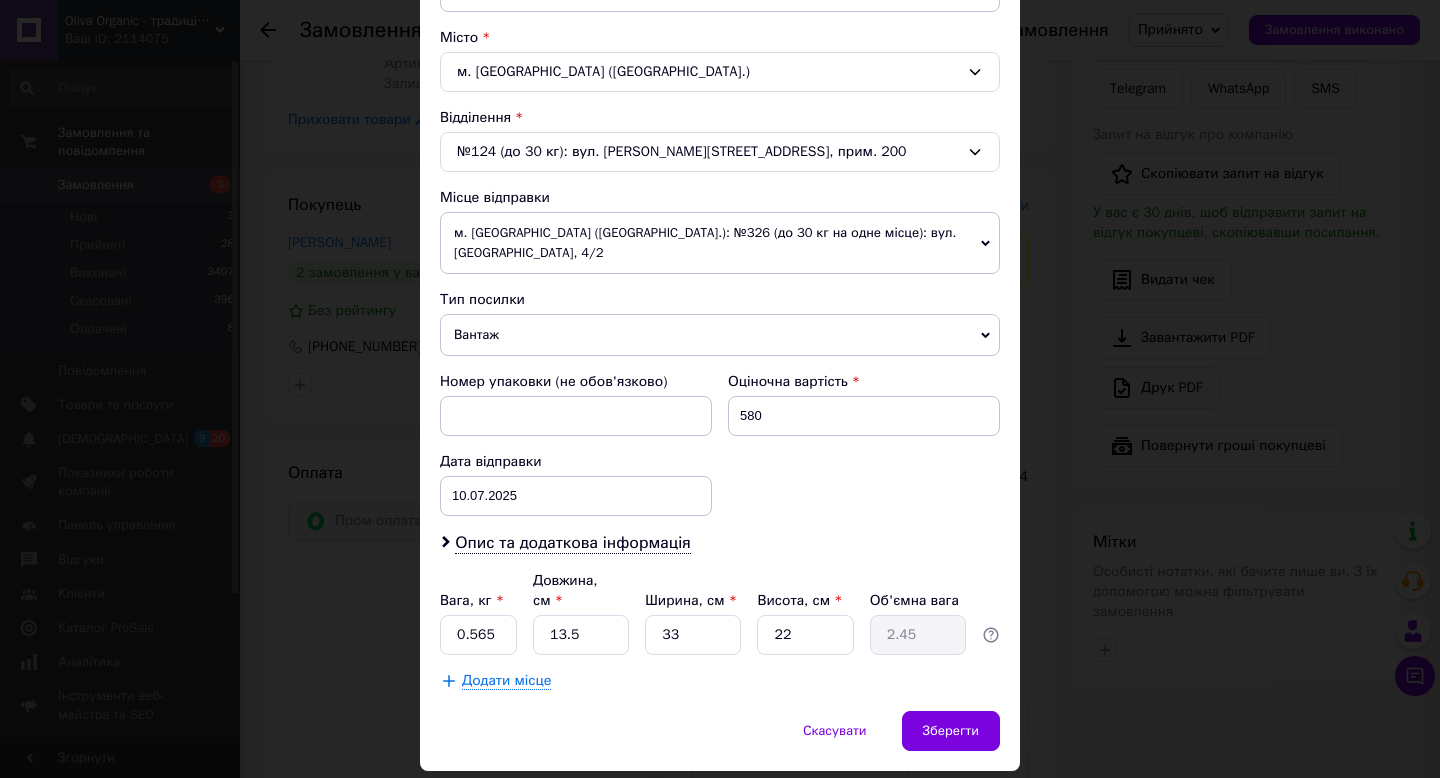 scroll, scrollTop: 537, scrollLeft: 0, axis: vertical 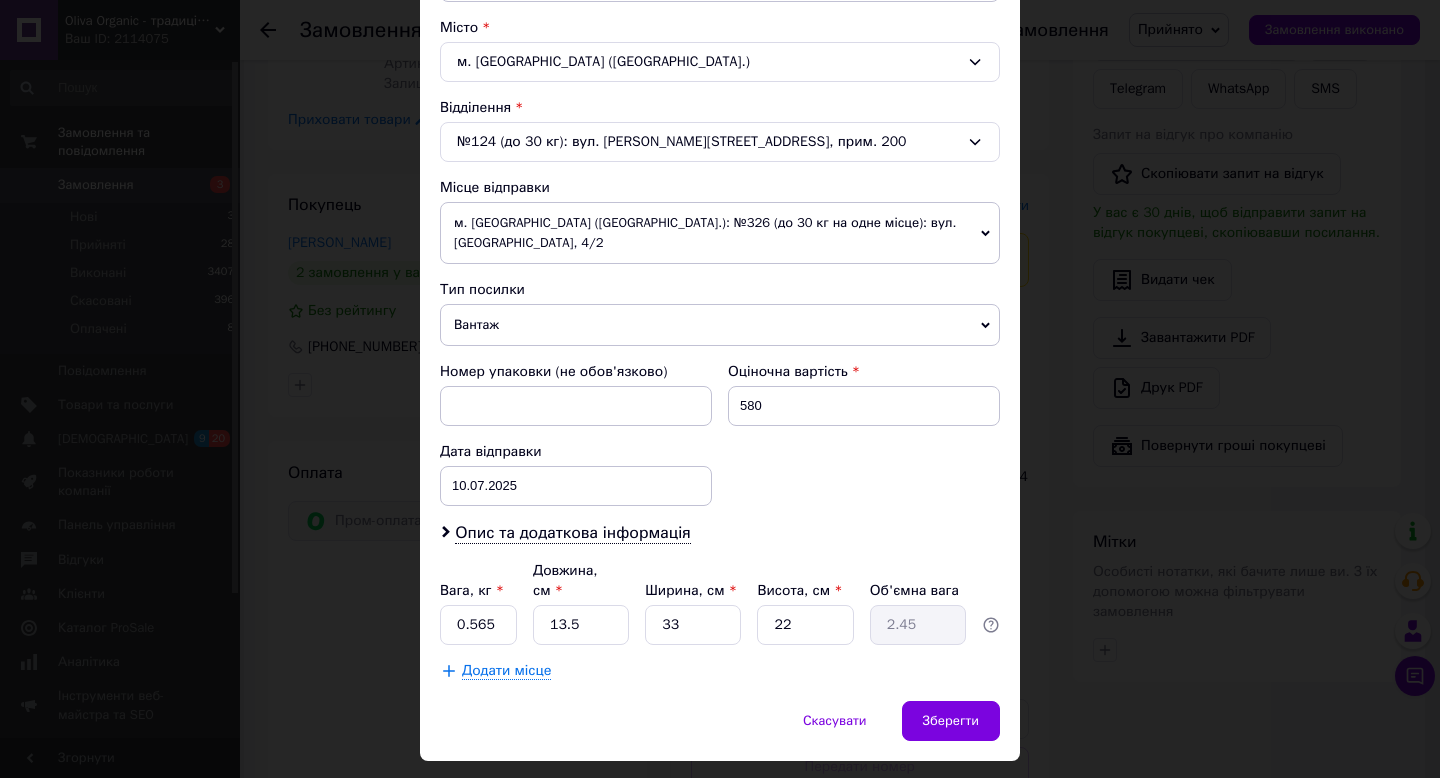 click on "м. [GEOGRAPHIC_DATA] ([GEOGRAPHIC_DATA].): №326 (до 30 кг на одне місце): вул. [GEOGRAPHIC_DATA], 4/2" at bounding box center (720, 233) 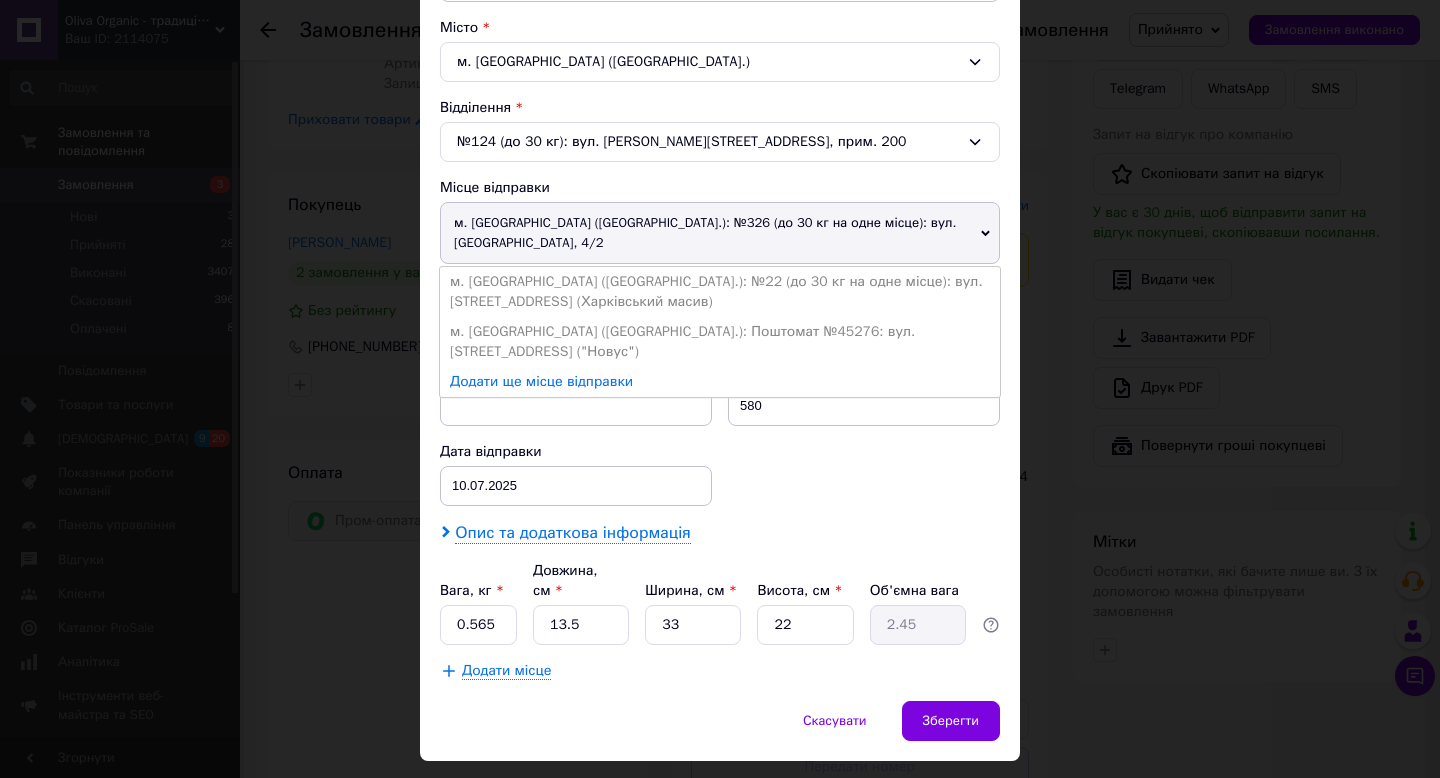 click on "Опис та додаткова інформація" at bounding box center (572, 533) 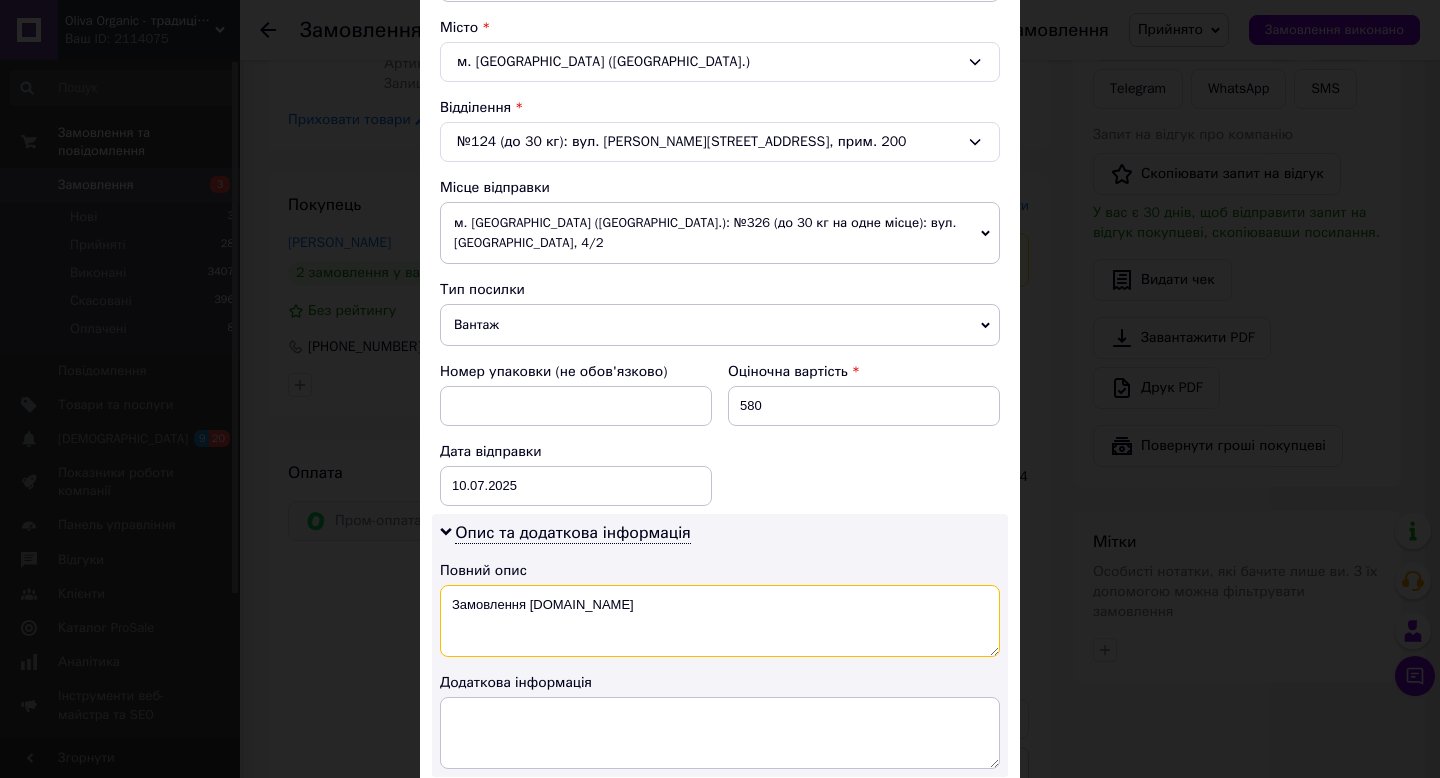 click on "Замовлення [DOMAIN_NAME]" at bounding box center [720, 621] 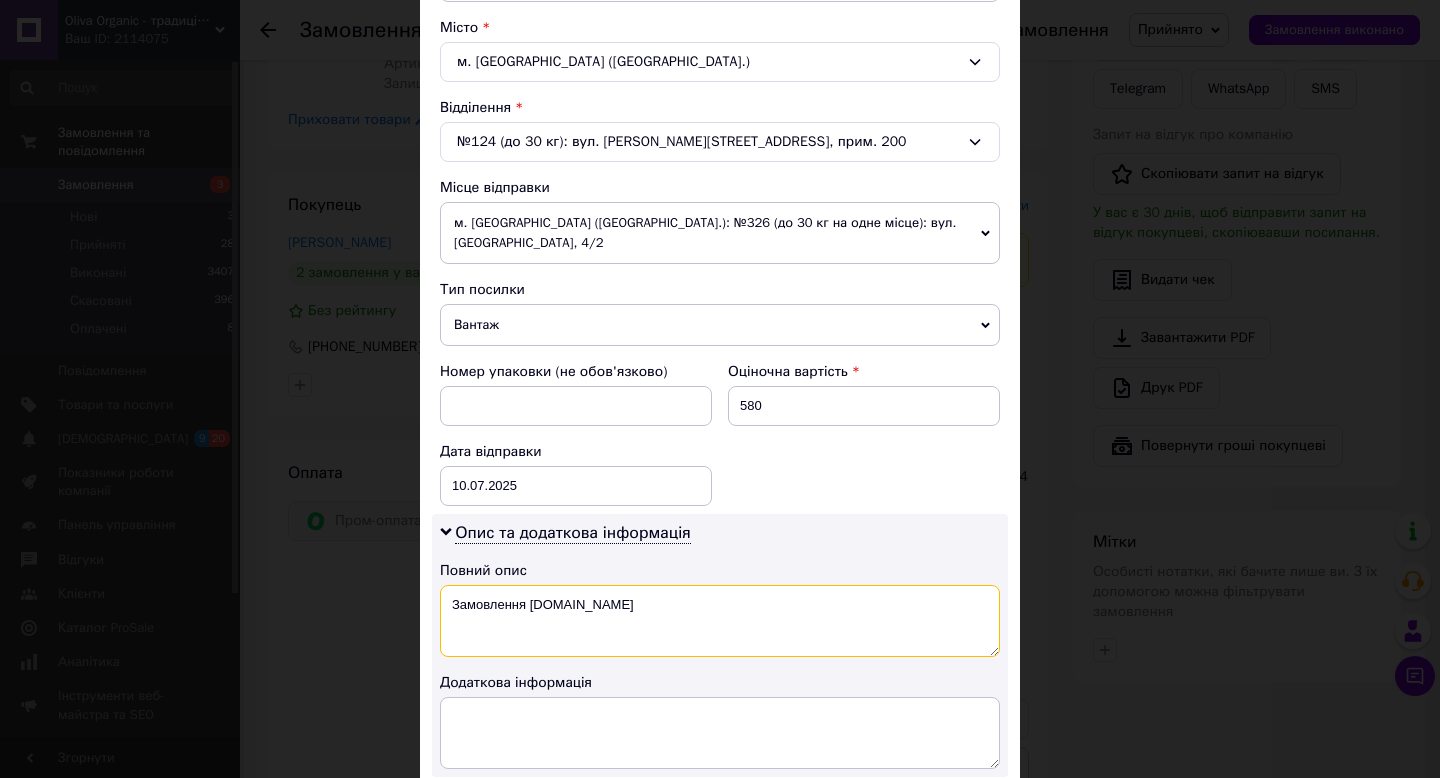 paste on "ило" 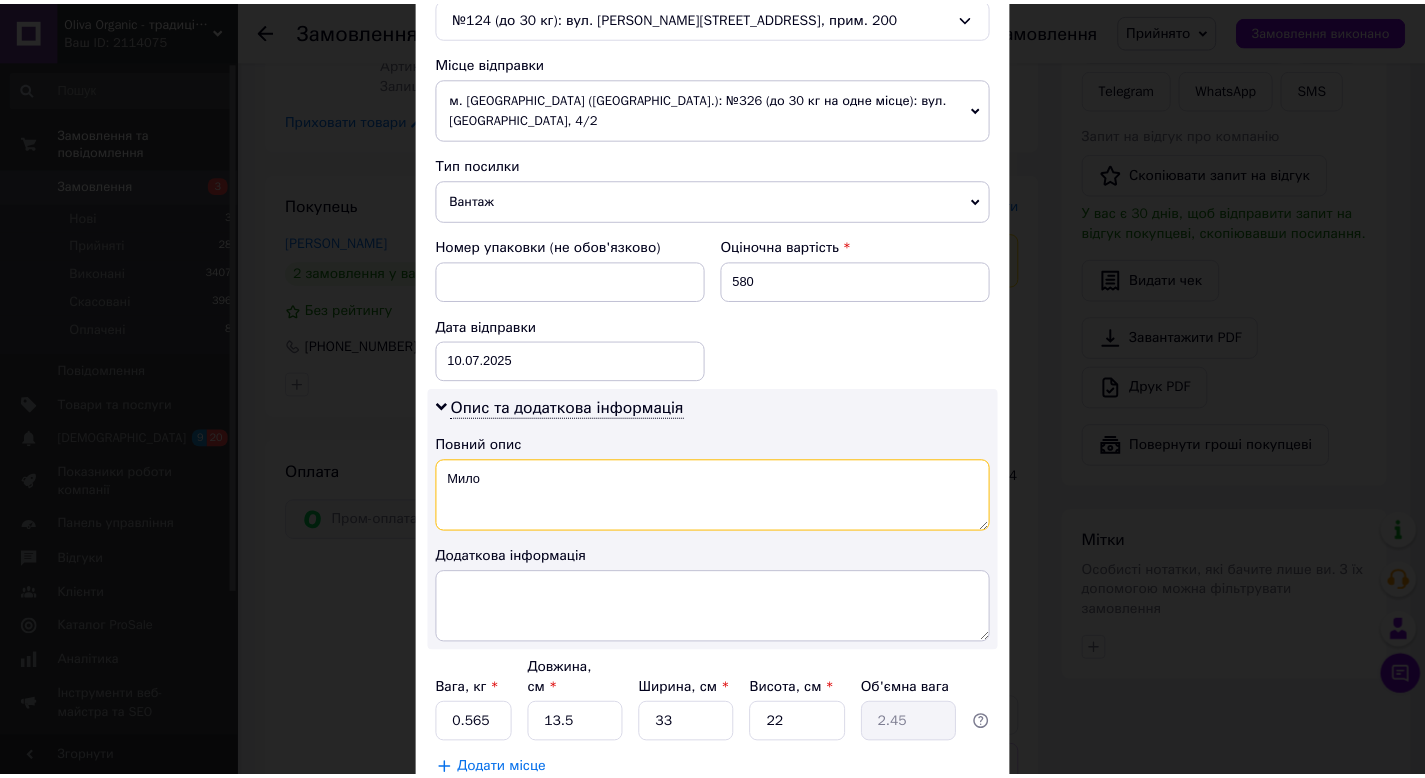scroll, scrollTop: 794, scrollLeft: 0, axis: vertical 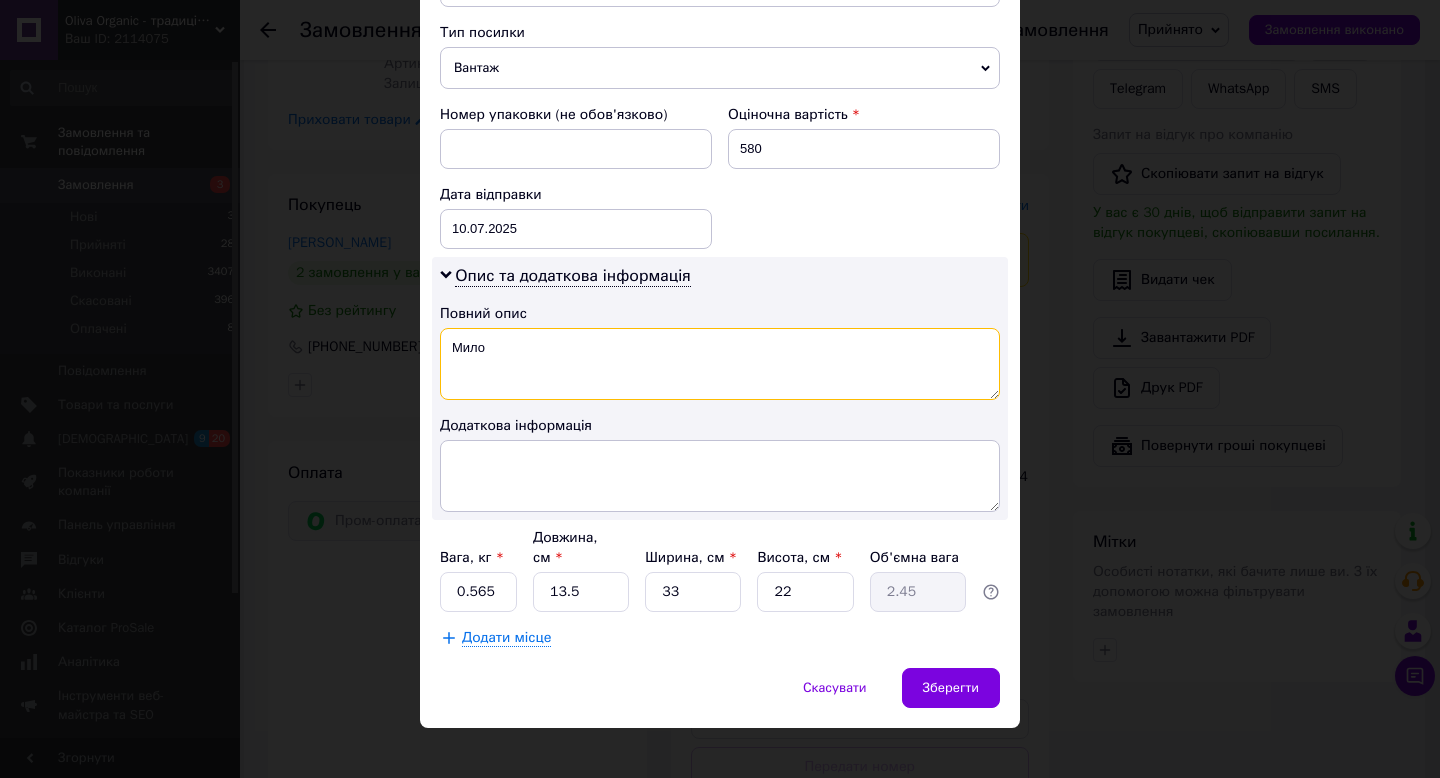 type on "Мило" 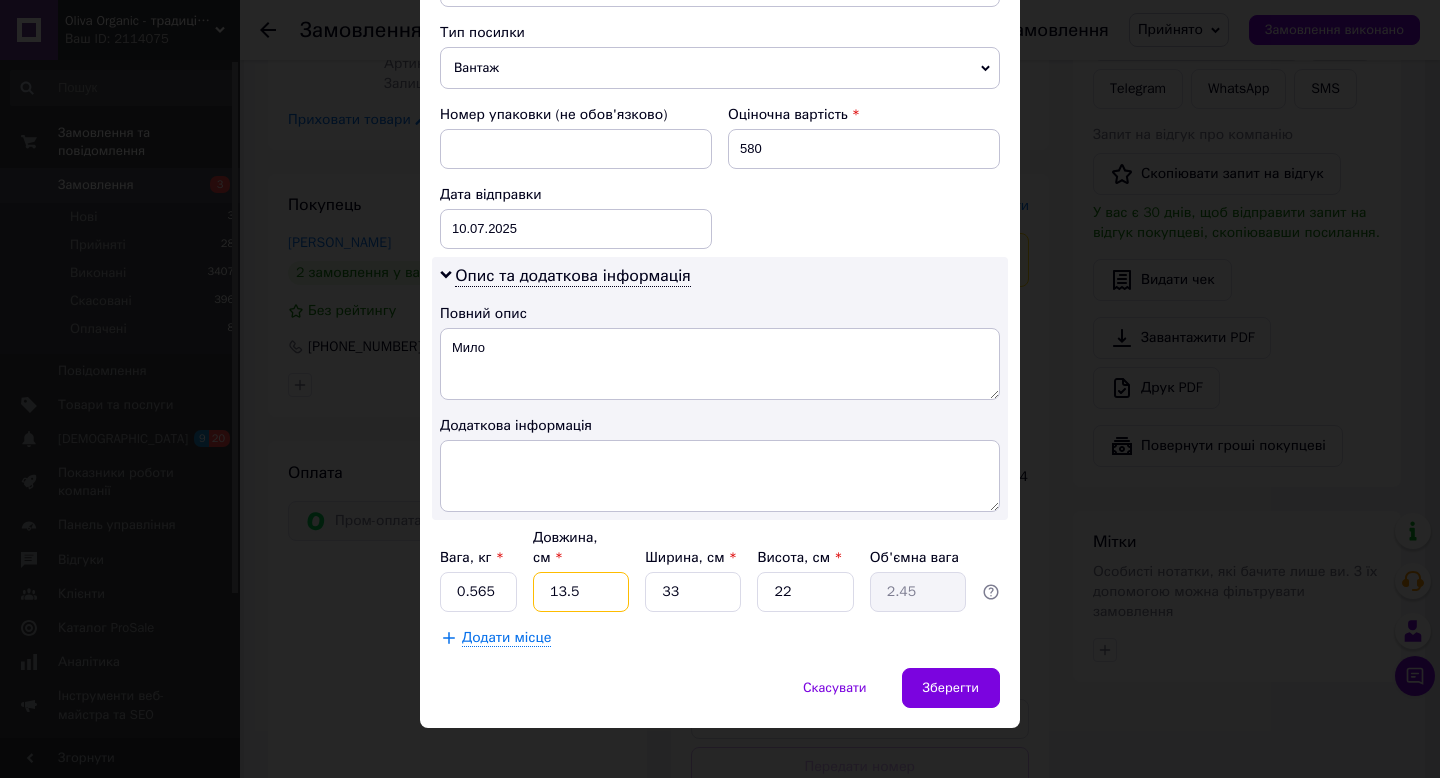 click on "13.5" at bounding box center (581, 592) 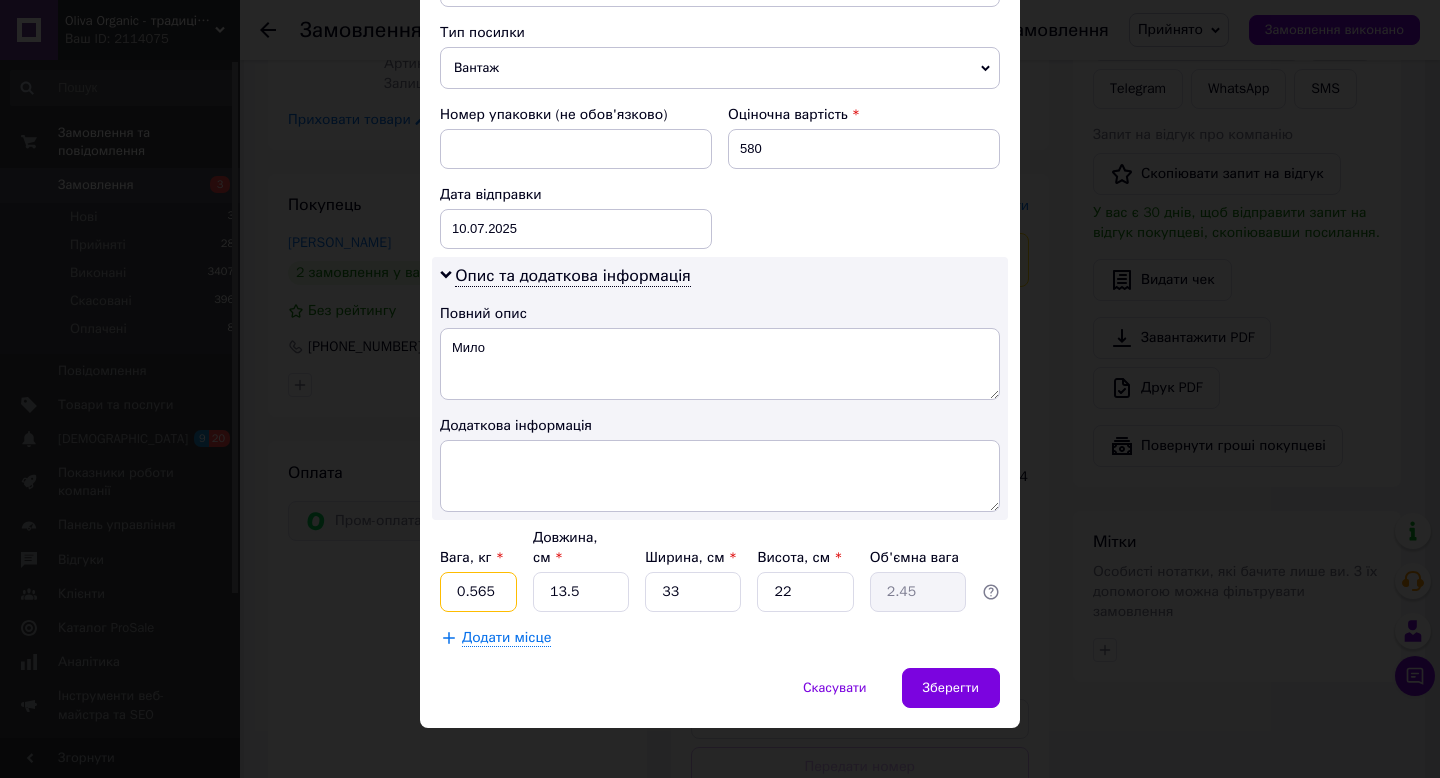 click on "0.565" at bounding box center (478, 592) 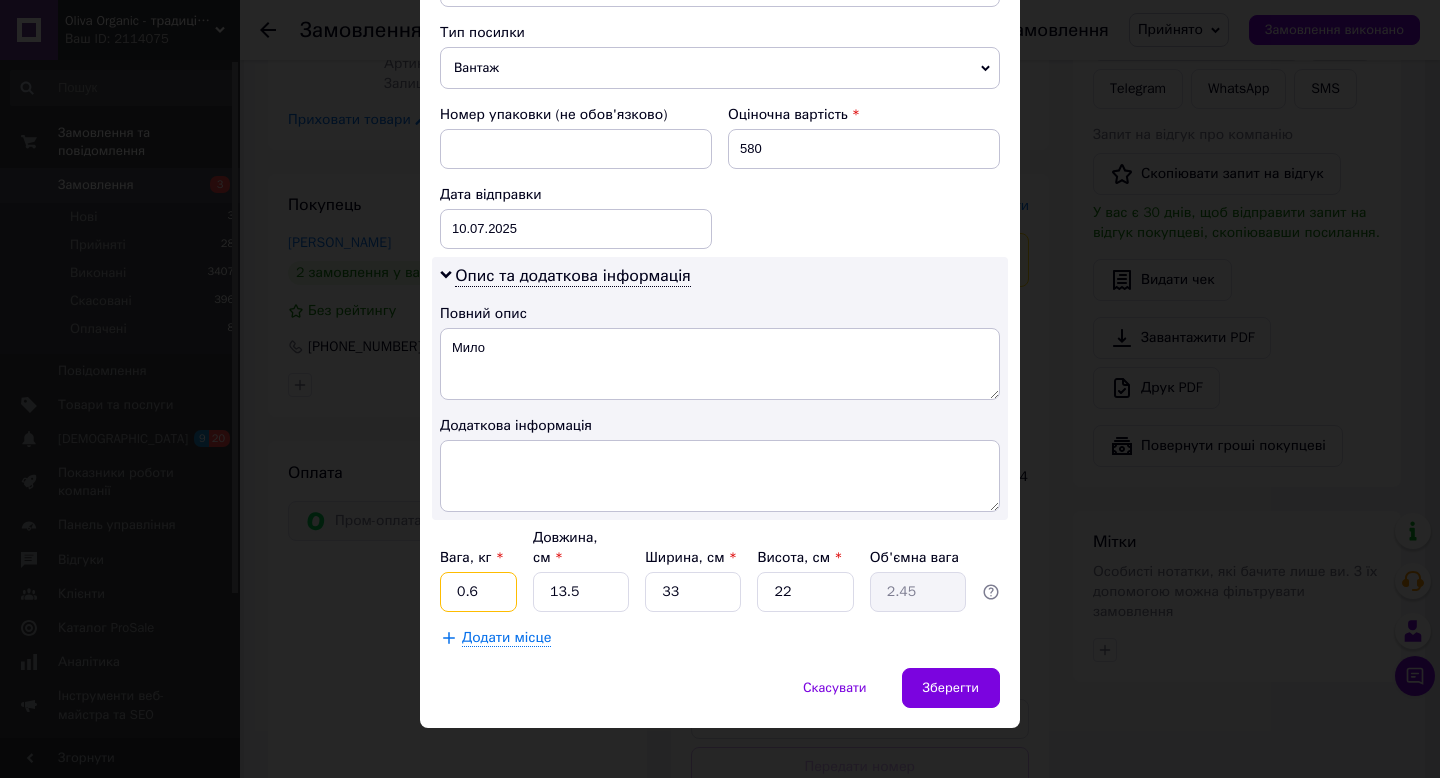 type on "0.6" 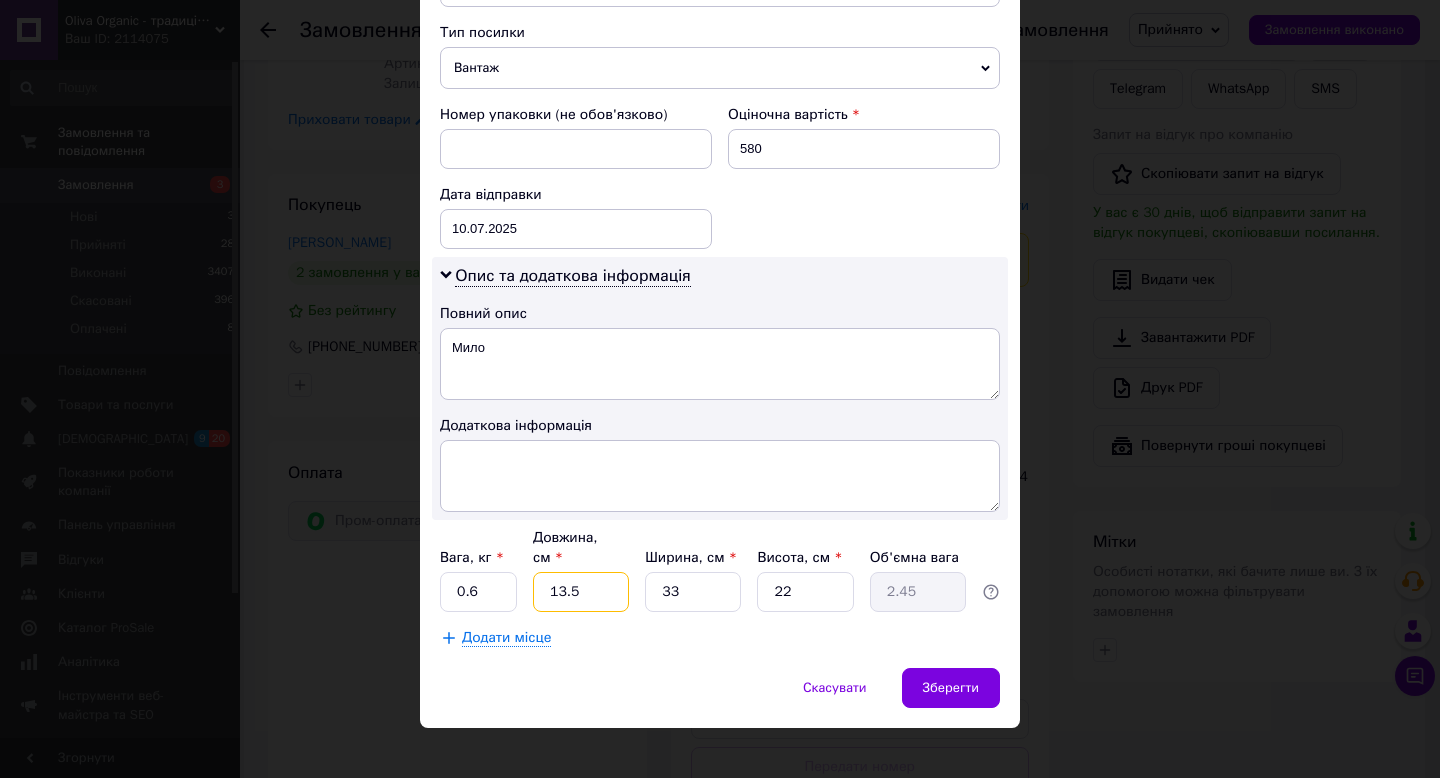 type on "1" 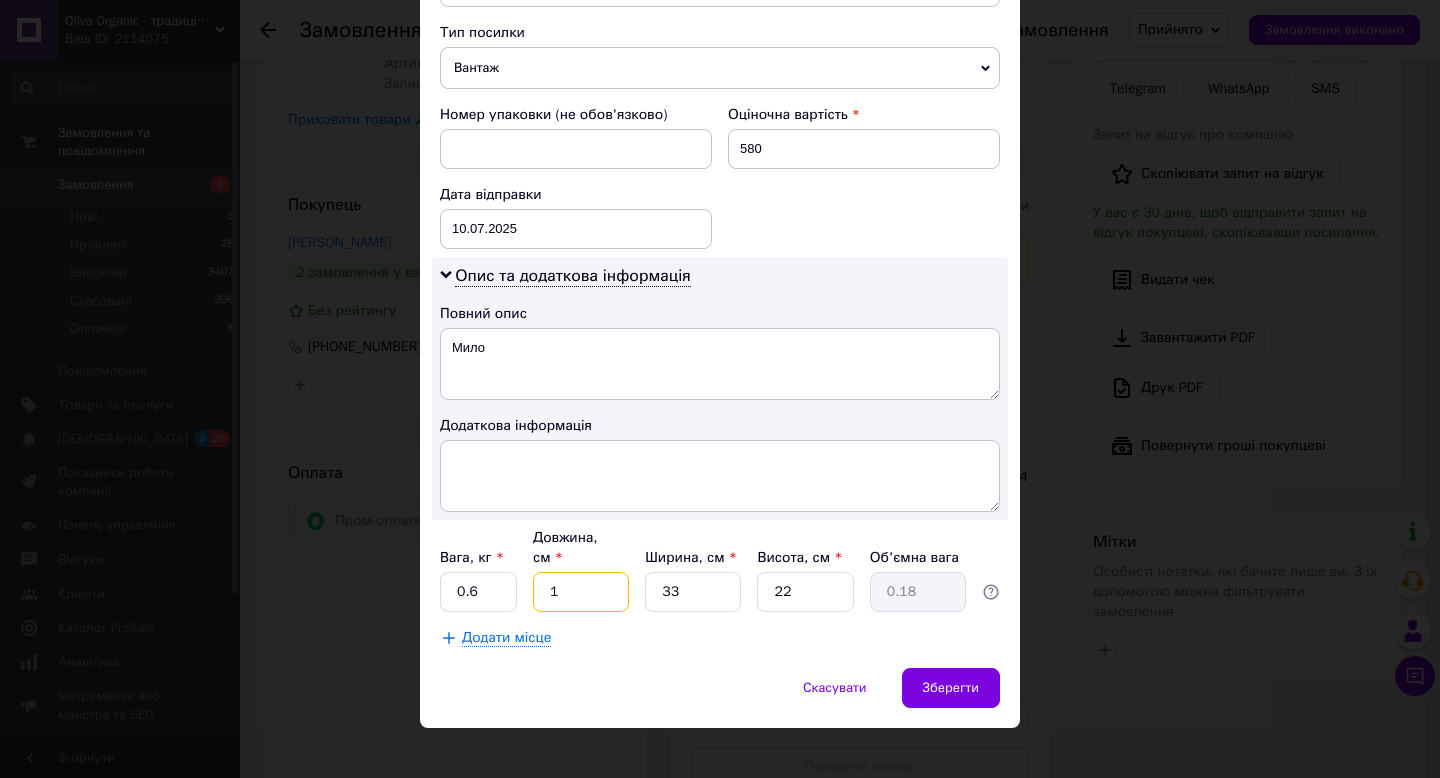 type on "13" 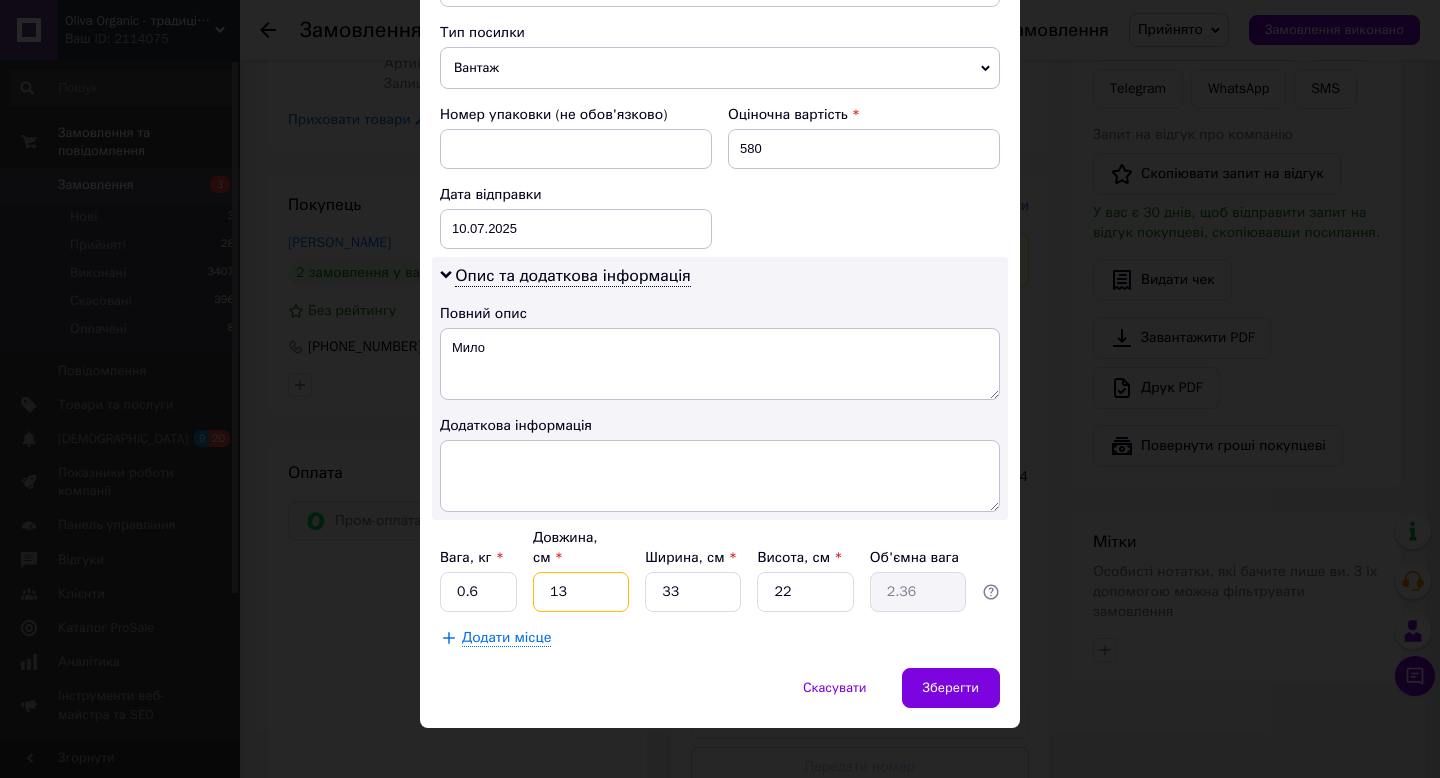 type on "13" 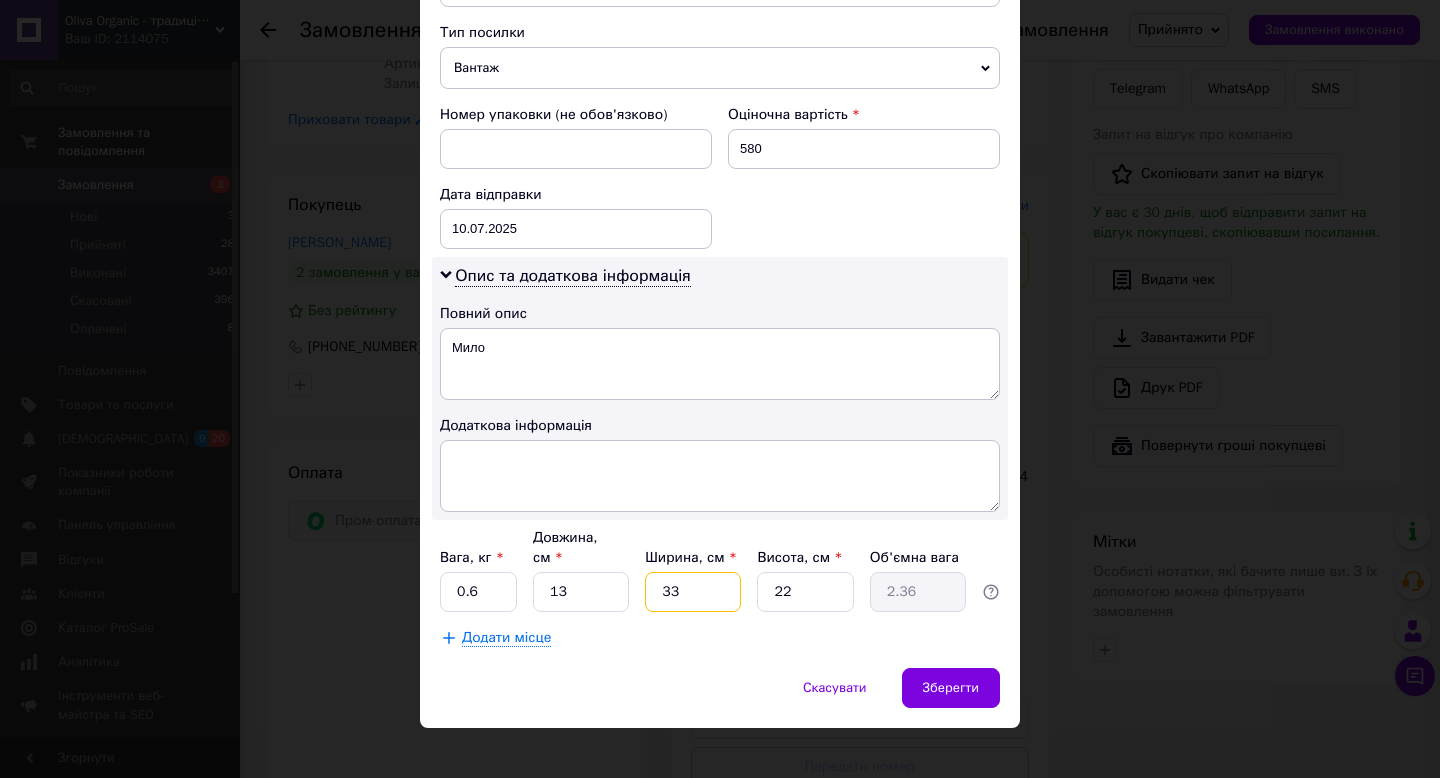 type on "1" 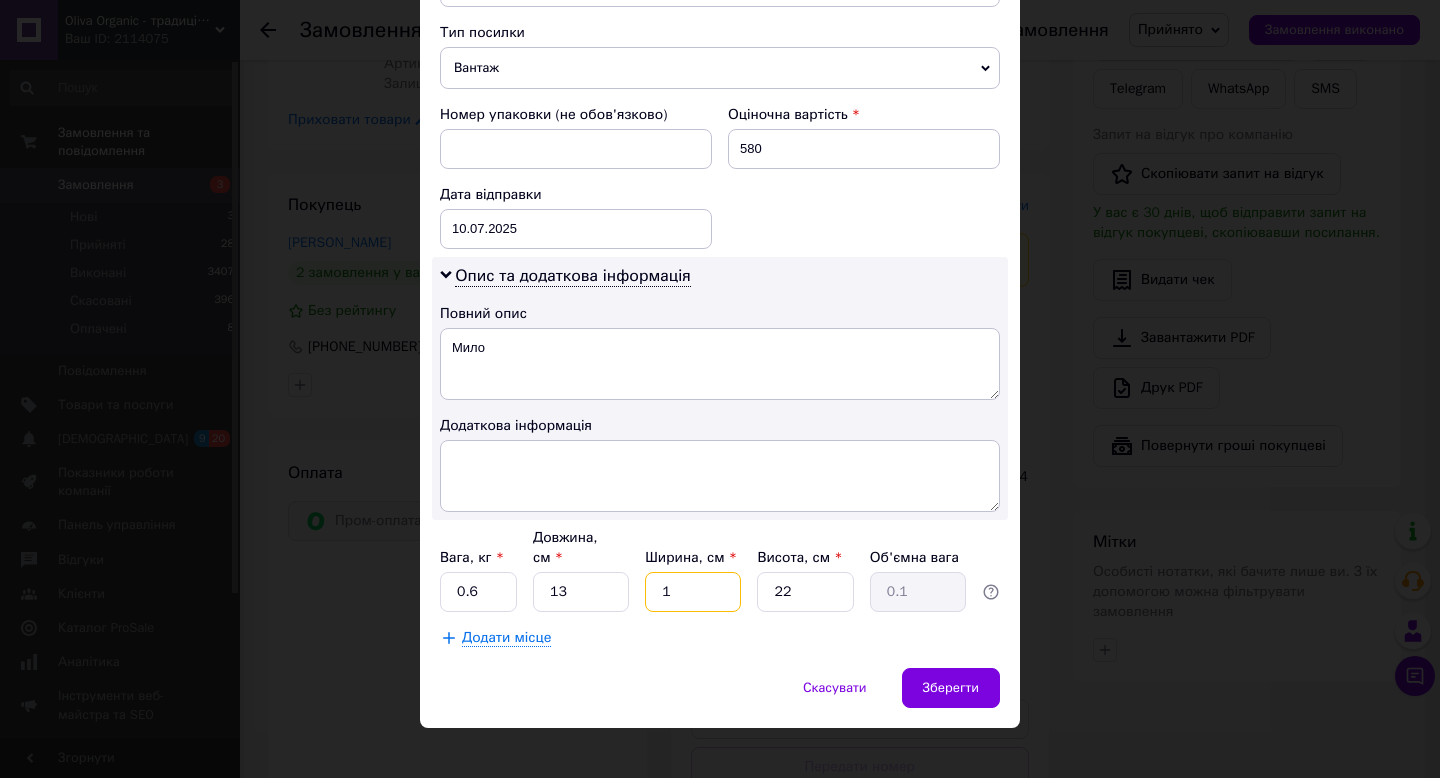 type on "10" 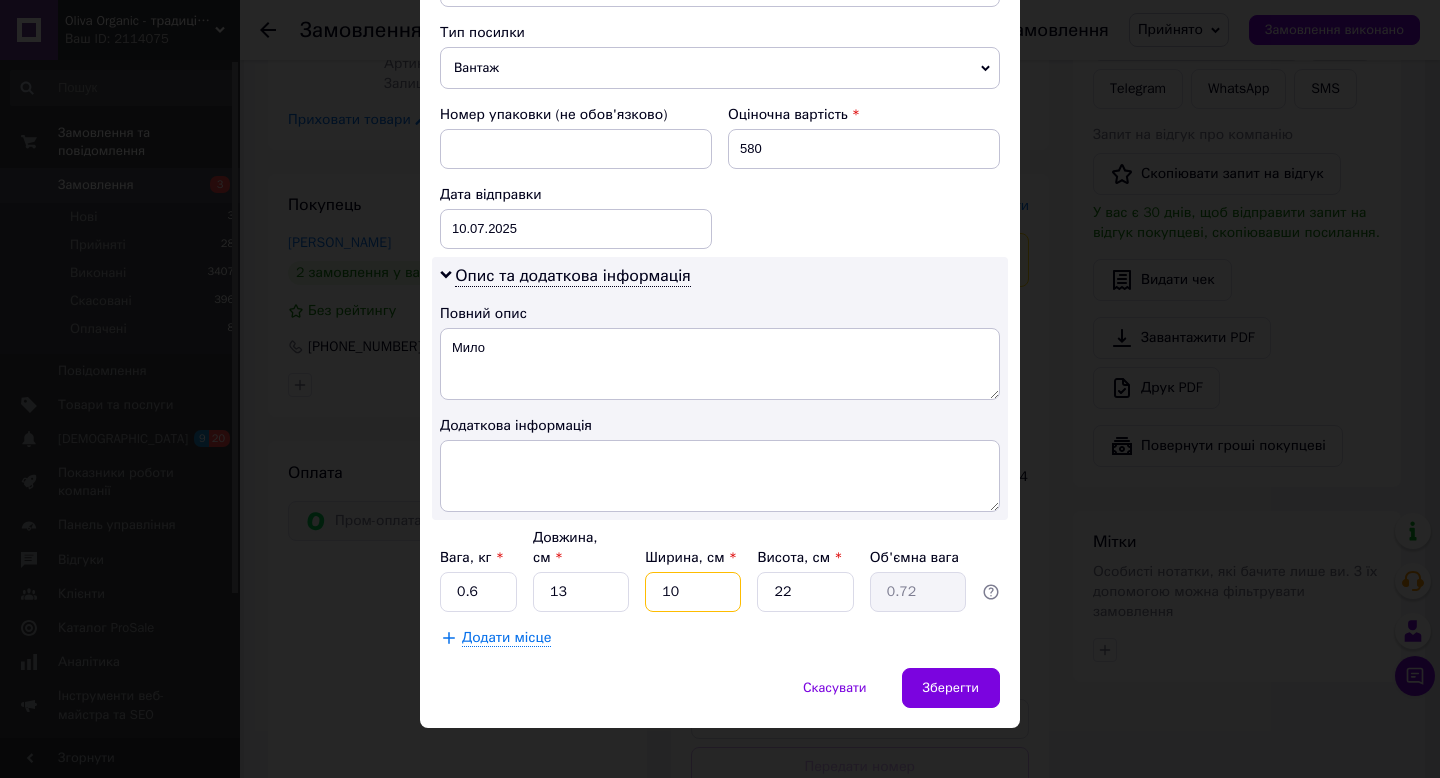 type on "10" 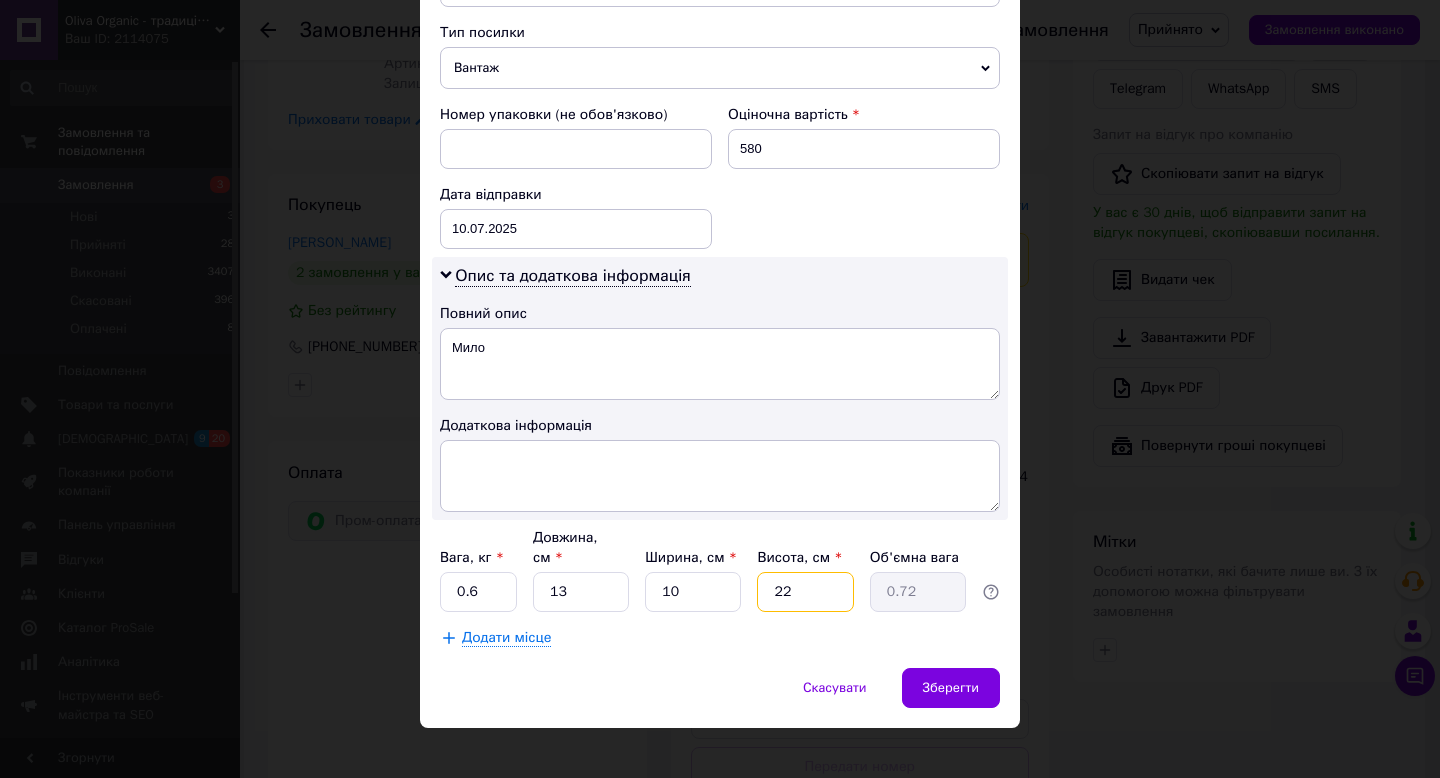 type on "1" 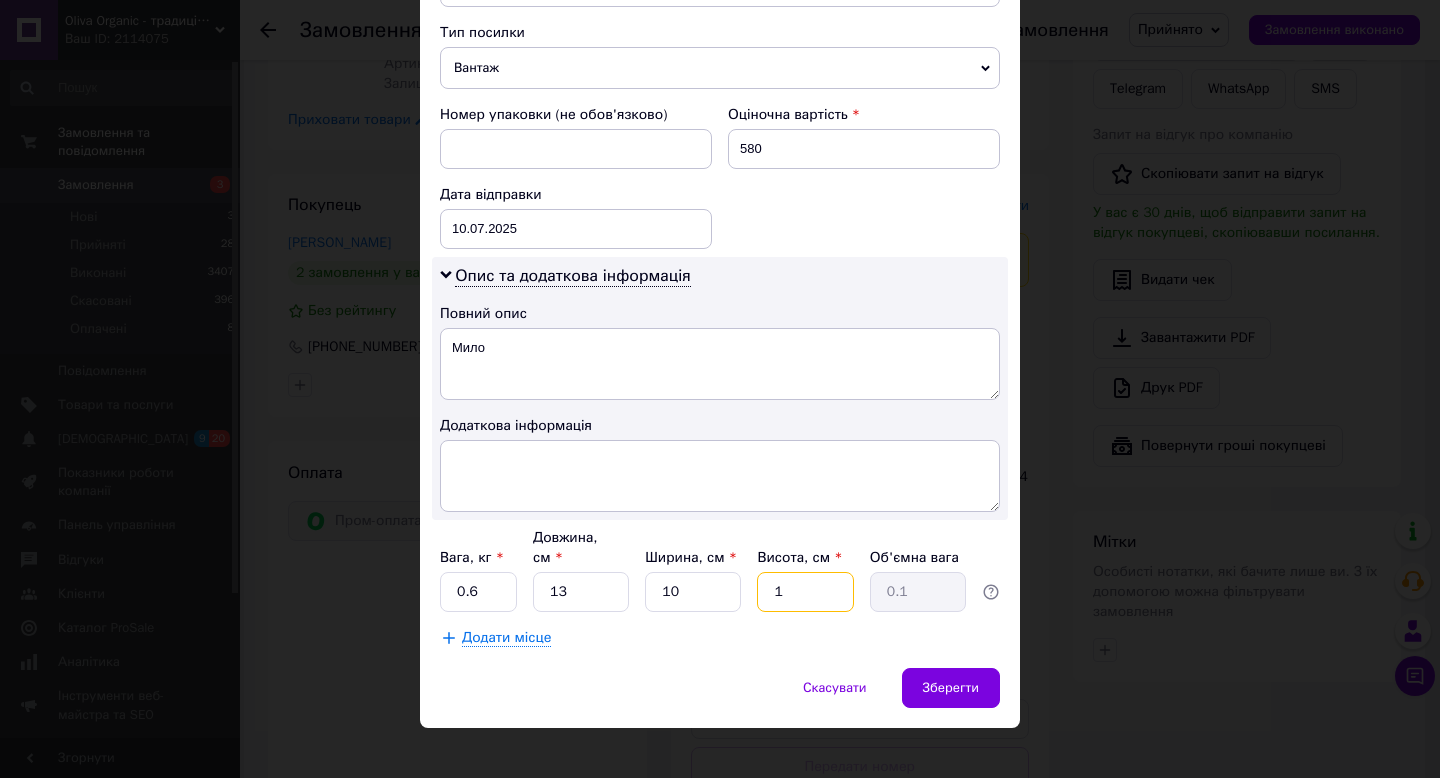 type on "10" 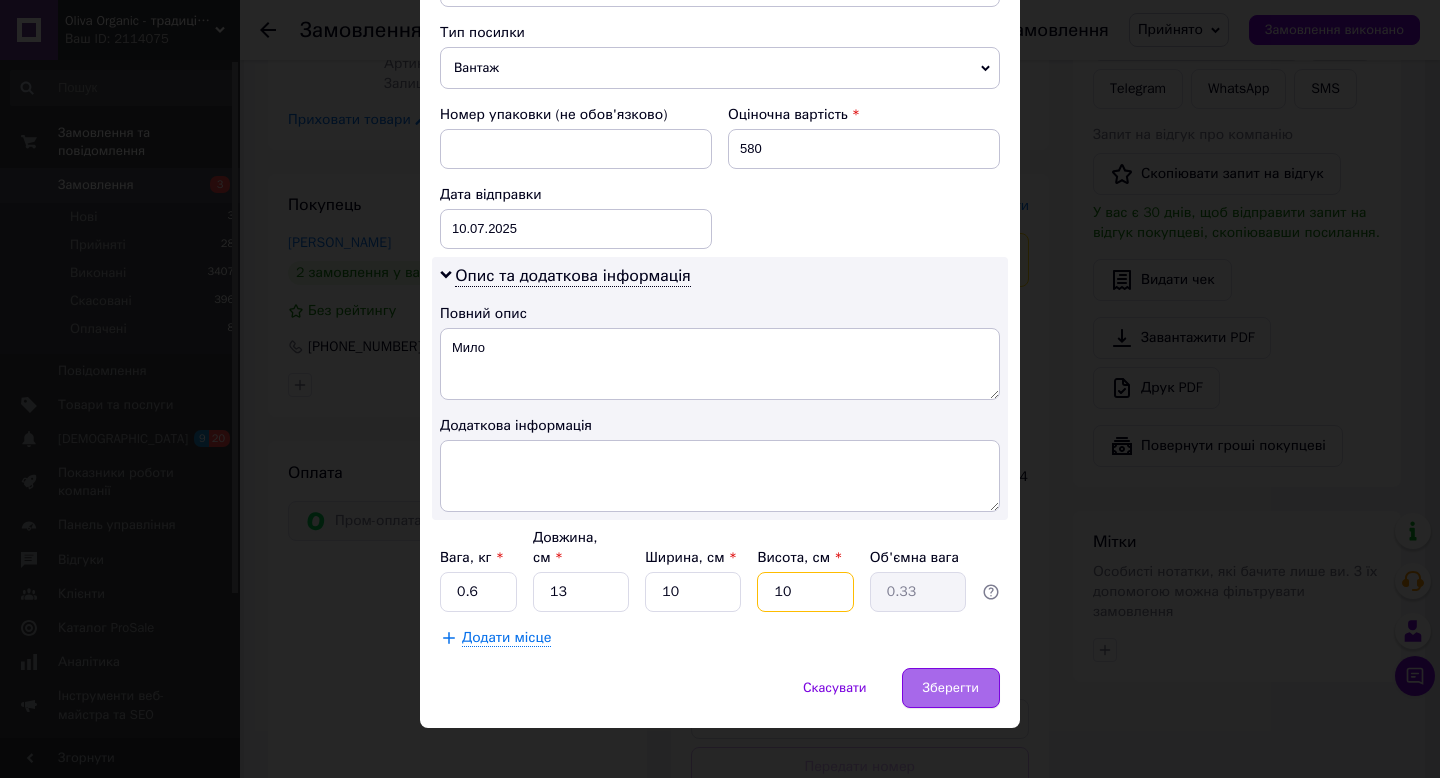 type on "10" 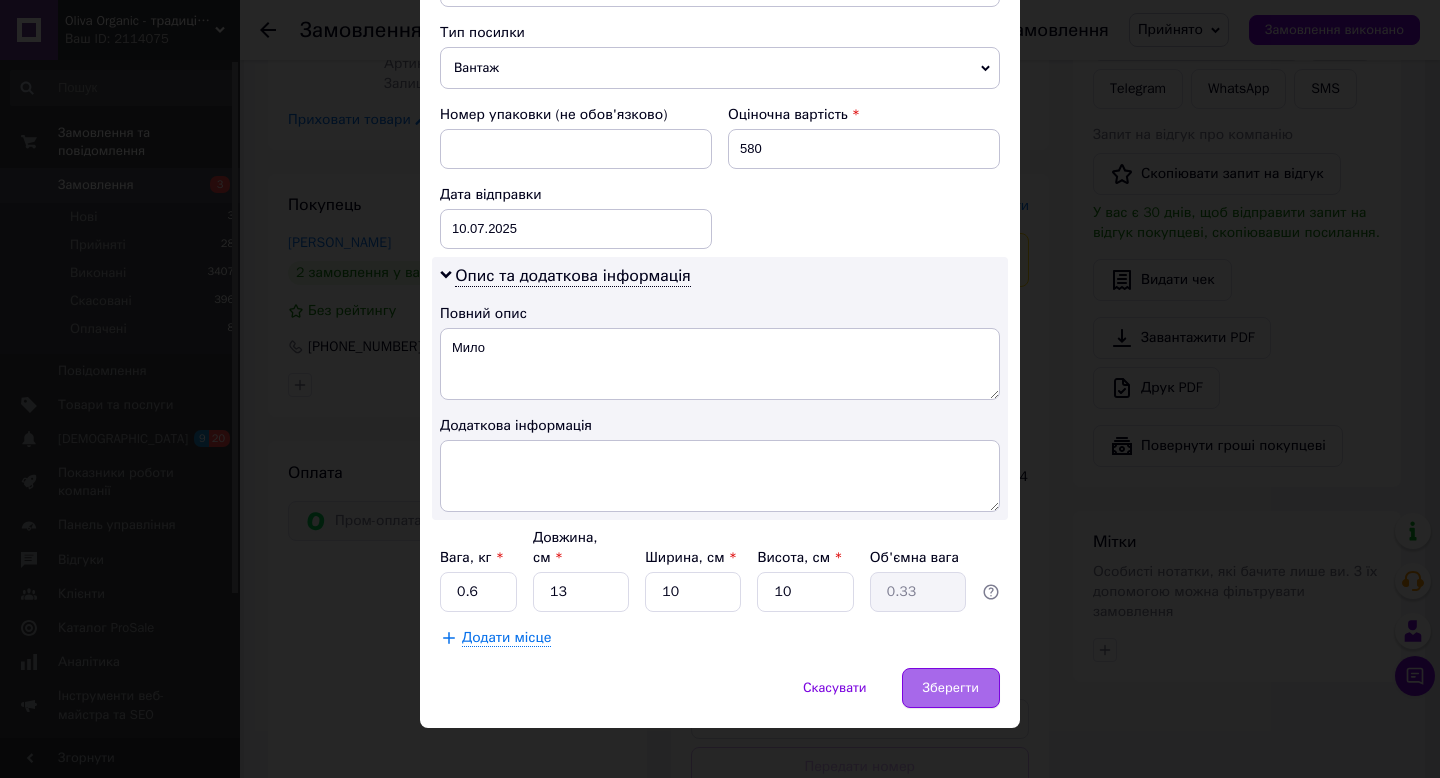 click on "Зберегти" at bounding box center (951, 688) 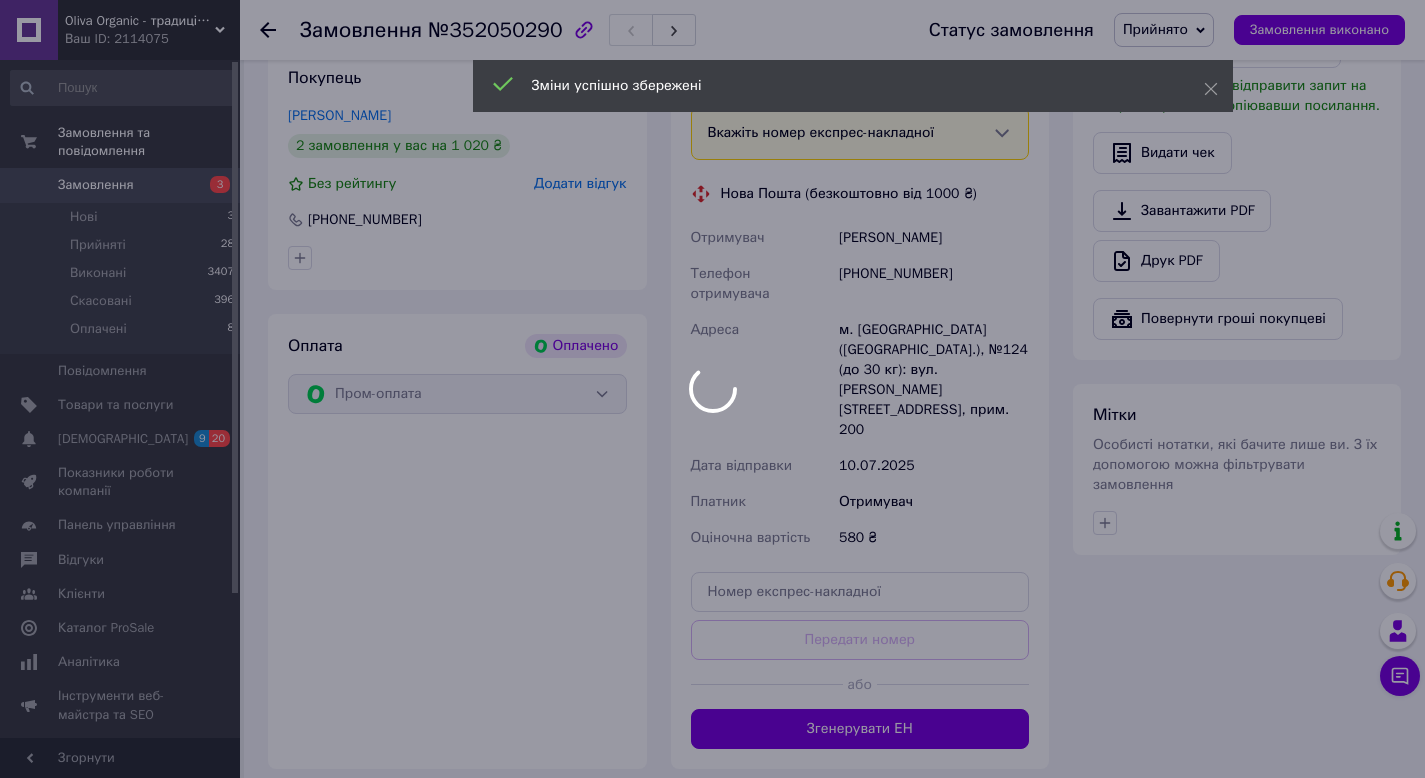 scroll, scrollTop: 866, scrollLeft: 0, axis: vertical 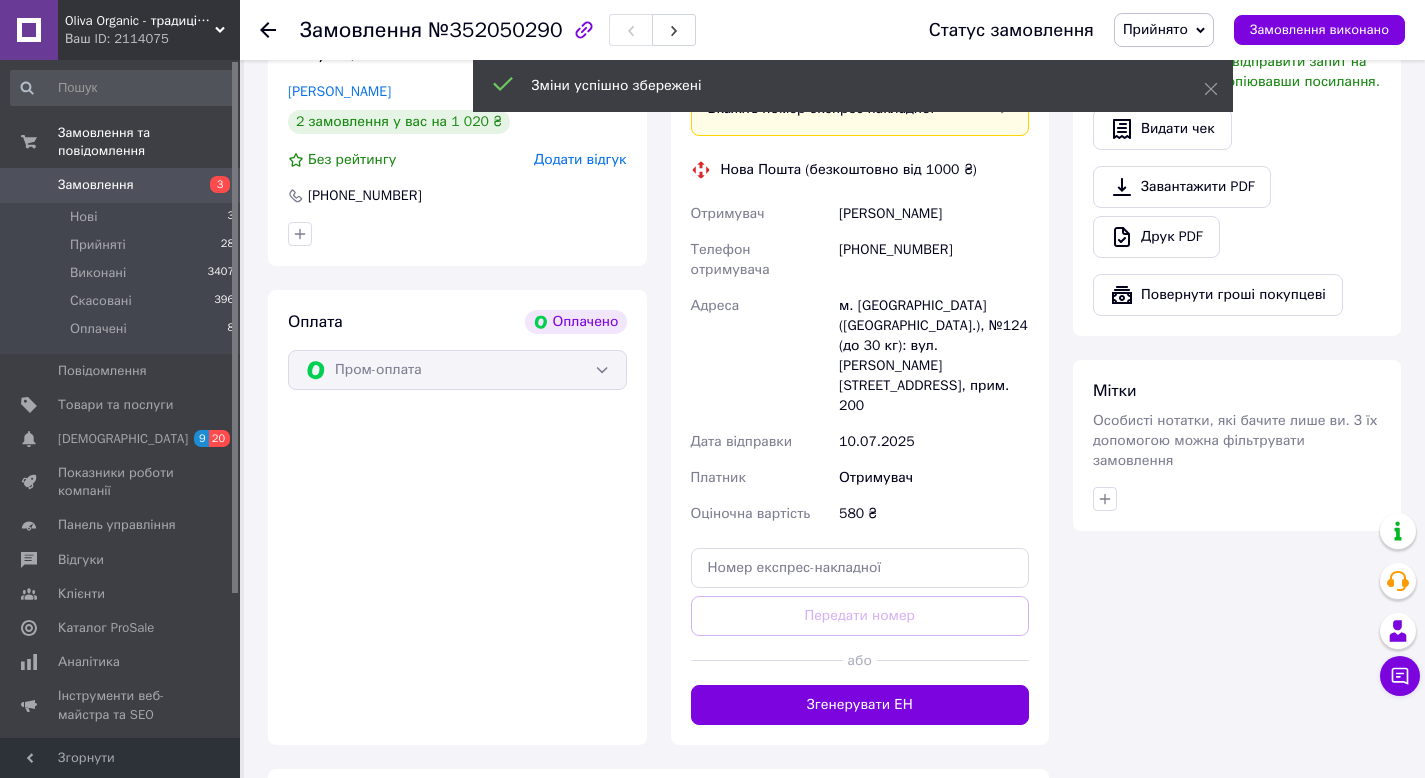click on "Згенерувати ЕН" at bounding box center (860, 705) 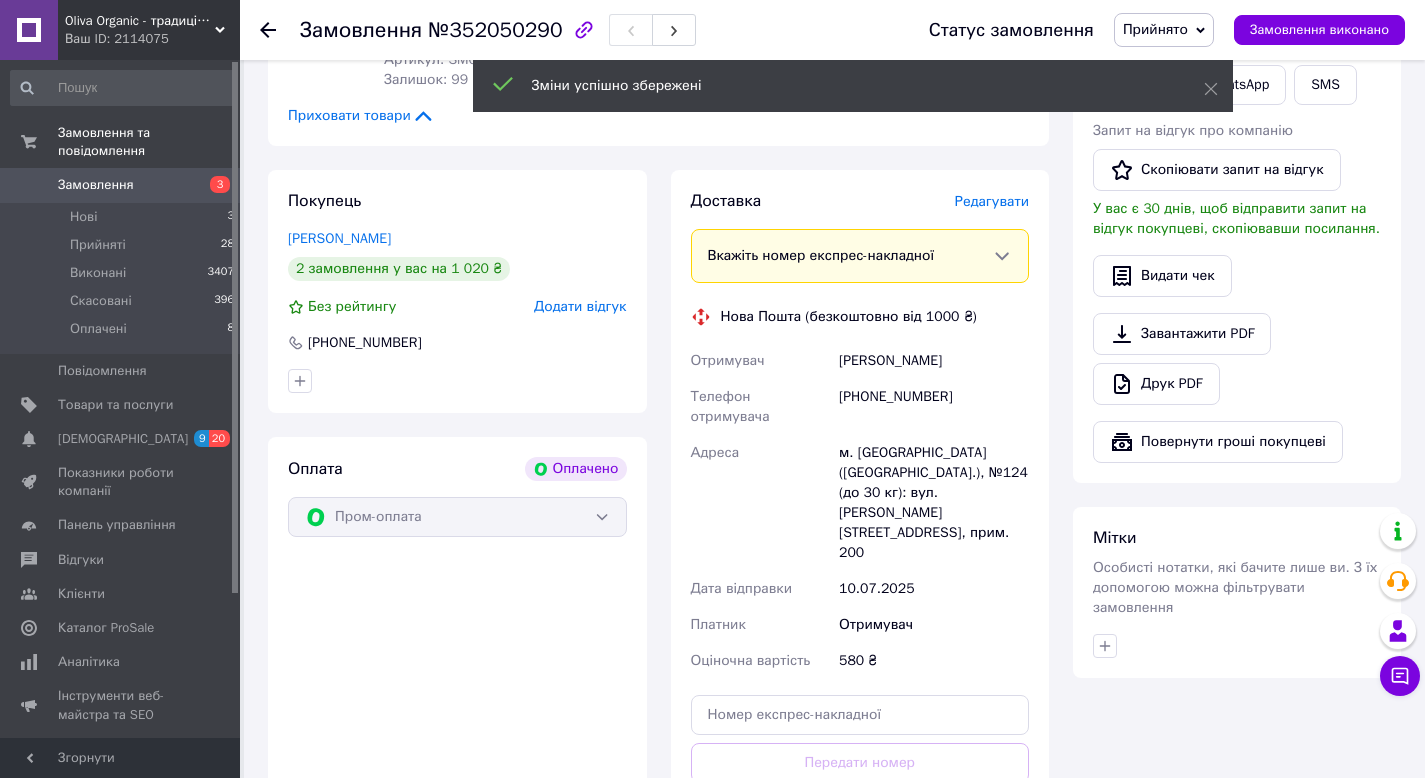 scroll, scrollTop: 718, scrollLeft: 0, axis: vertical 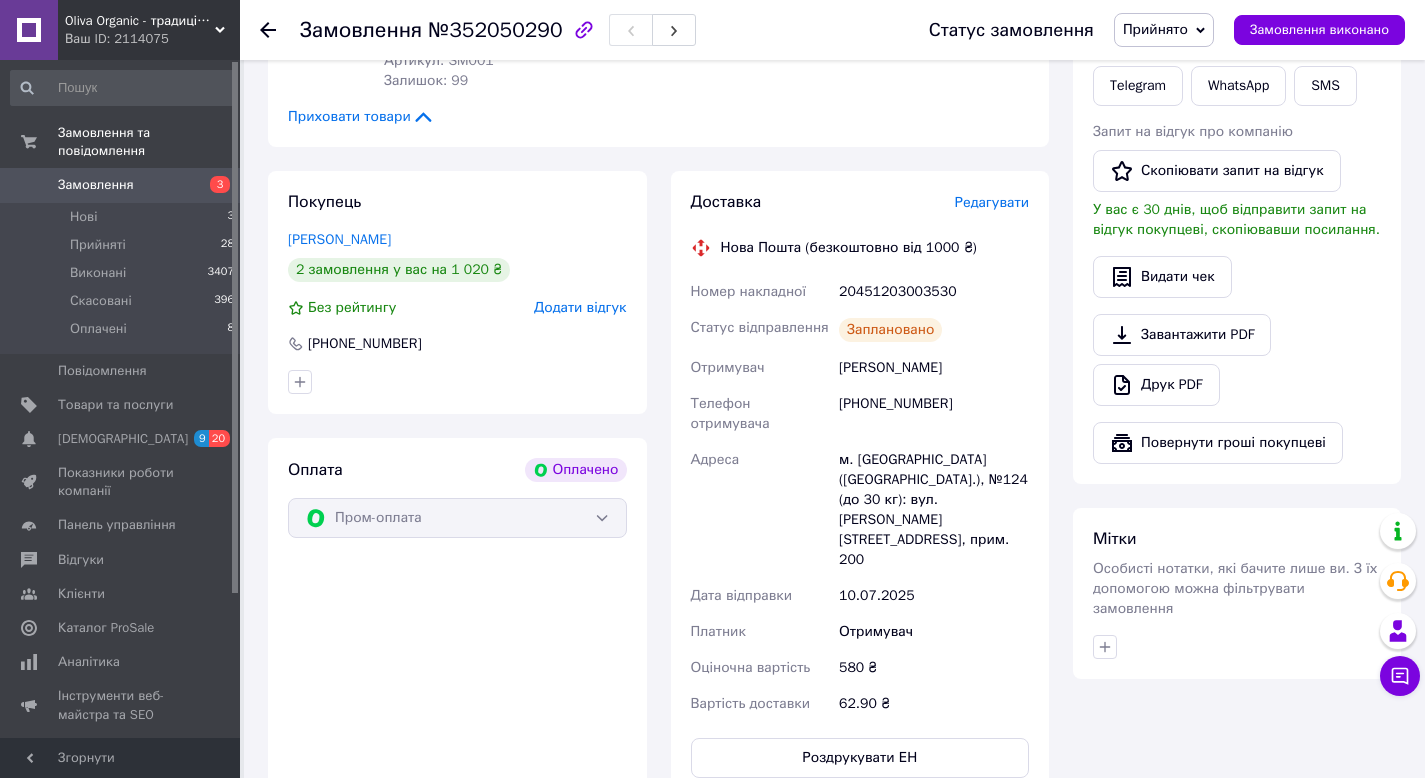 click on "Замовлення" at bounding box center [121, 185] 